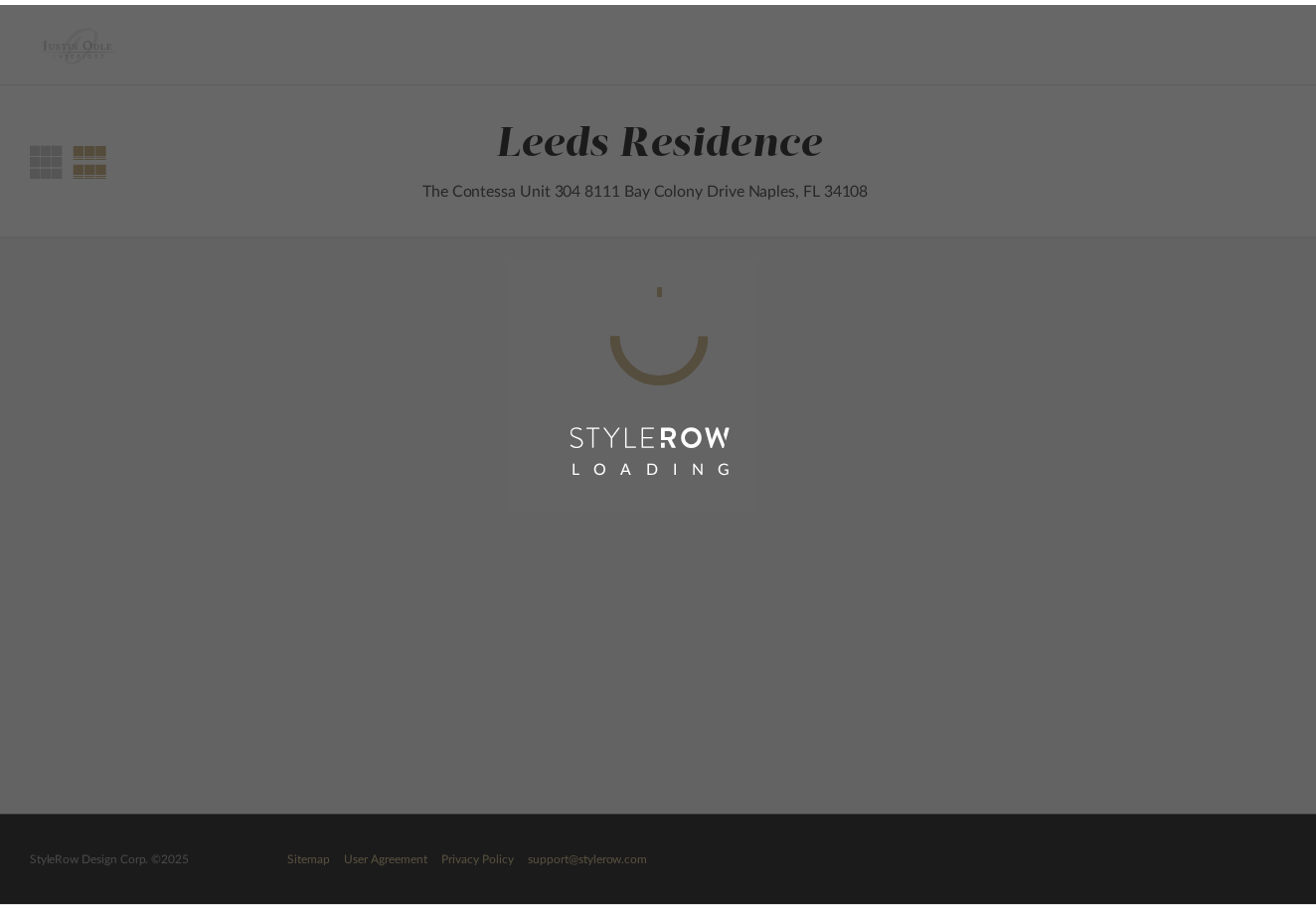 scroll, scrollTop: 0, scrollLeft: 0, axis: both 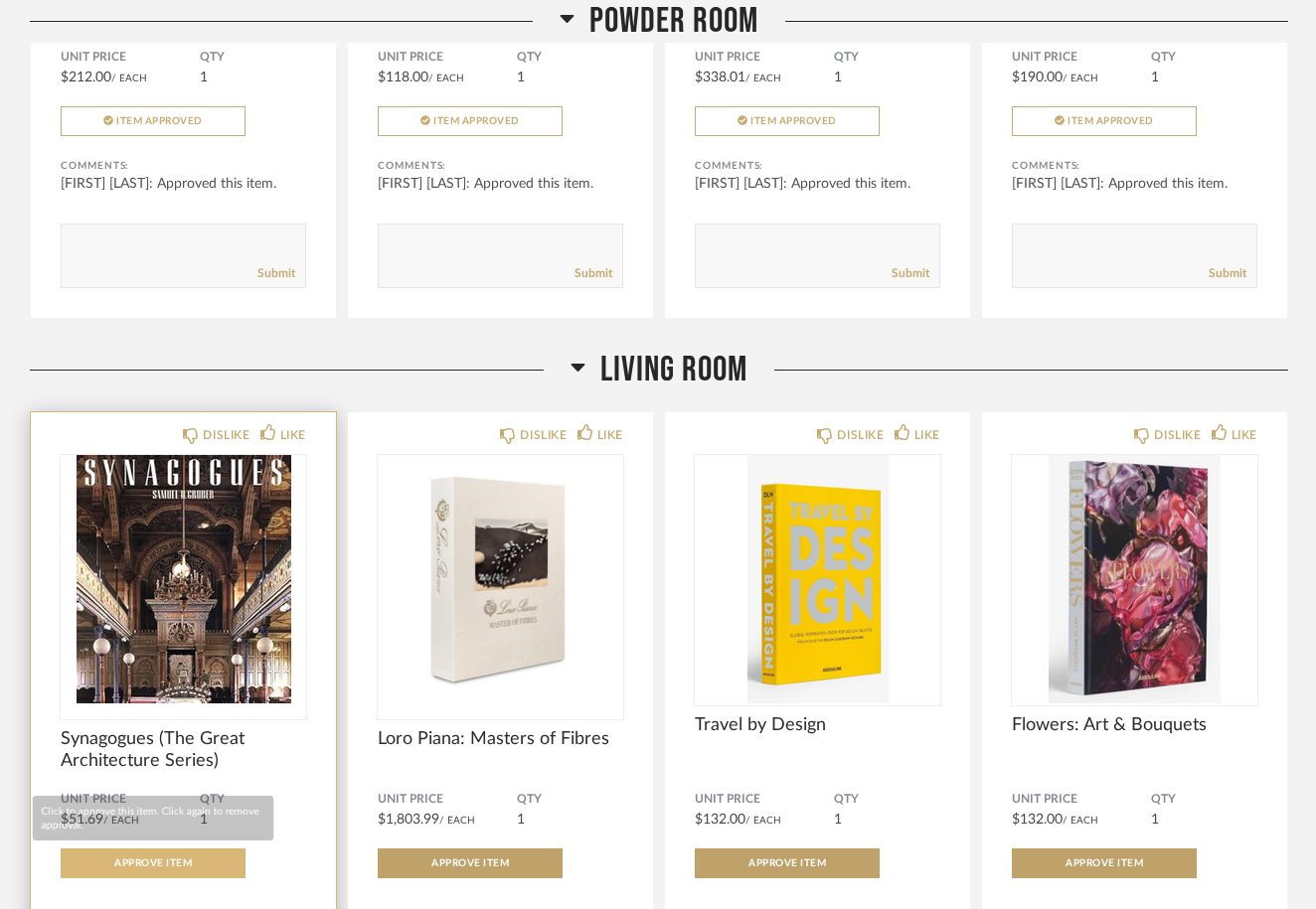 click on "Approve Item" 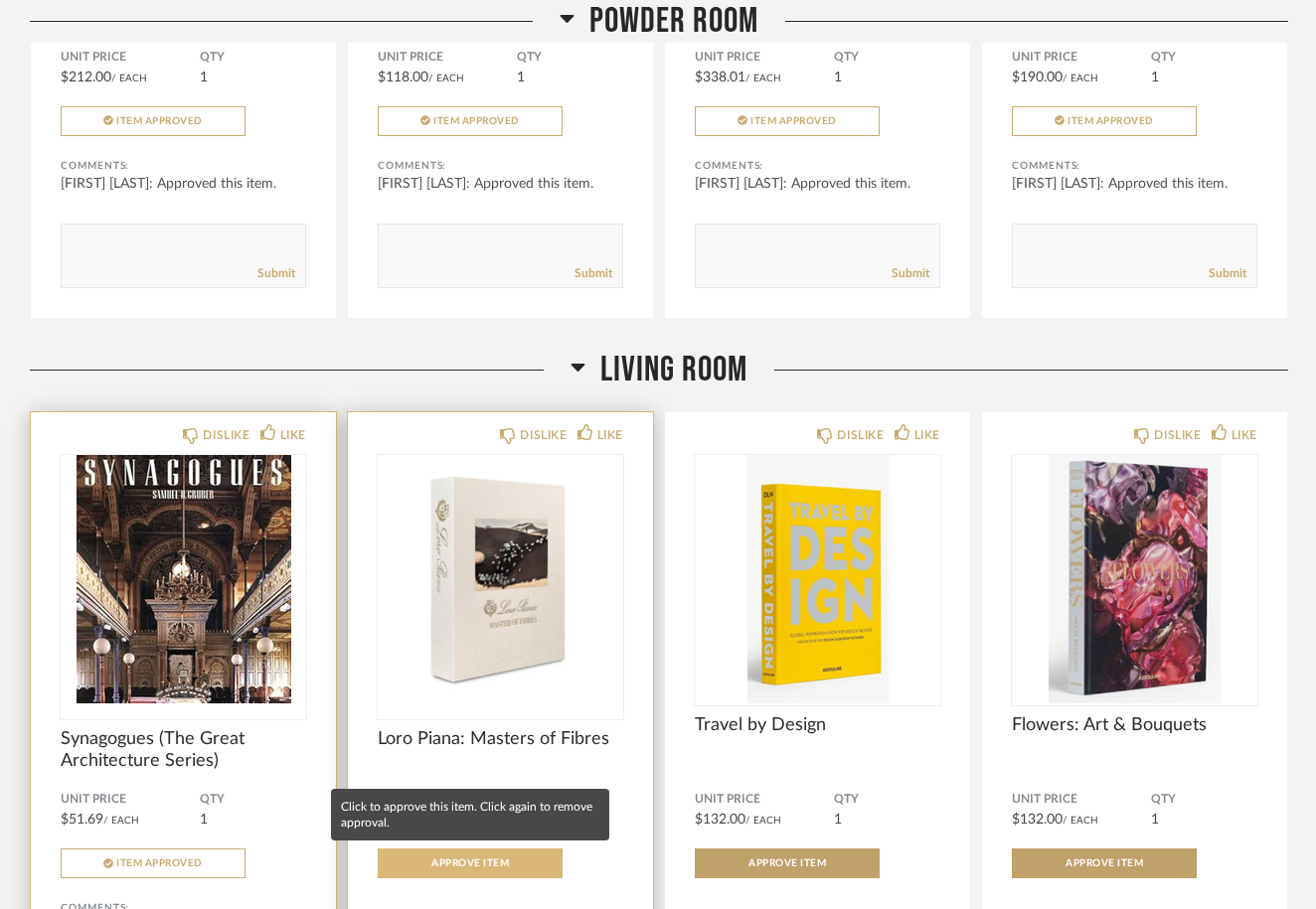 click on "Approve Item" 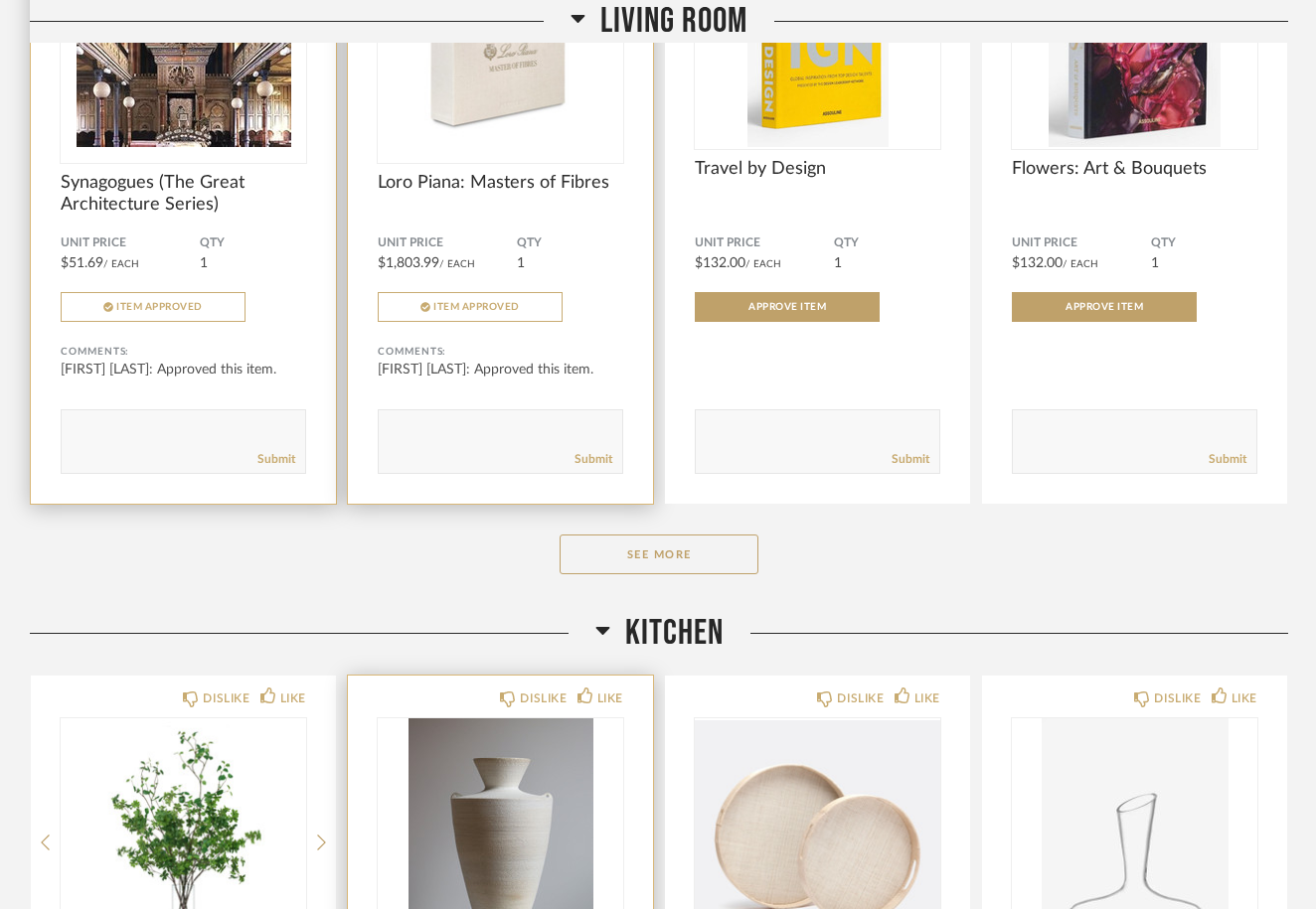 scroll, scrollTop: 1269, scrollLeft: 0, axis: vertical 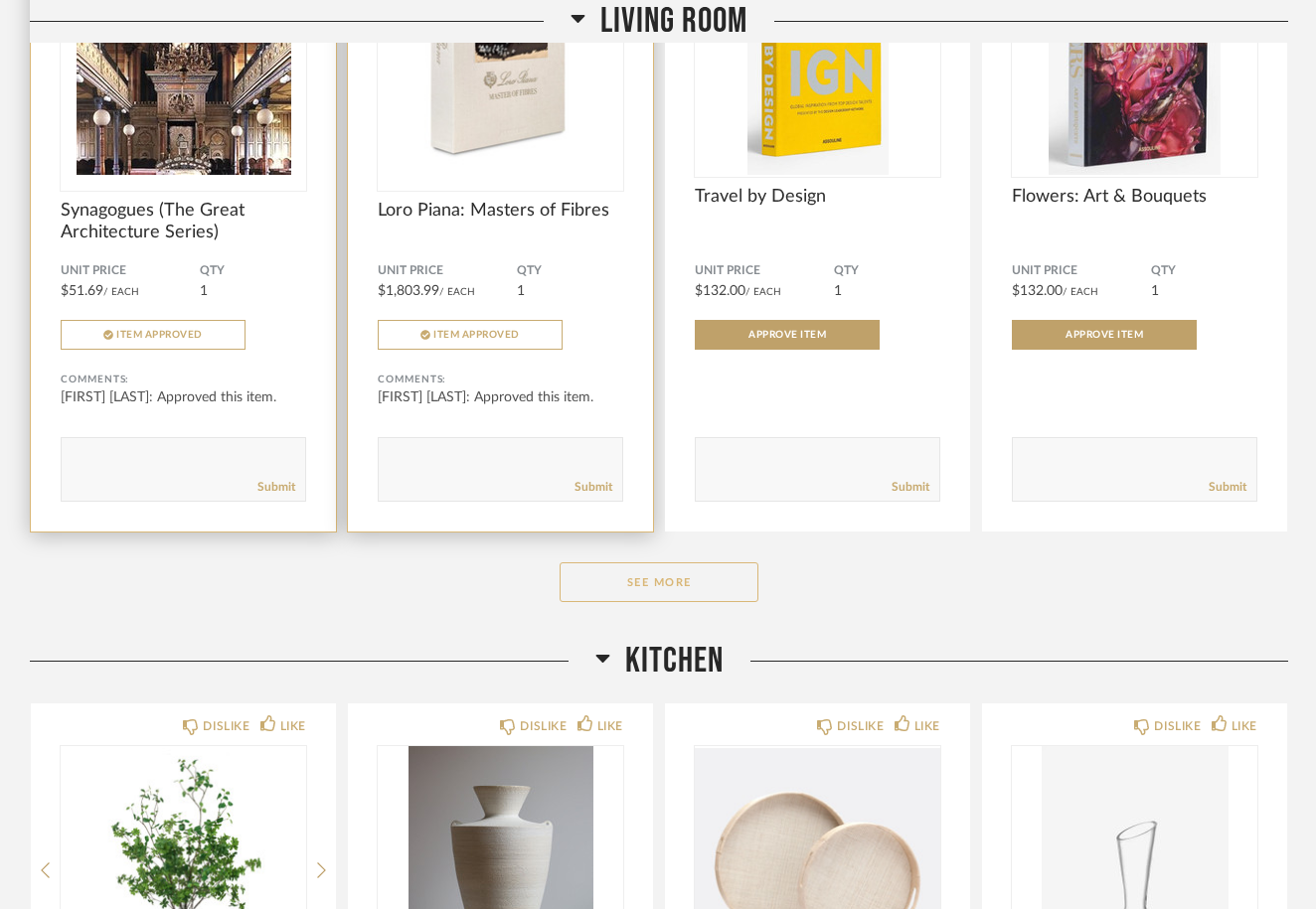 click on "See More" 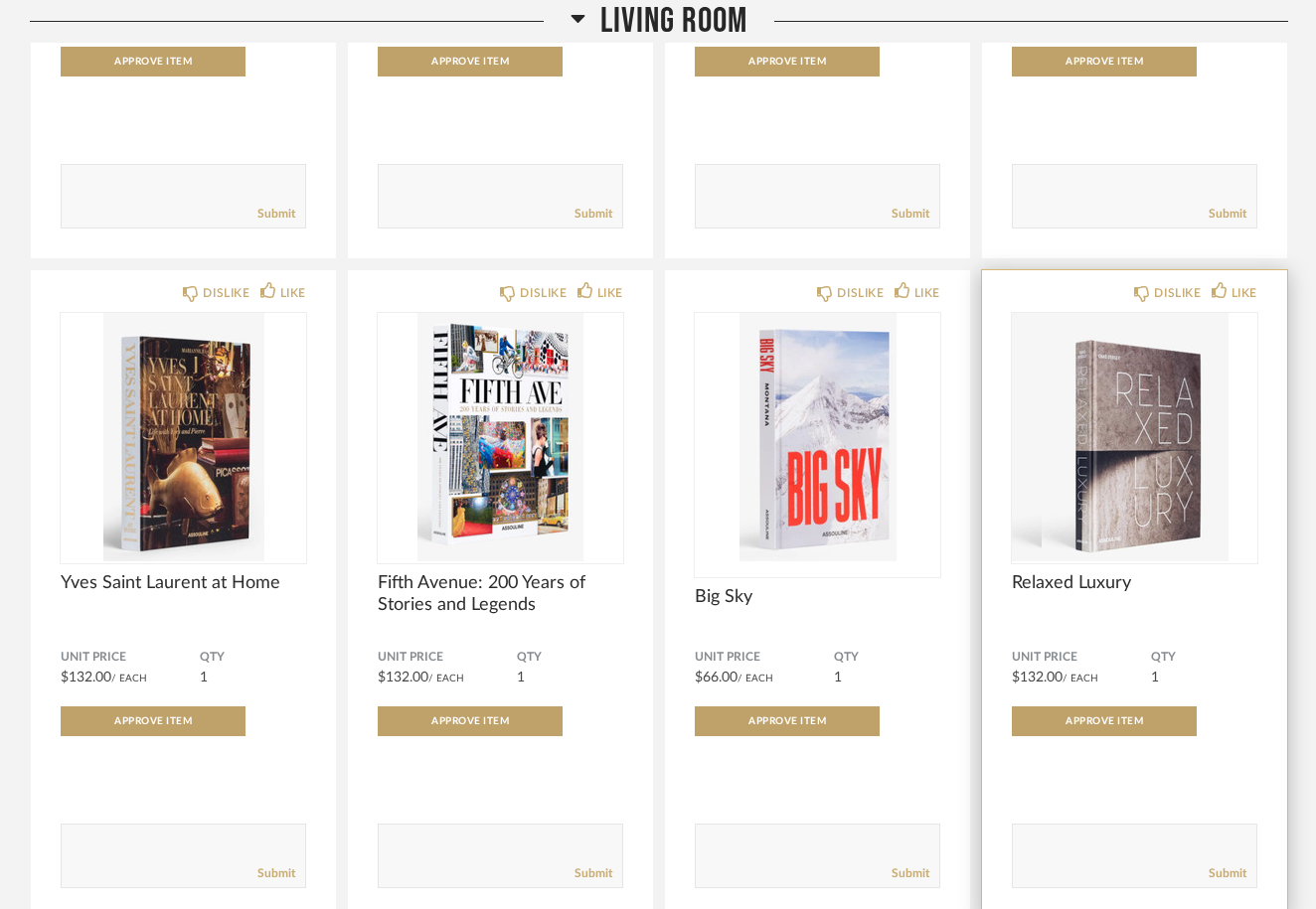 scroll, scrollTop: 2259, scrollLeft: 0, axis: vertical 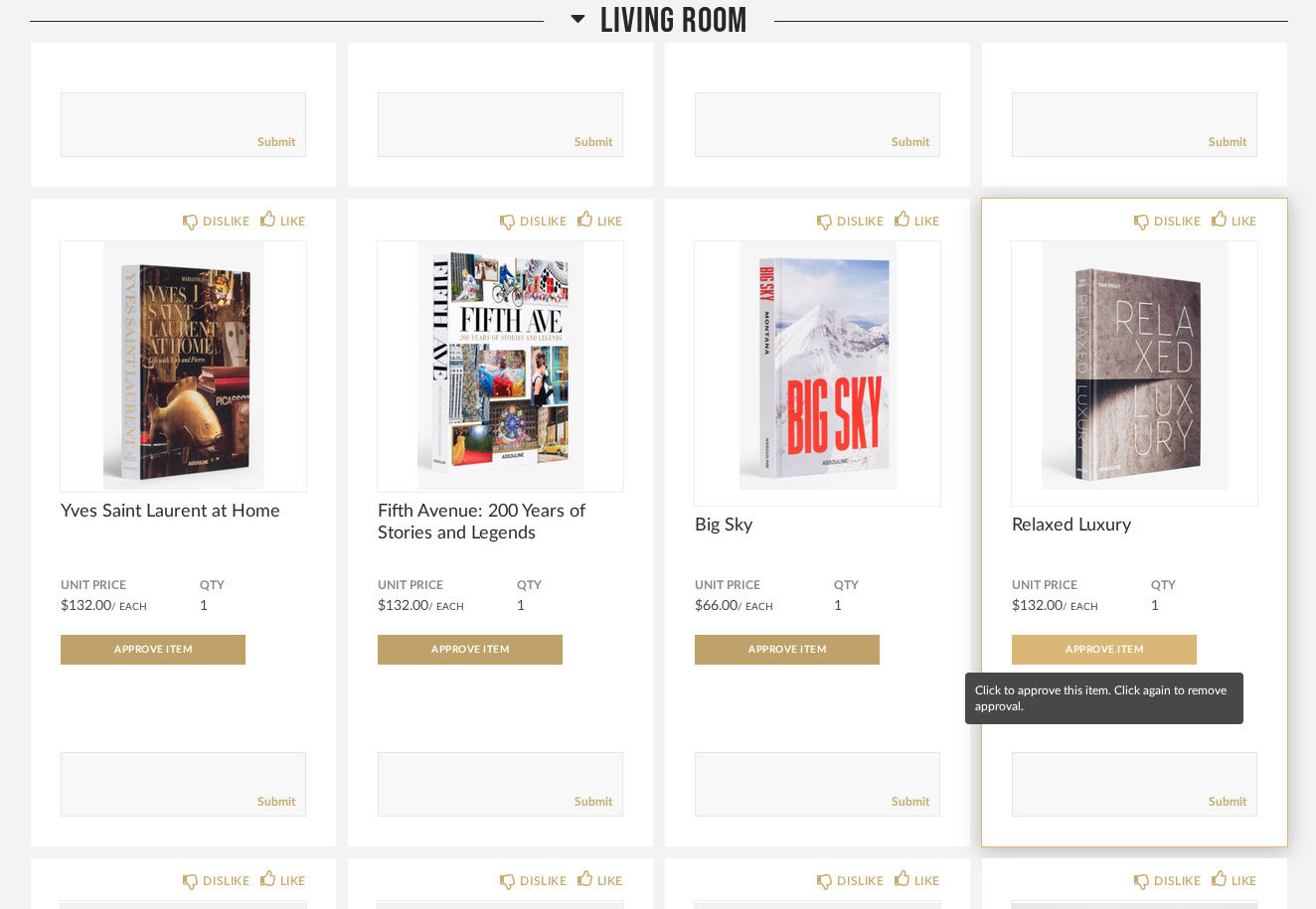 click on "Approve Item" 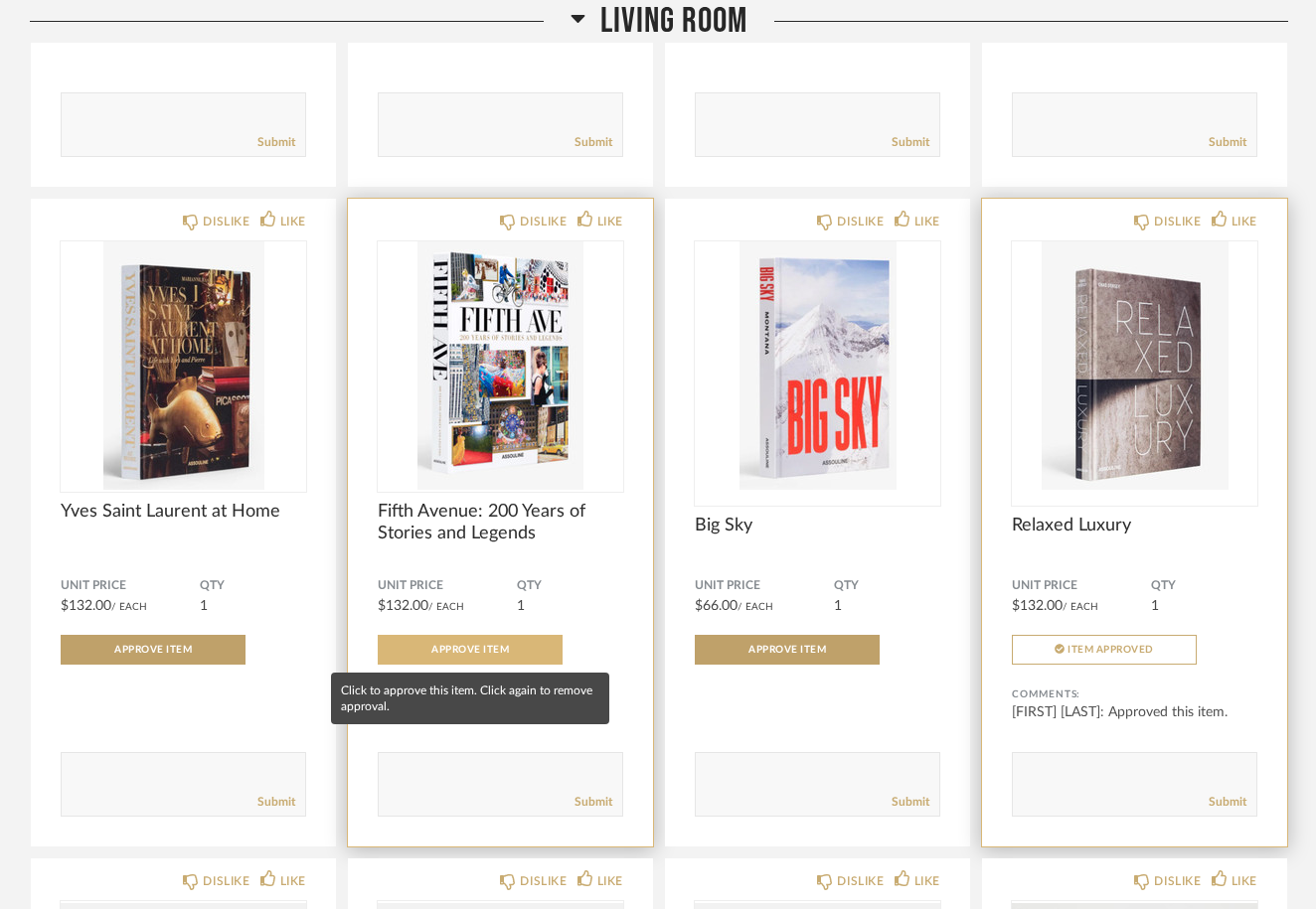click on "Approve Item" 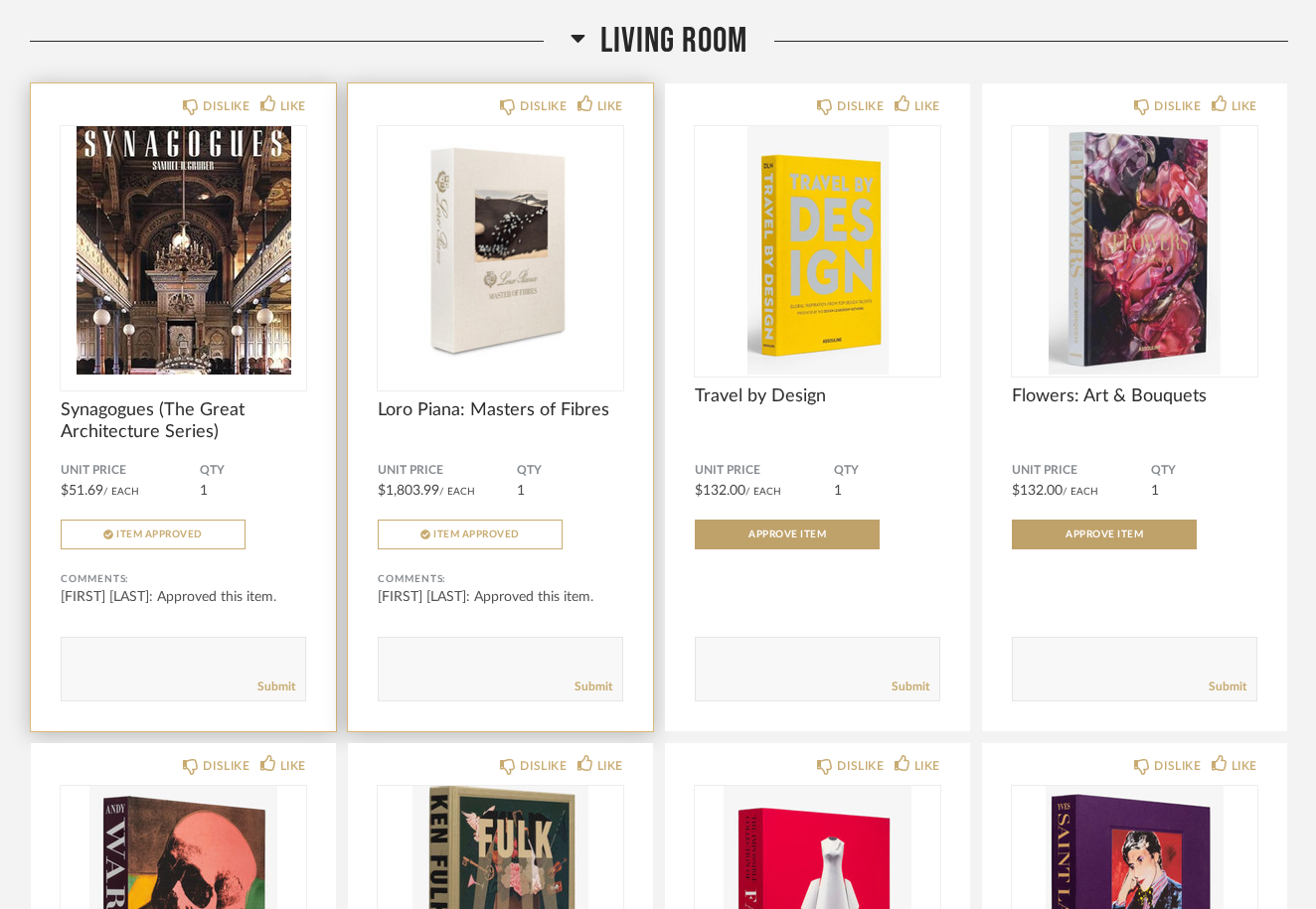scroll, scrollTop: 1067, scrollLeft: 0, axis: vertical 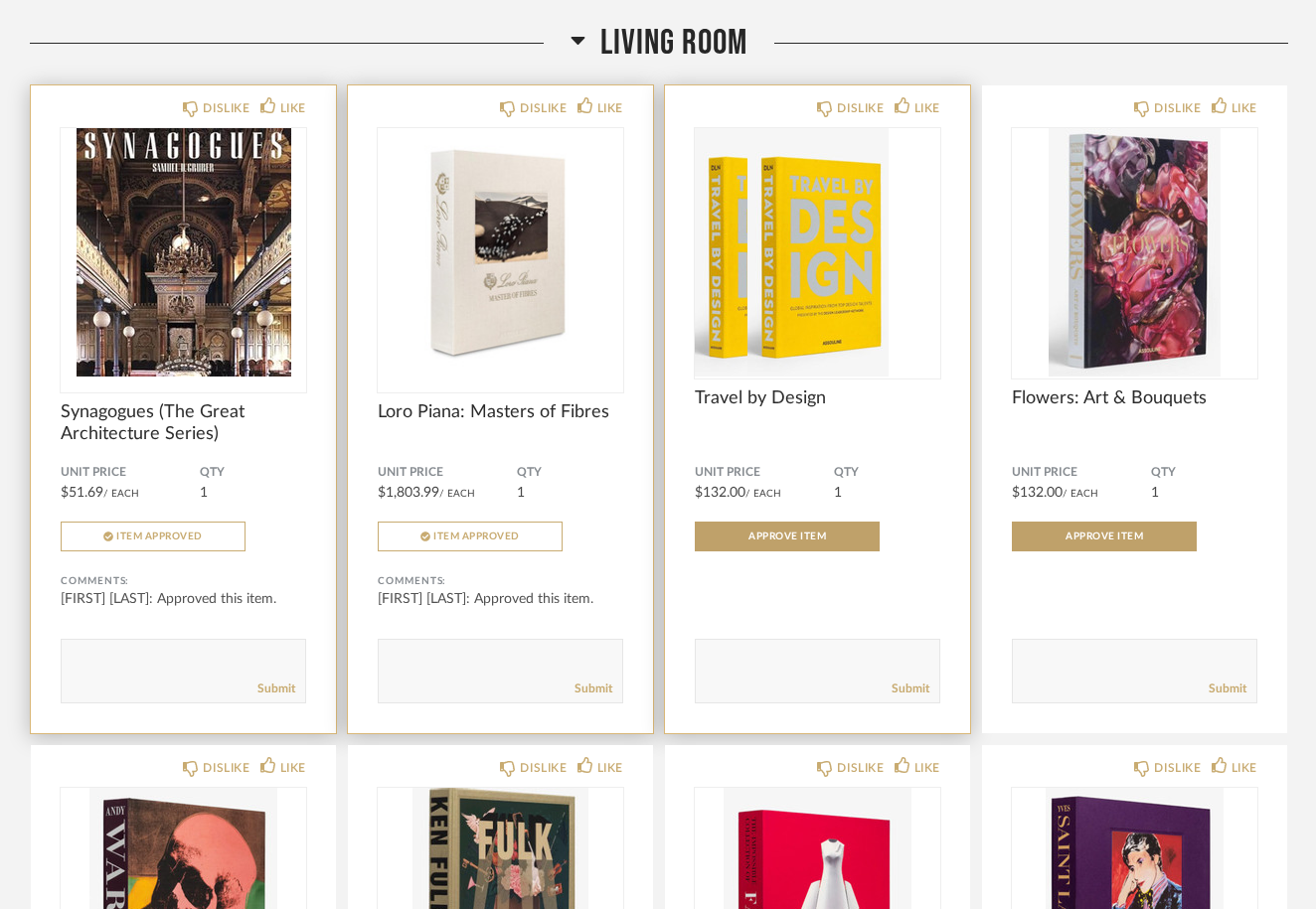 click 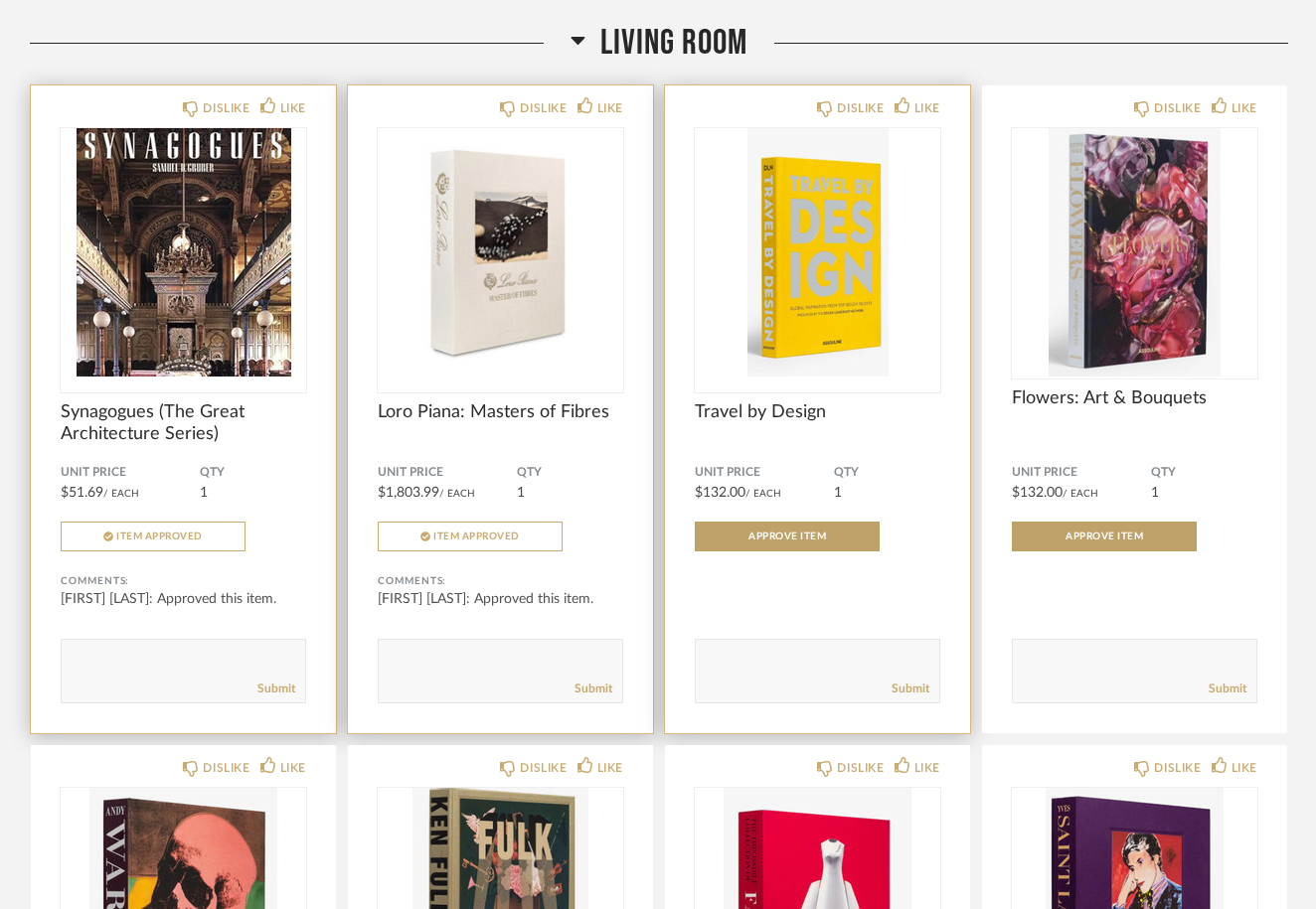 click at bounding box center [817, 252] 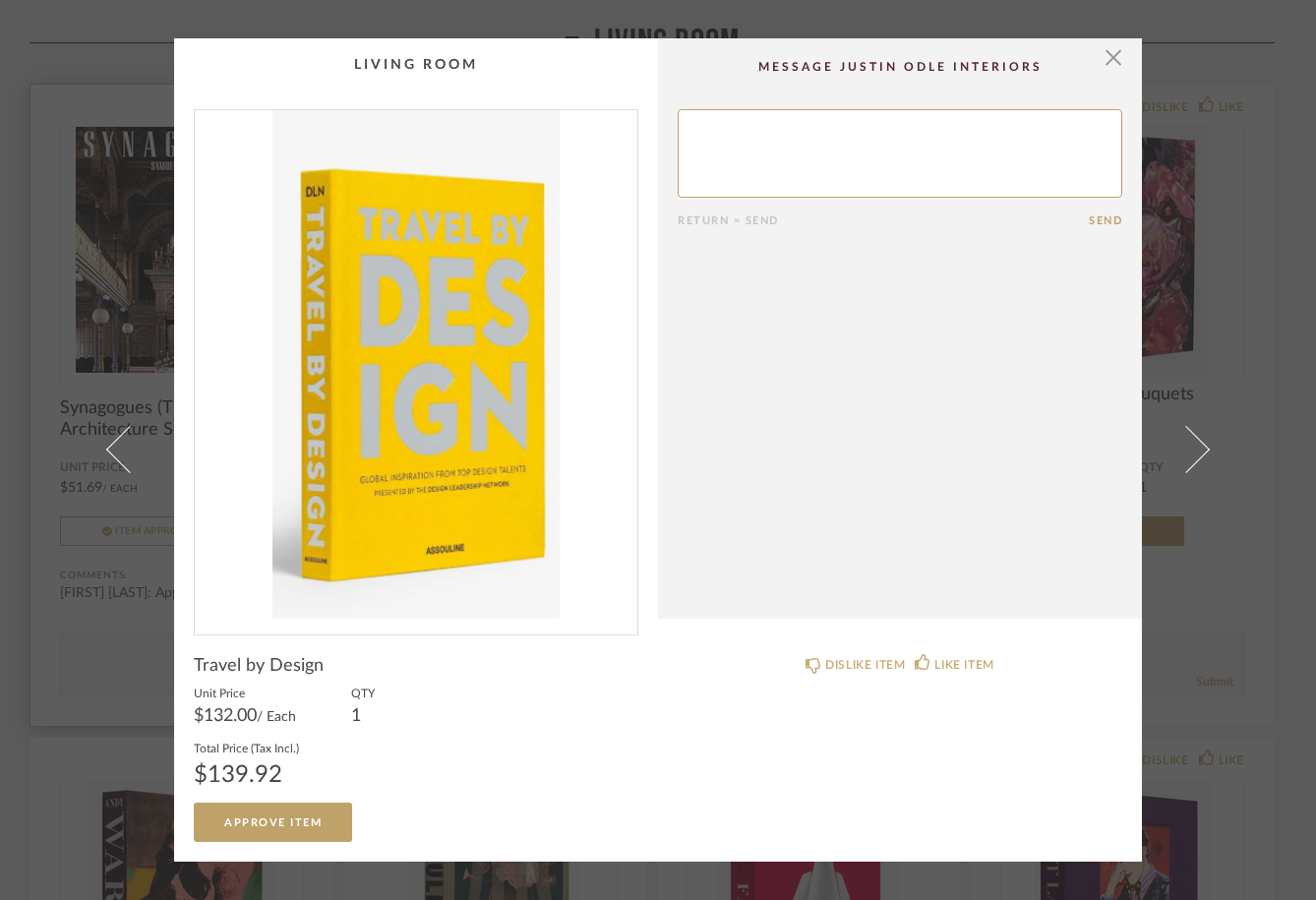 scroll, scrollTop: 0, scrollLeft: 0, axis: both 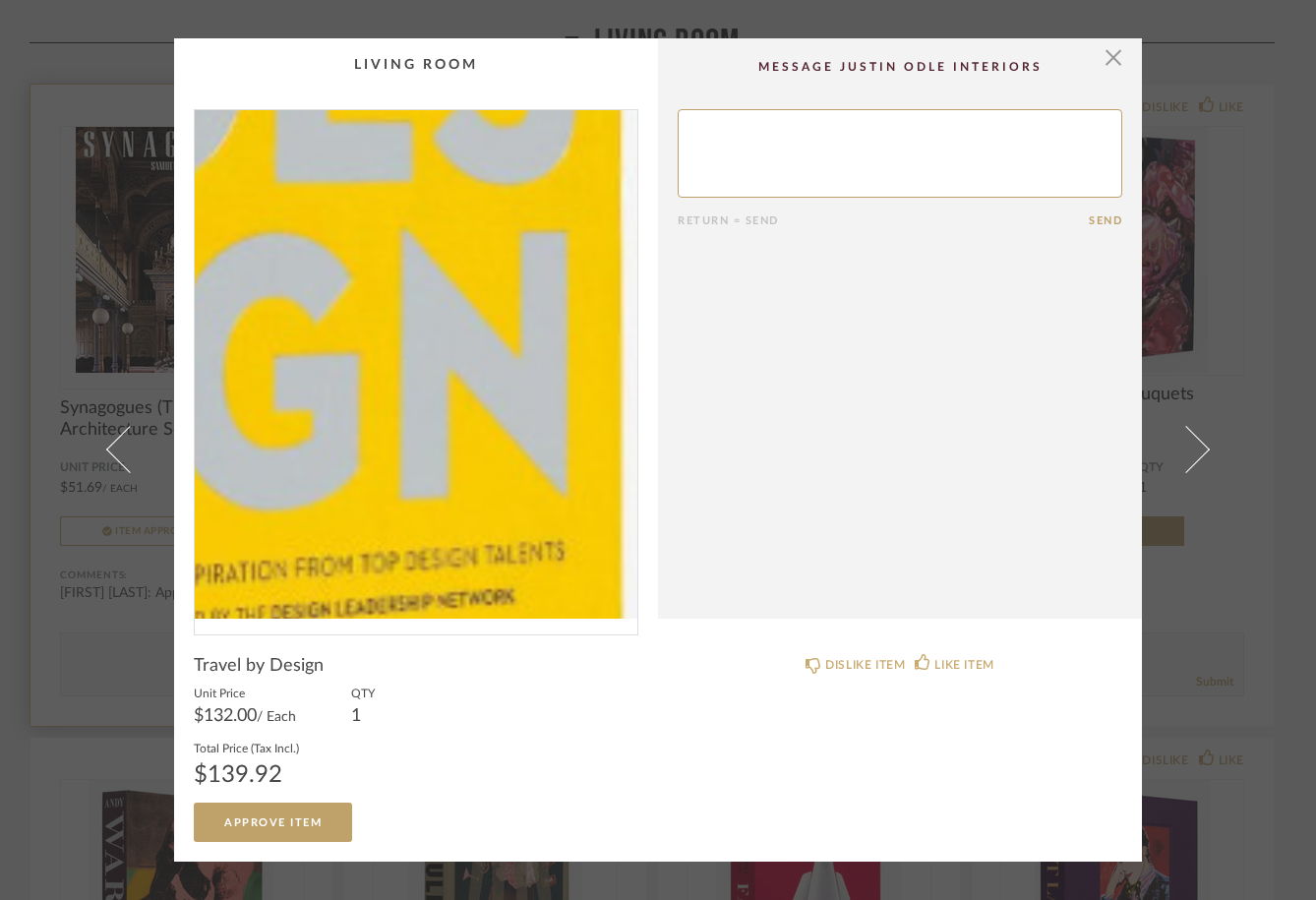 click at bounding box center [416, 364] 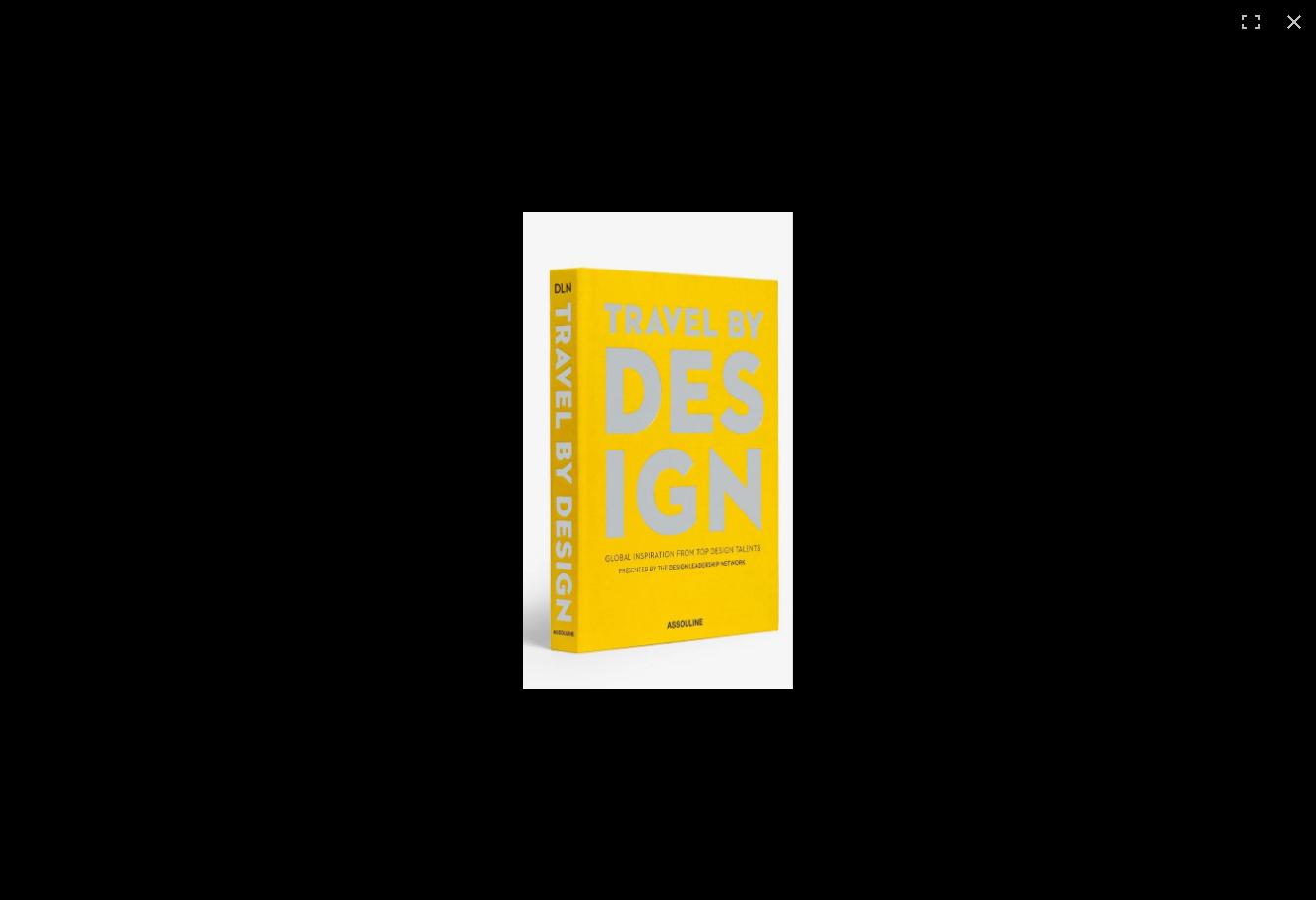 click at bounding box center (658, 450) 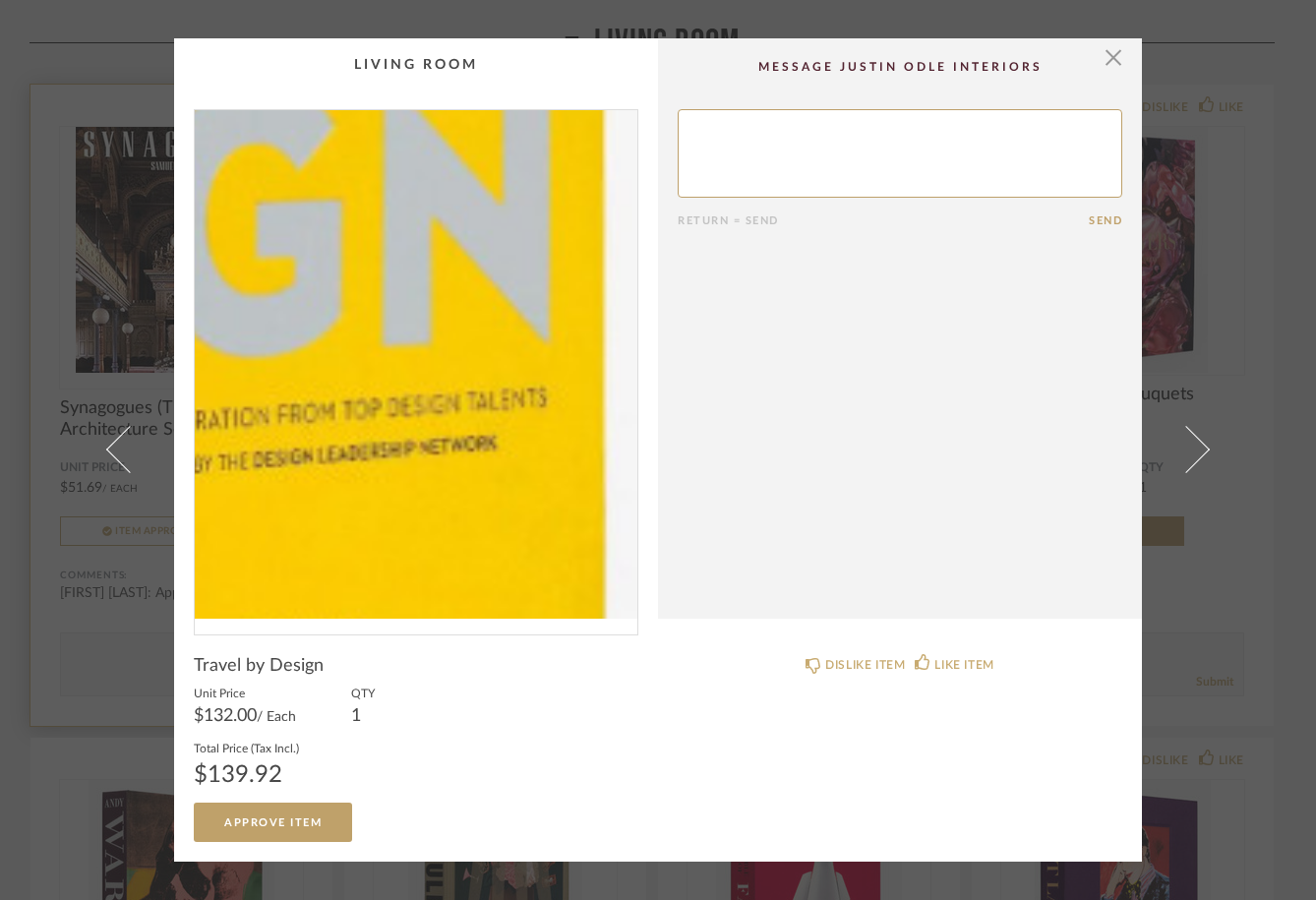 scroll, scrollTop: 0, scrollLeft: 0, axis: both 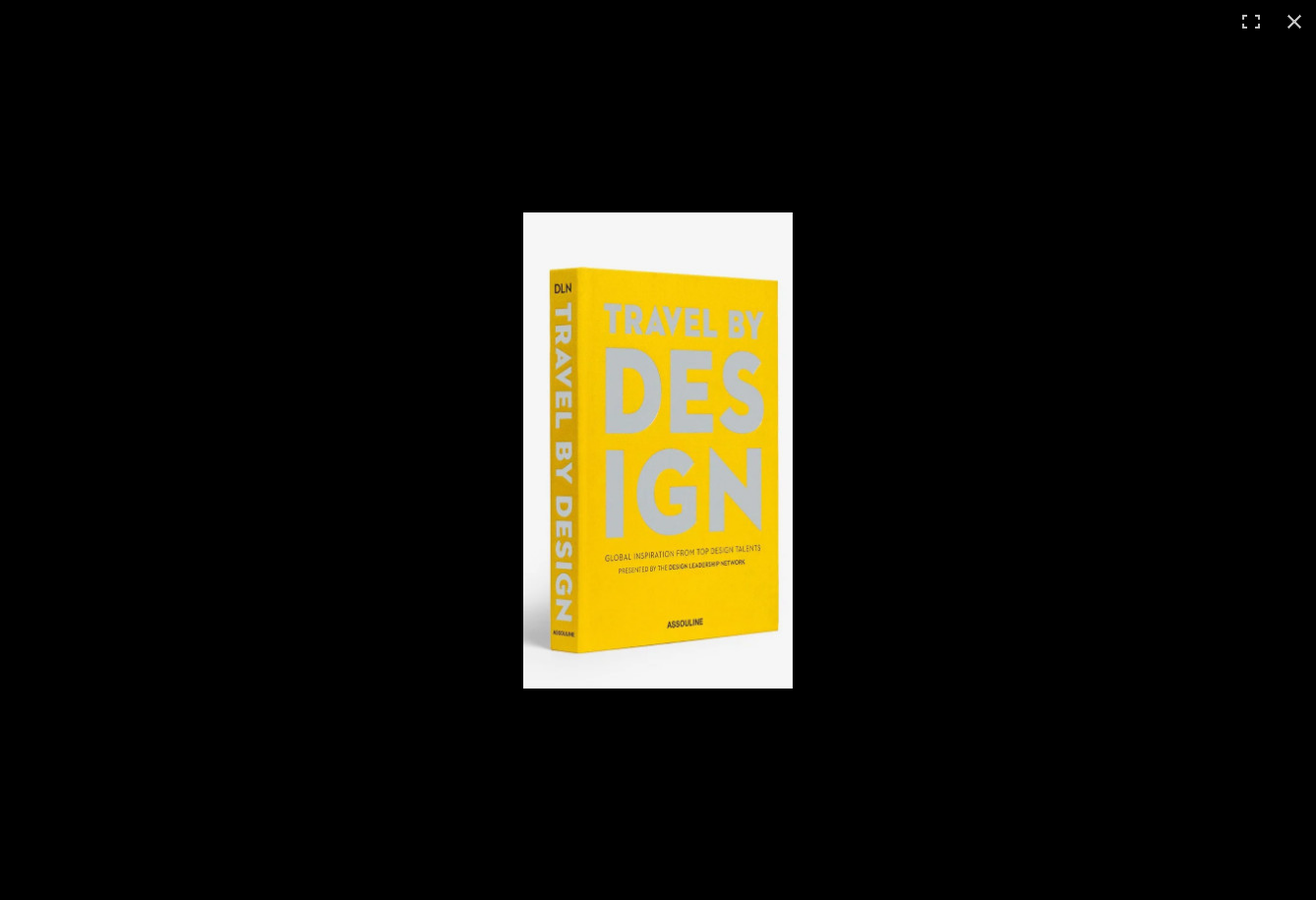 click at bounding box center (658, 450) 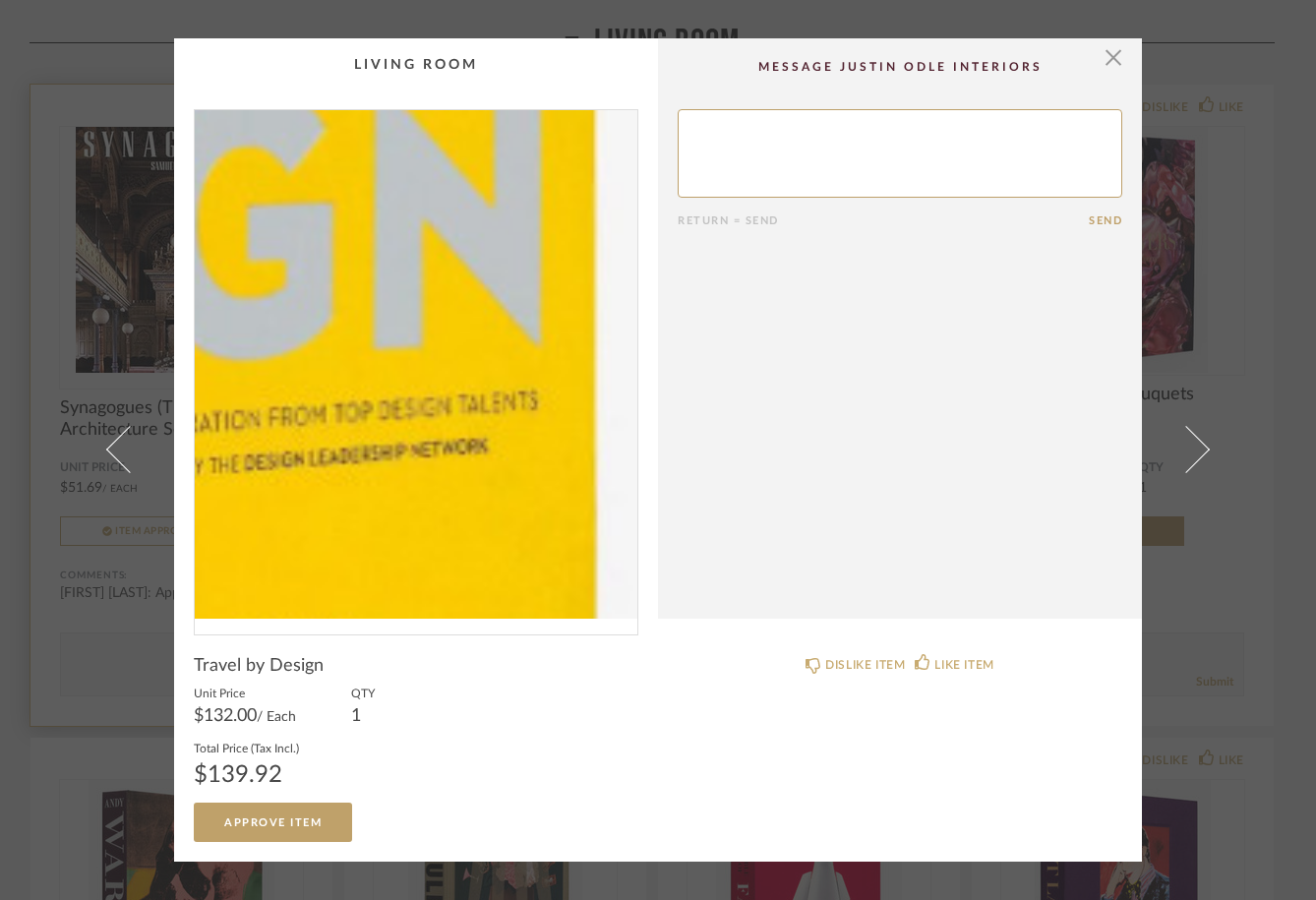 click at bounding box center [416, 364] 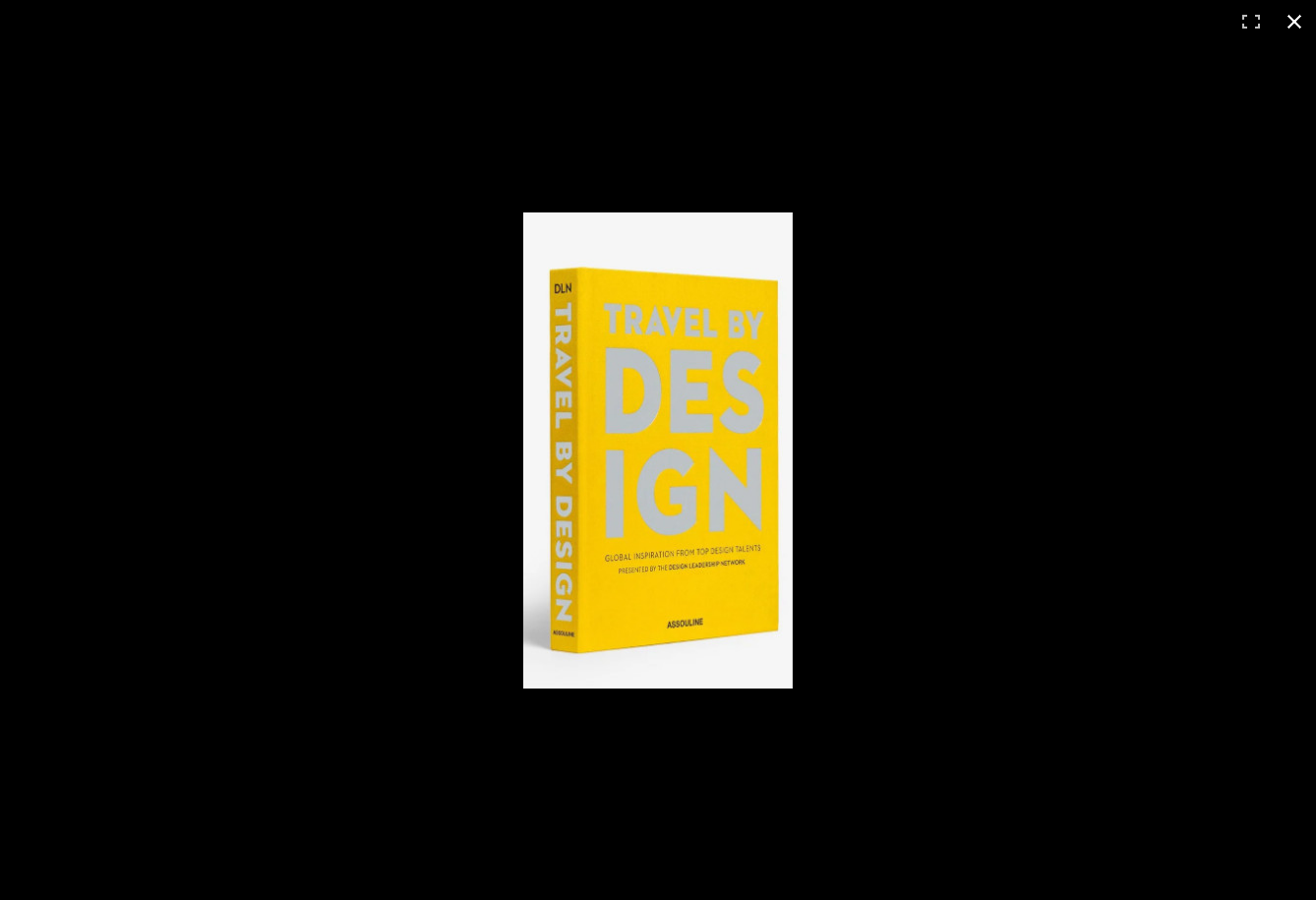 click at bounding box center (658, 450) 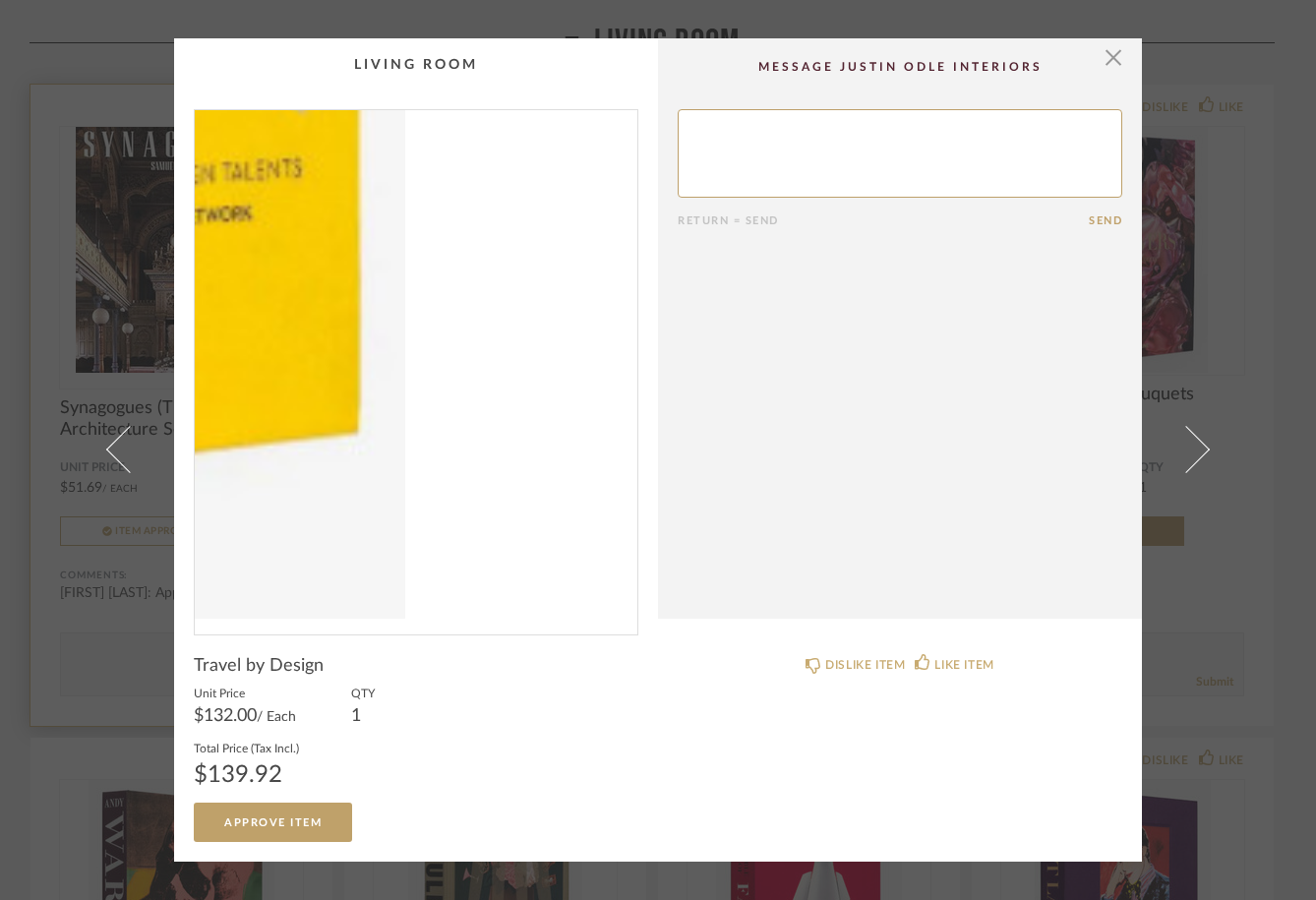 scroll, scrollTop: 0, scrollLeft: 0, axis: both 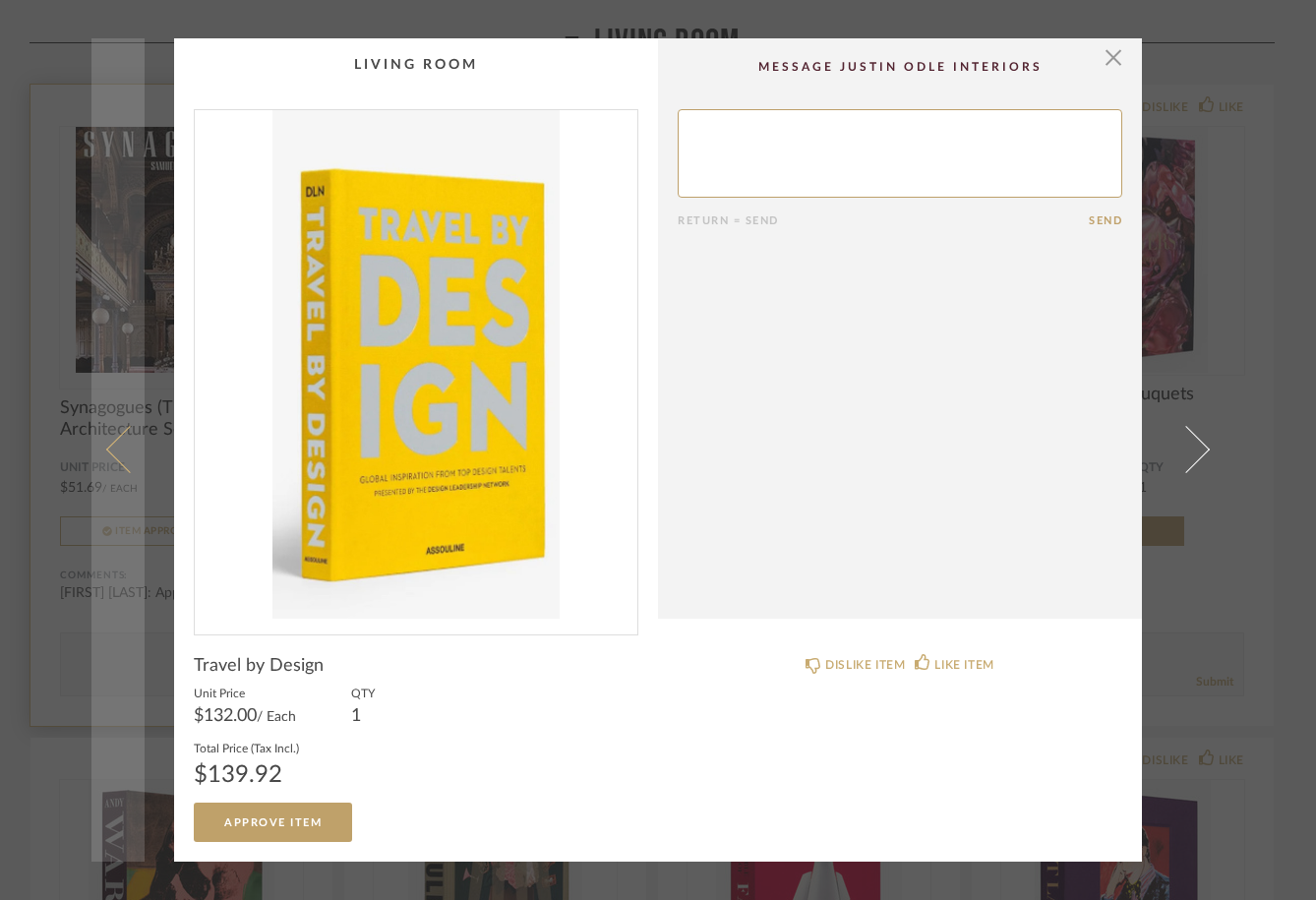 click at bounding box center (118, 450) 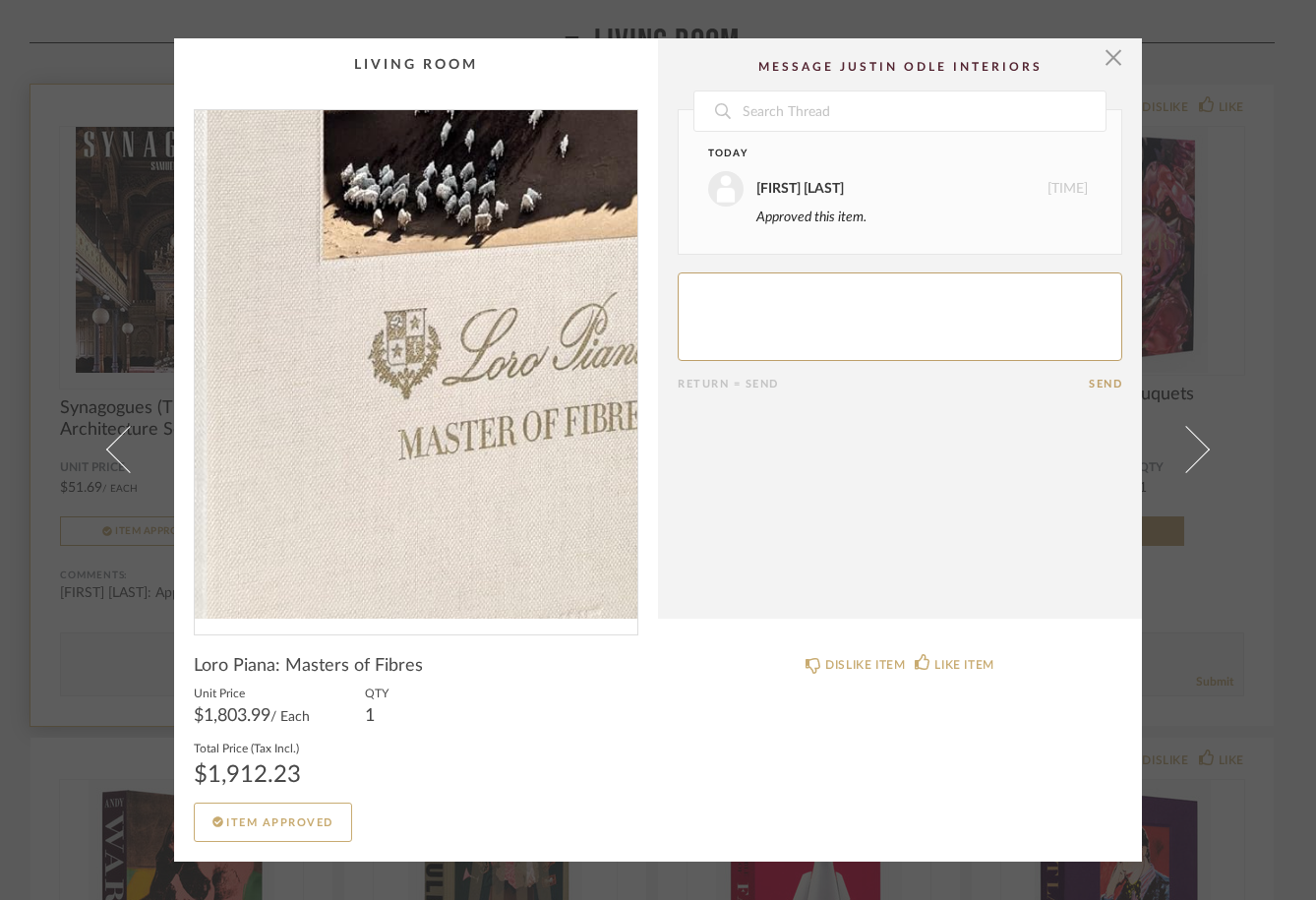 scroll, scrollTop: 0, scrollLeft: 0, axis: both 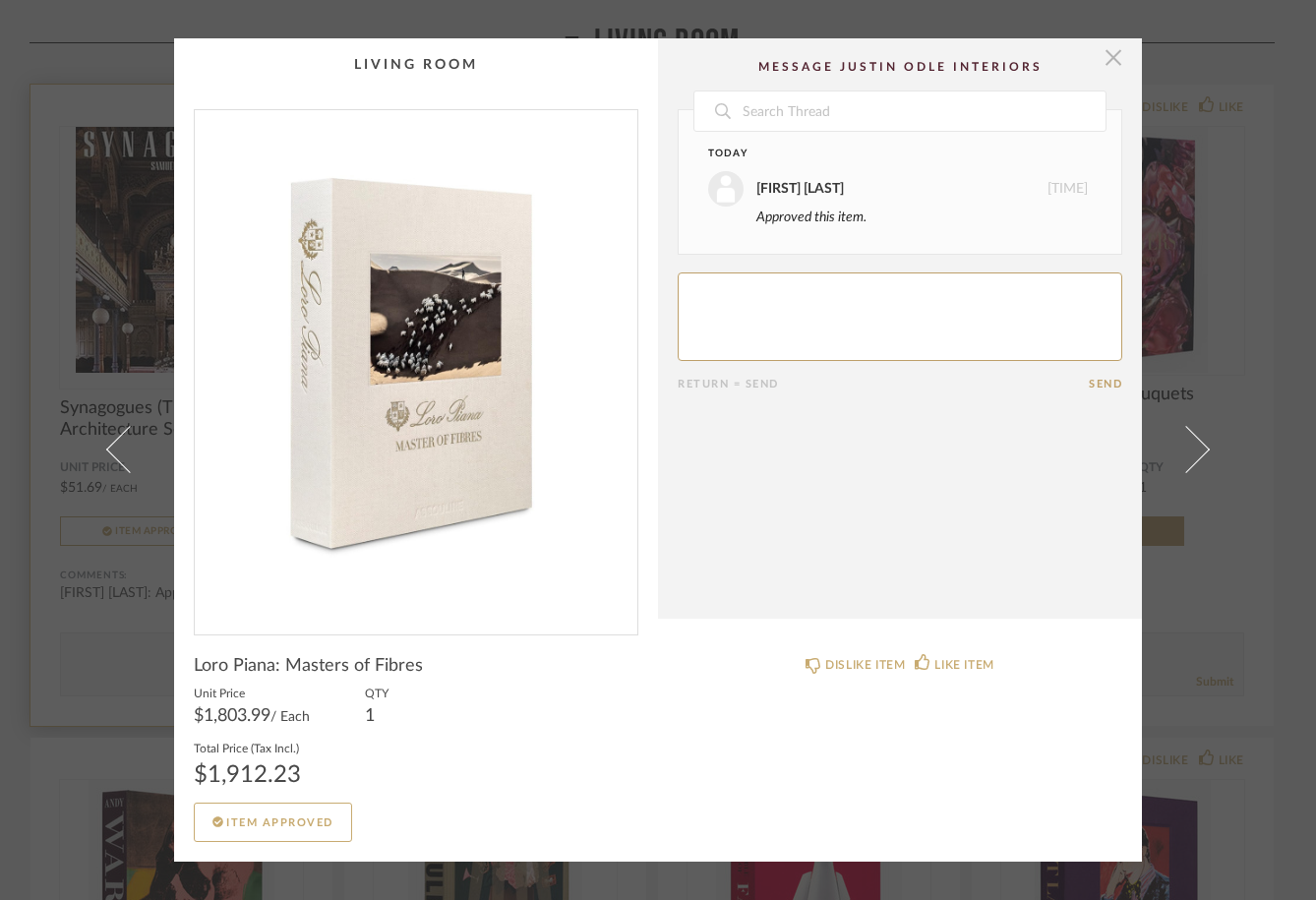 click at bounding box center (1113, 58) 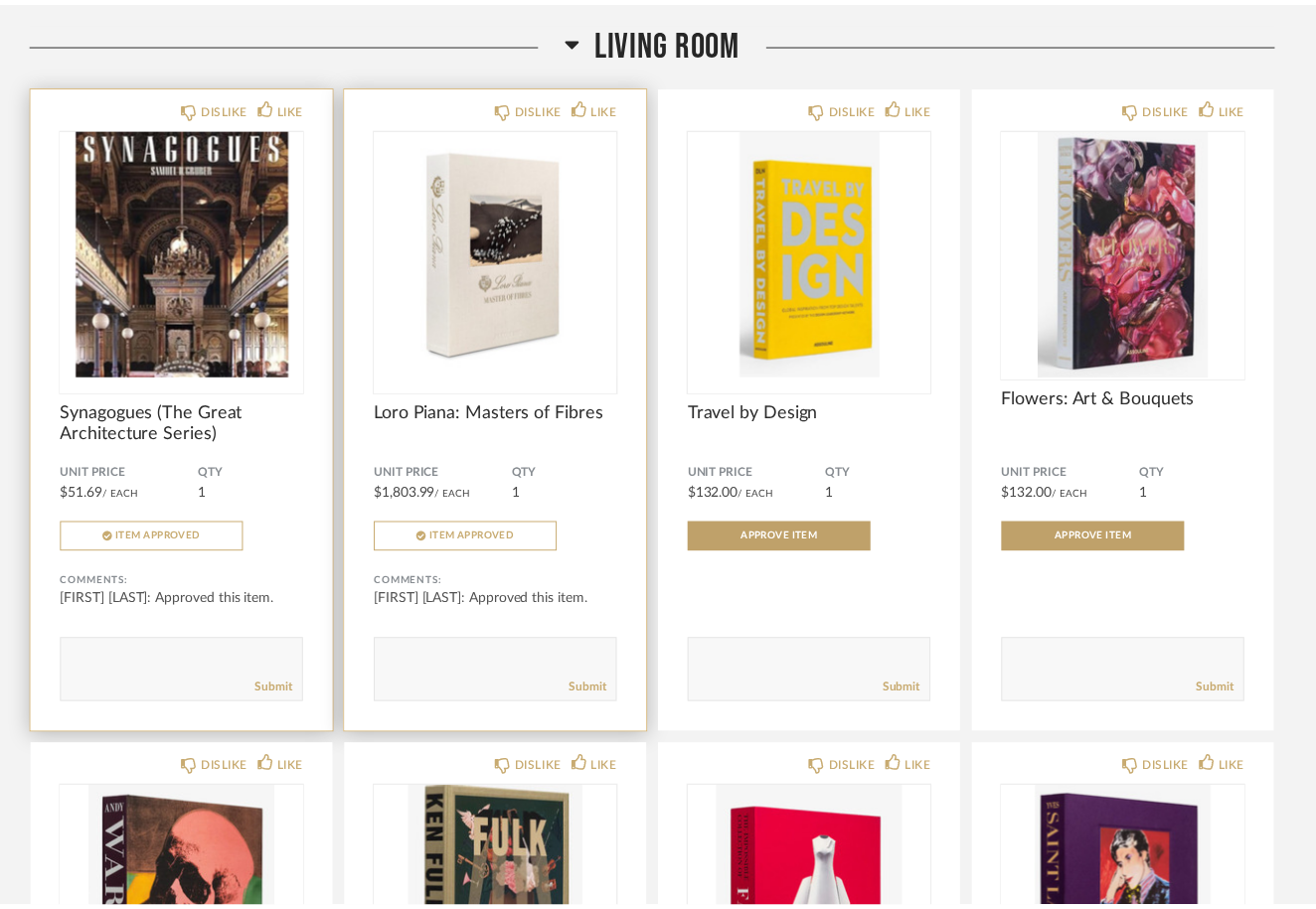 scroll, scrollTop: 1067, scrollLeft: 0, axis: vertical 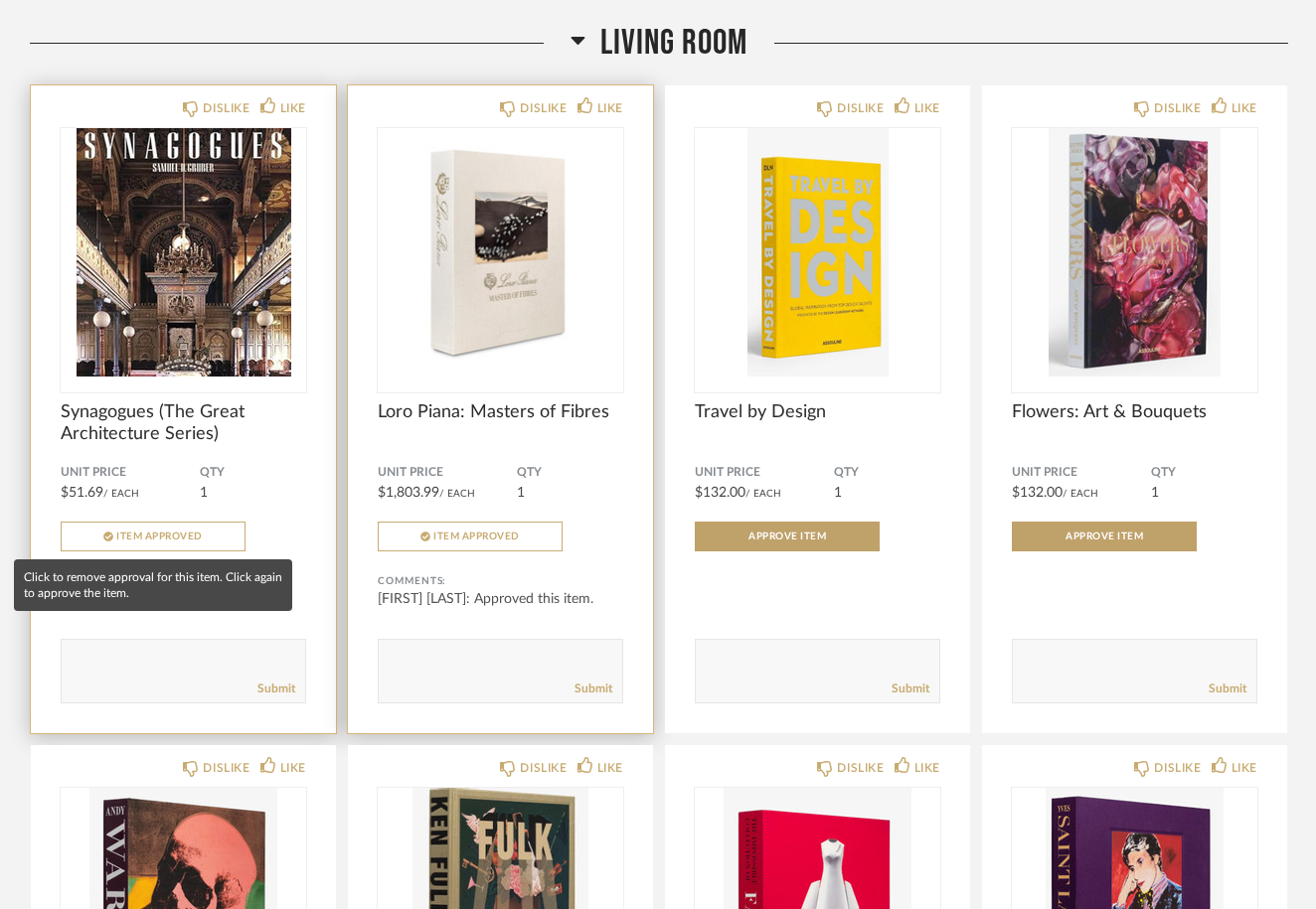 click on "Item Approved" 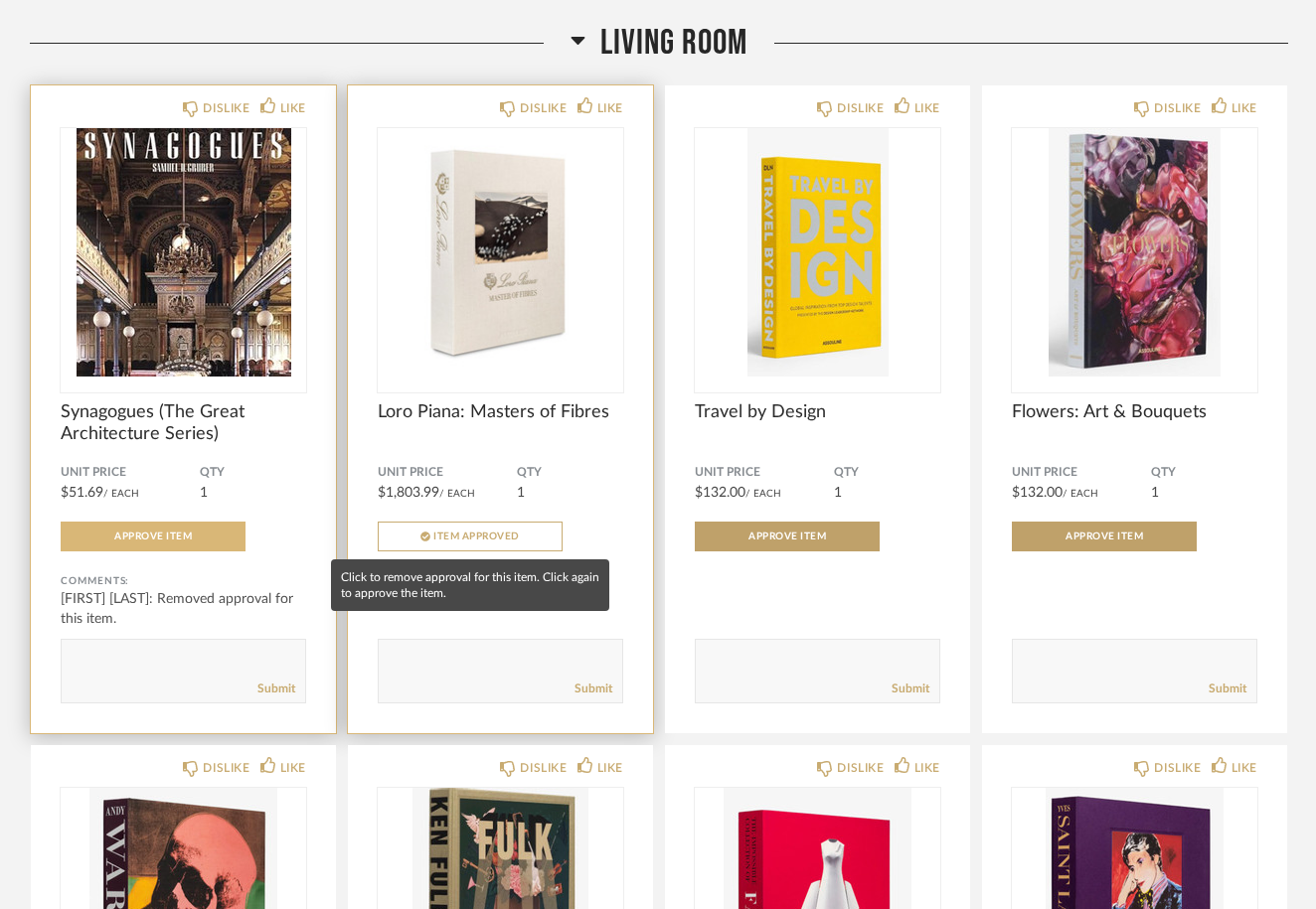 click on "Item Approved" 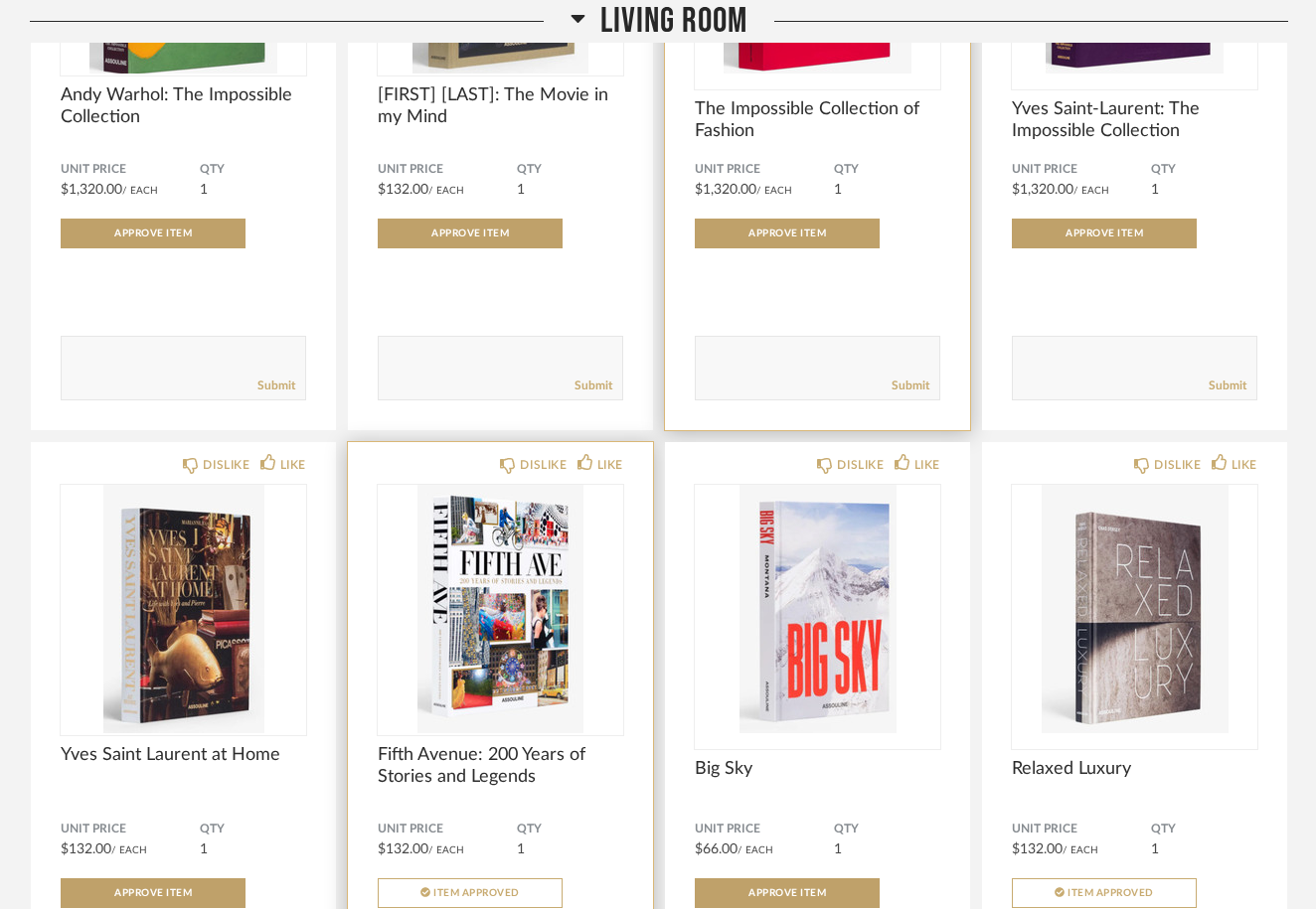 scroll, scrollTop: 2074, scrollLeft: 0, axis: vertical 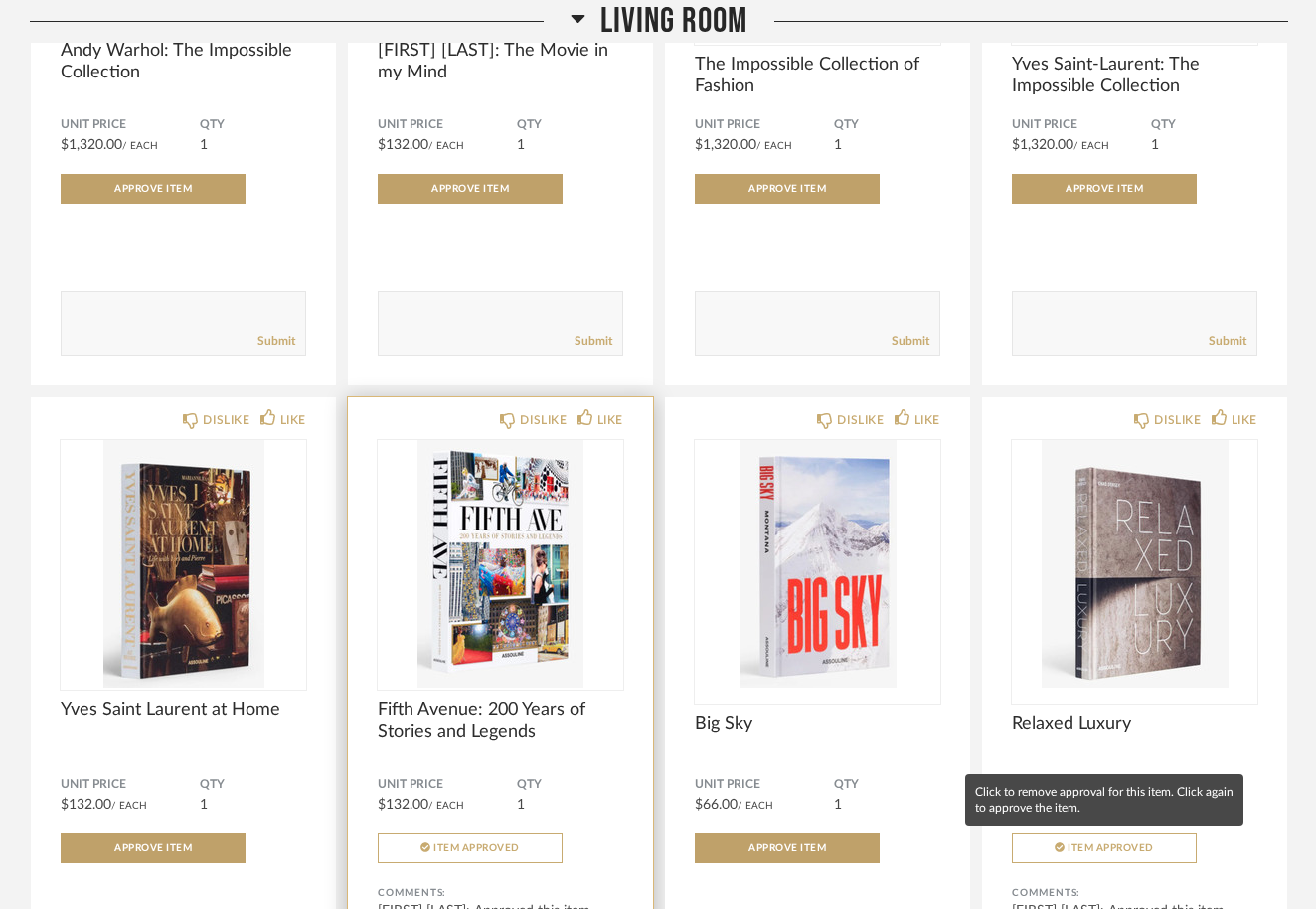 click on "Item Approved" 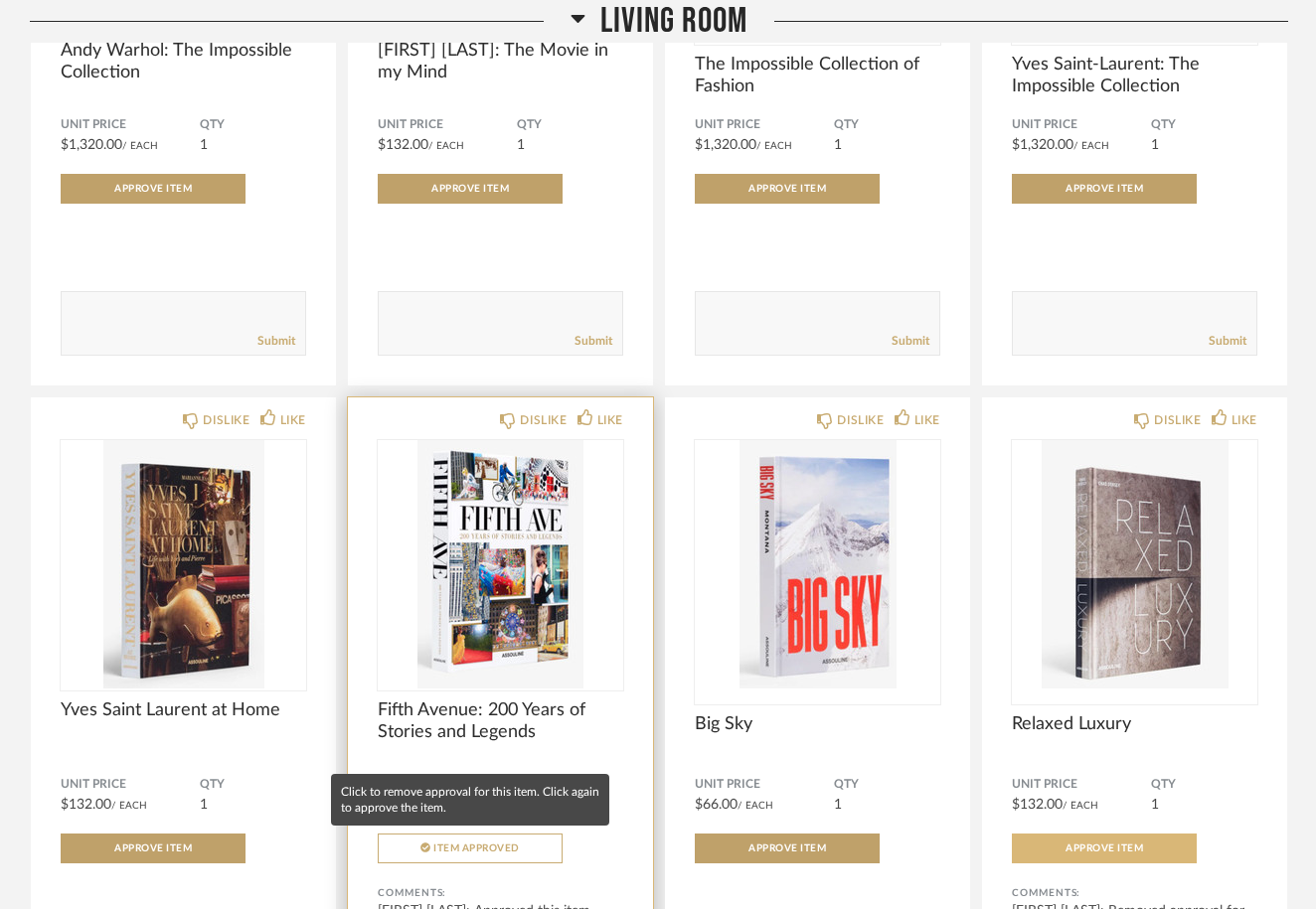 click on "Item Approved" 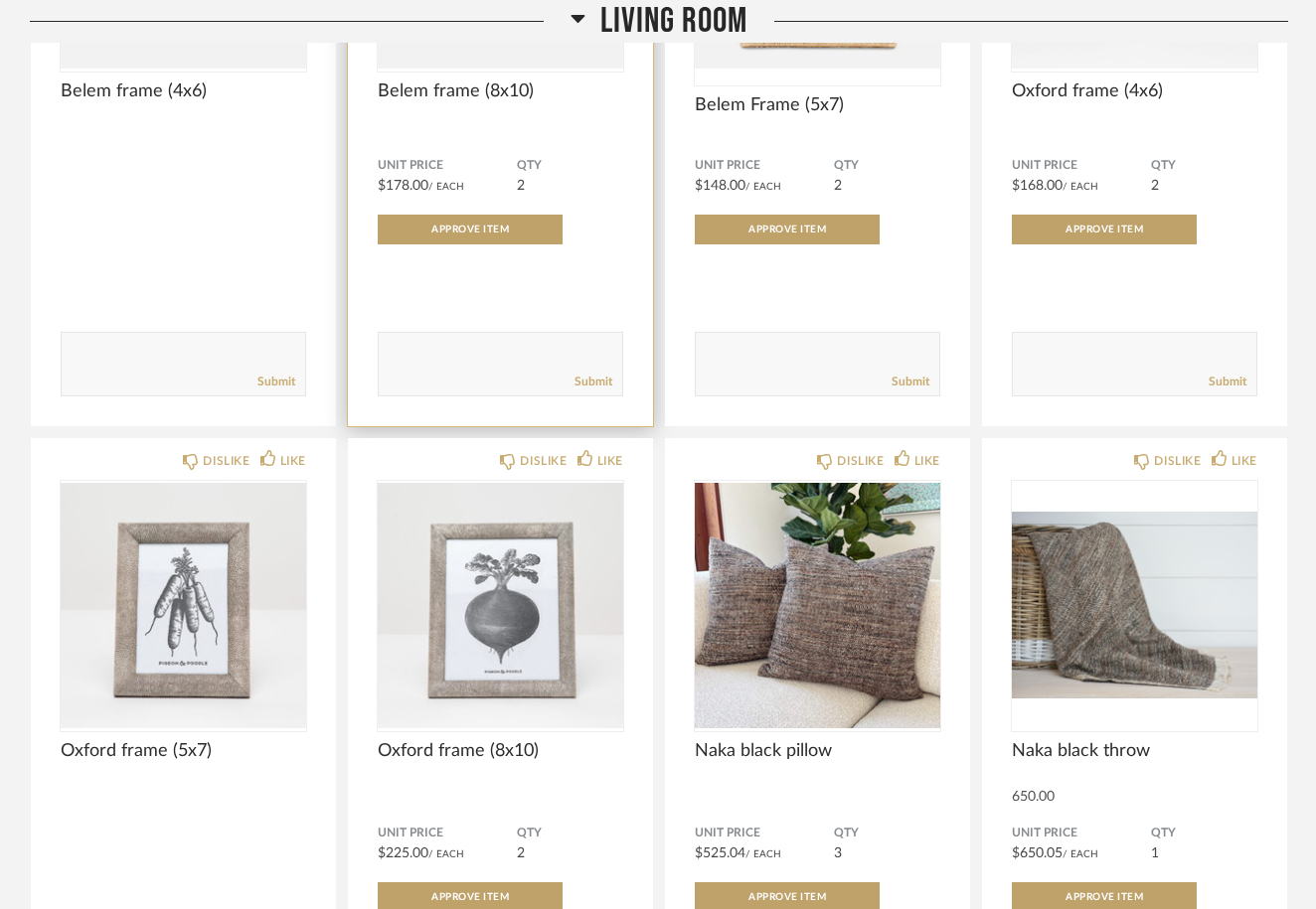 scroll, scrollTop: 3364, scrollLeft: 0, axis: vertical 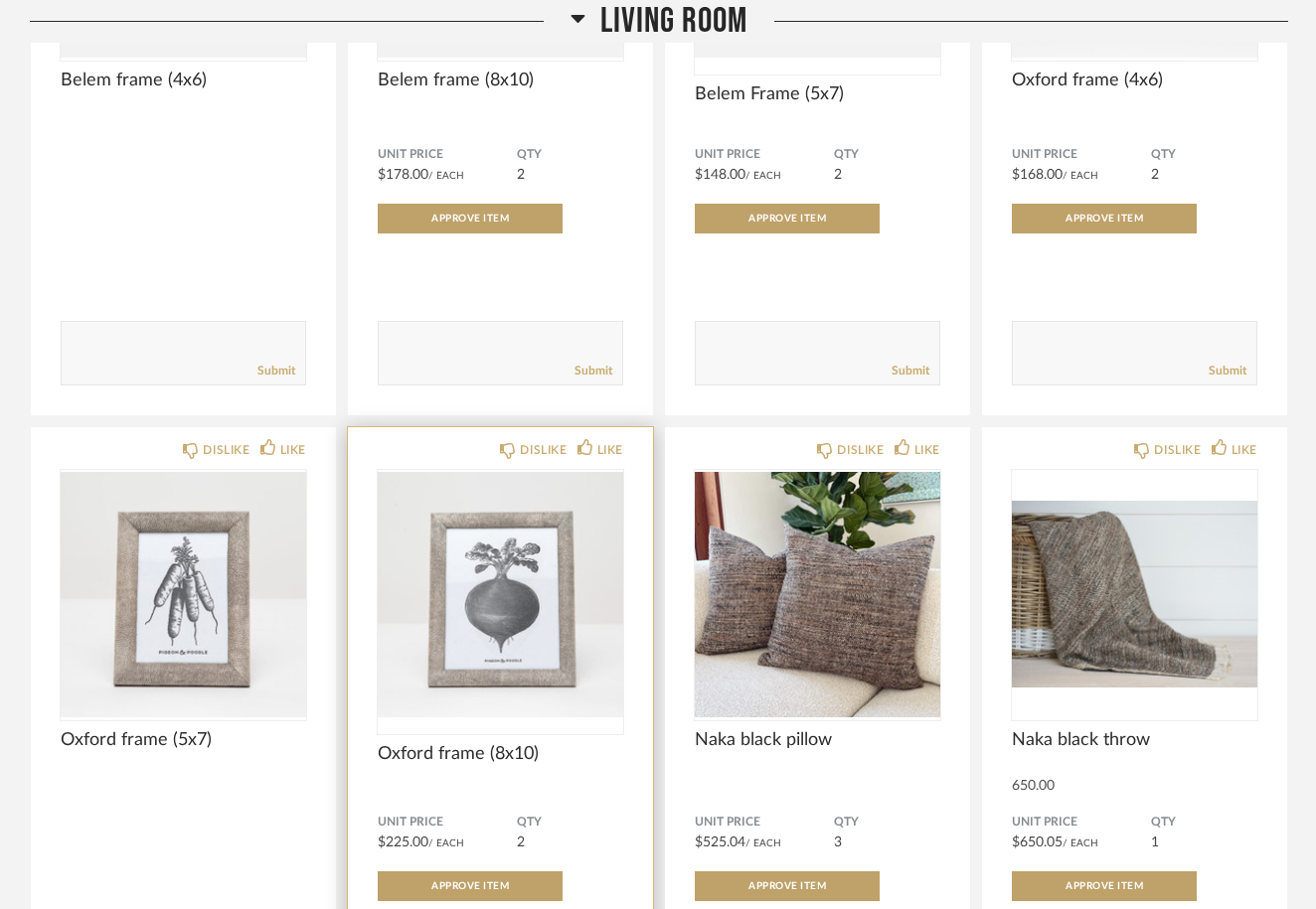 click at bounding box center (500, 594) 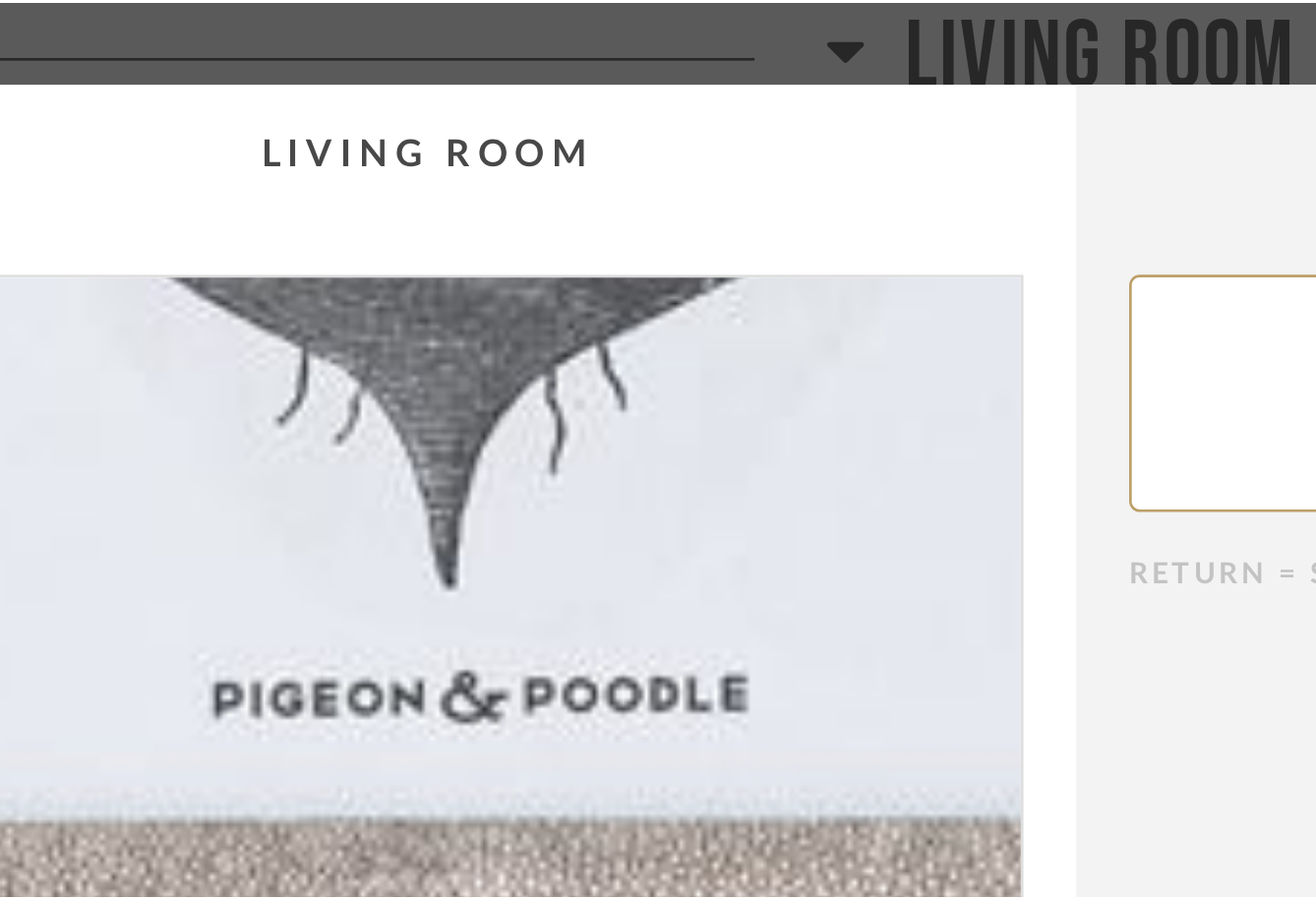 scroll, scrollTop: 0, scrollLeft: 0, axis: both 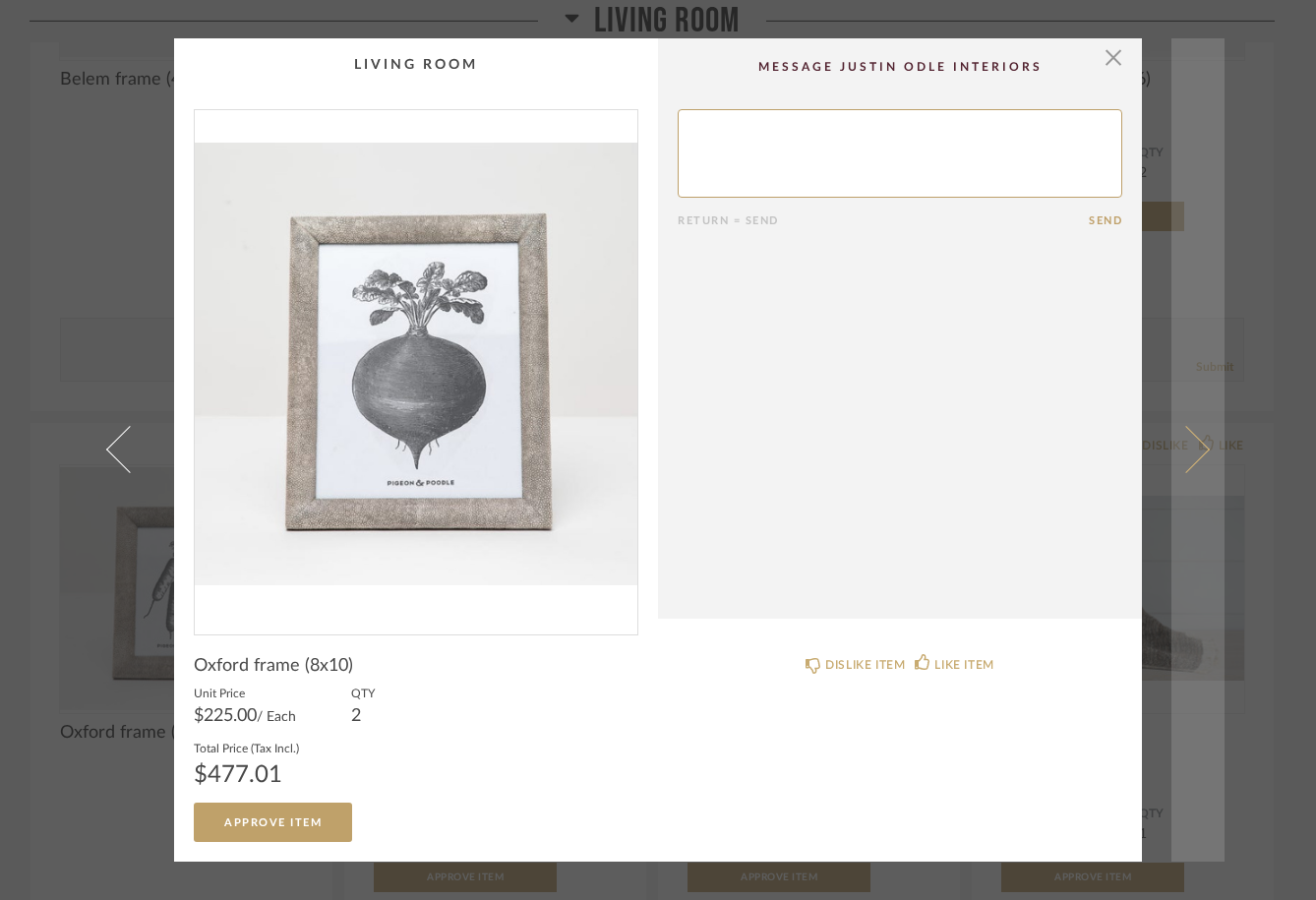 click at bounding box center (1186, 450) 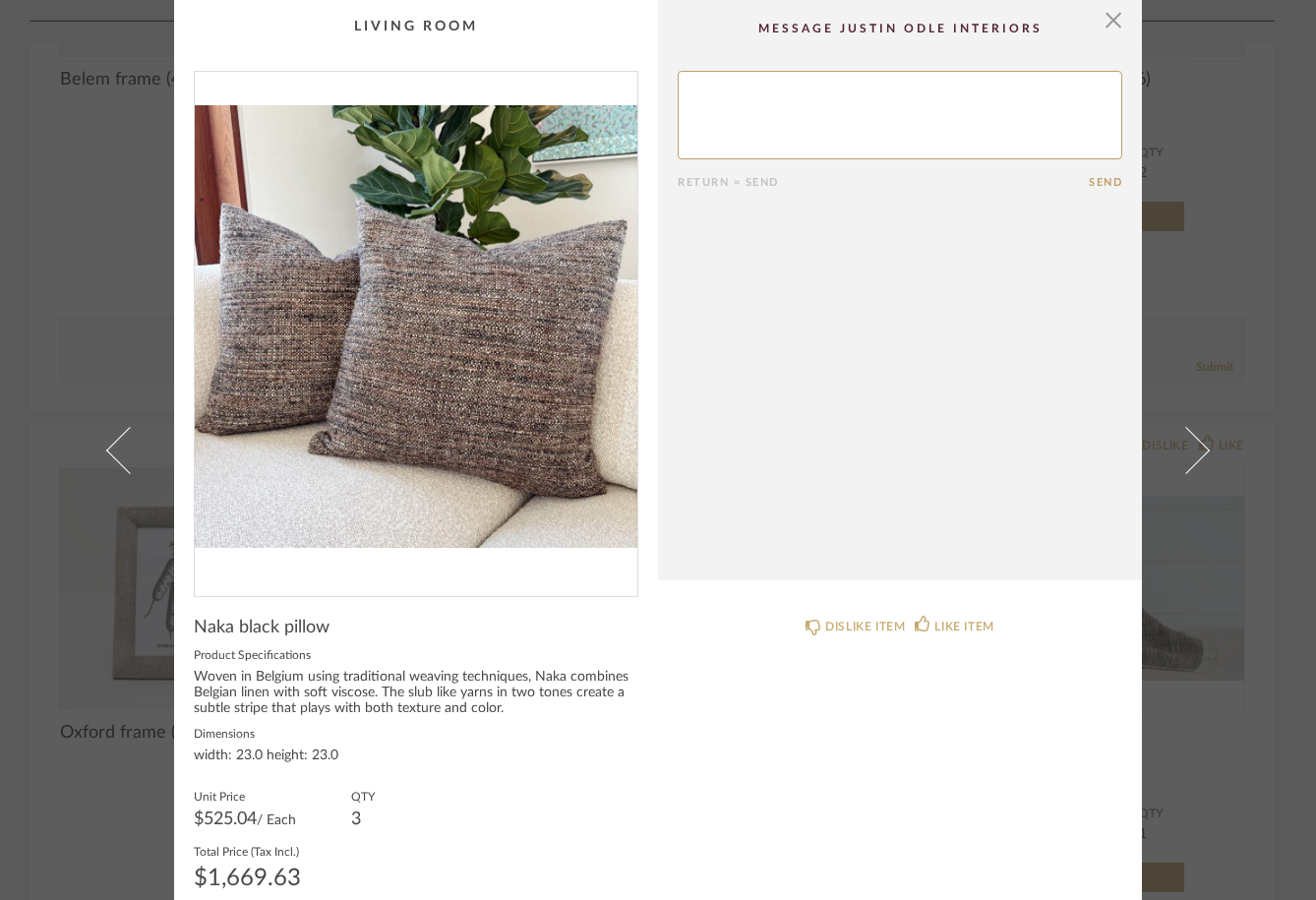 click at bounding box center [1186, 450] 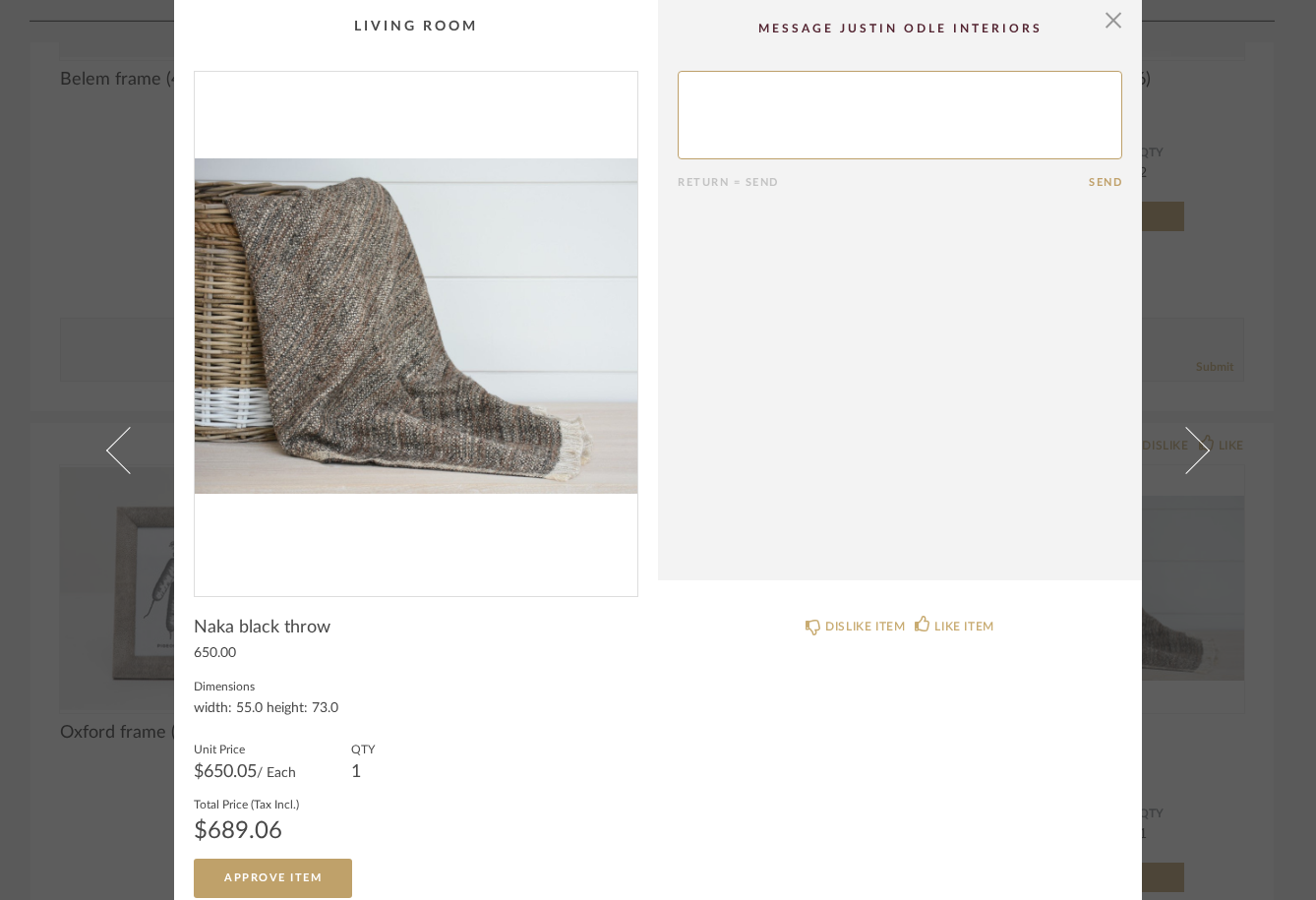 click at bounding box center (1186, 450) 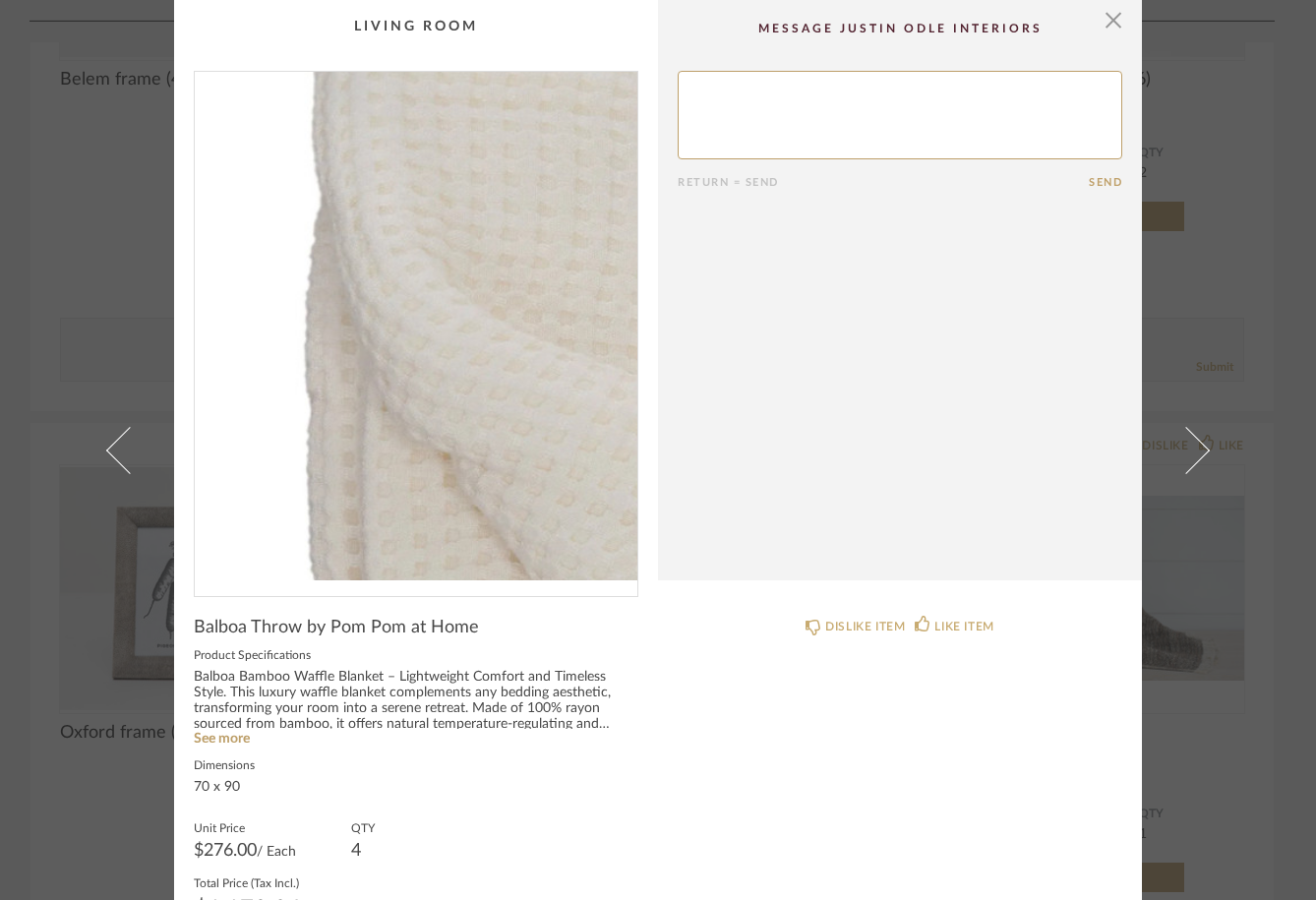 scroll, scrollTop: 0, scrollLeft: 0, axis: both 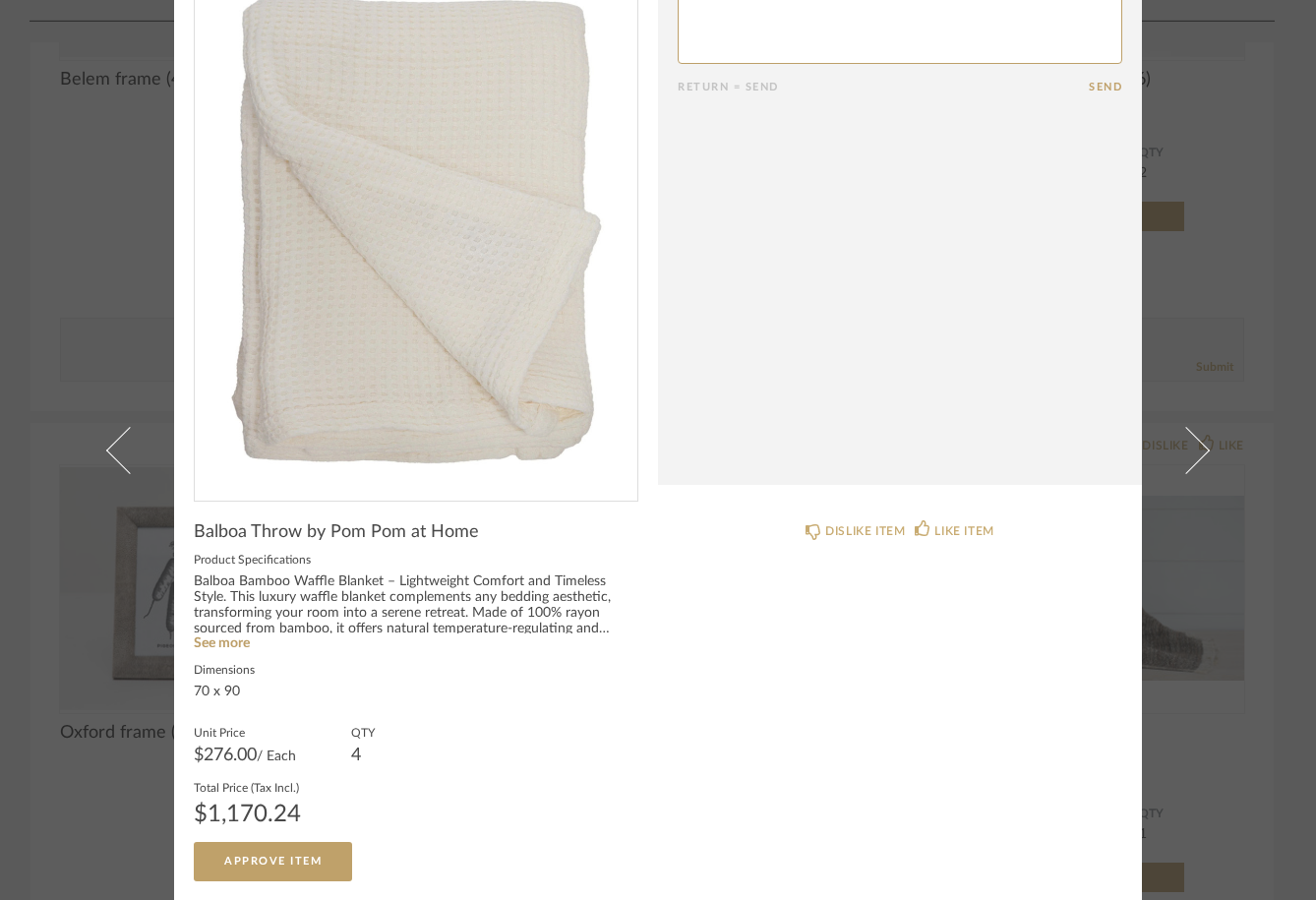click on "4" 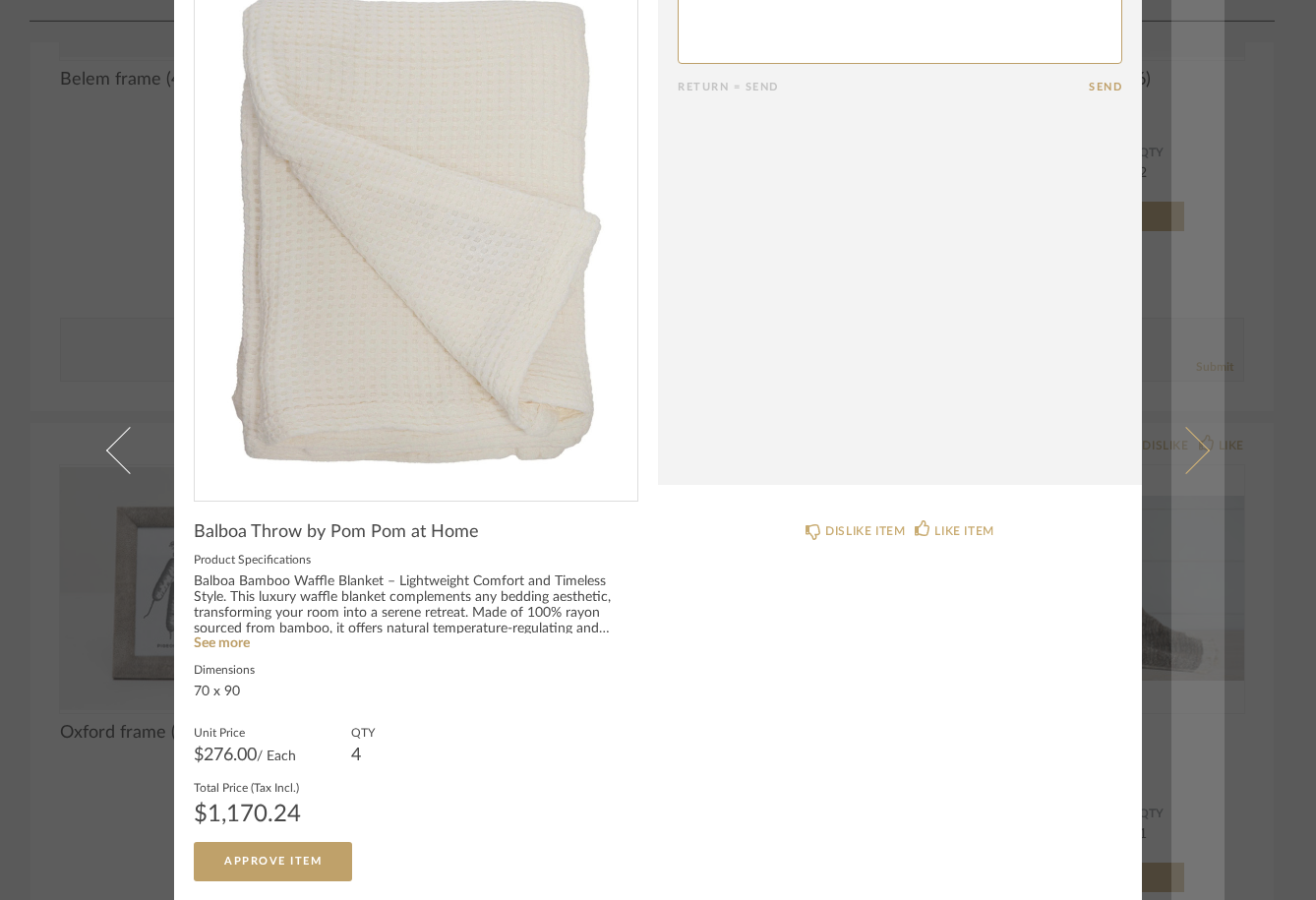 click at bounding box center (1186, 450) 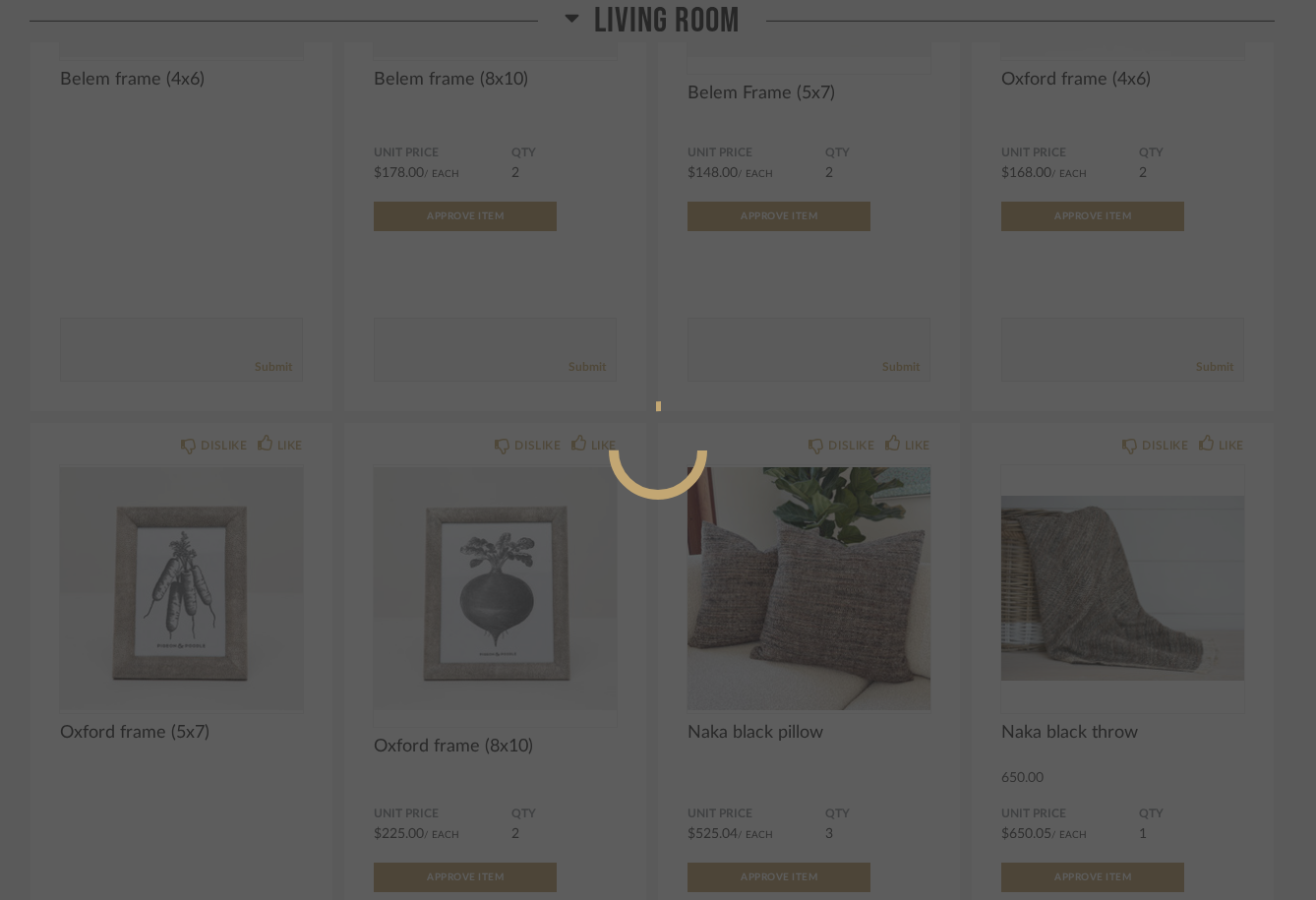 scroll, scrollTop: 46, scrollLeft: 0, axis: vertical 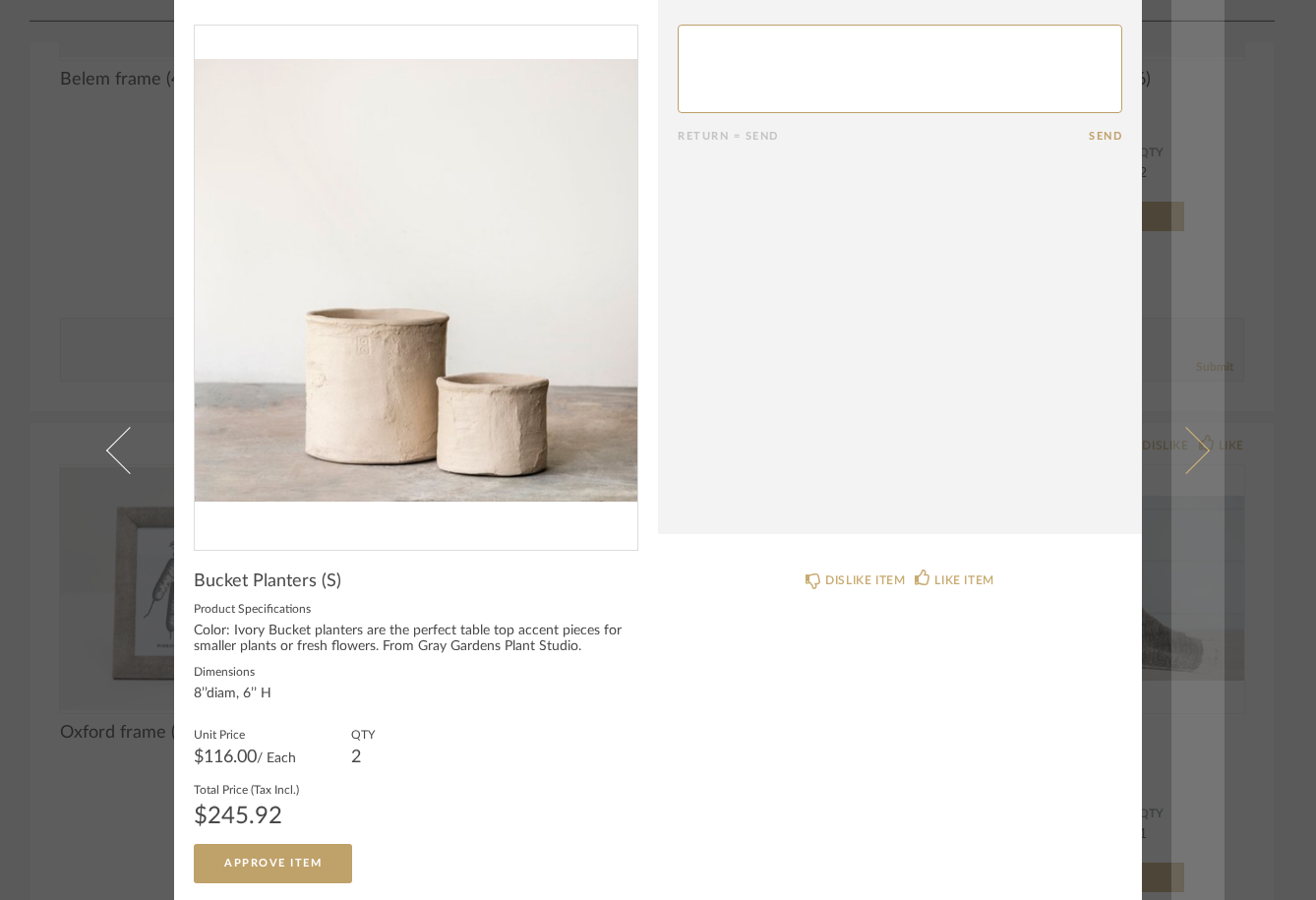 click at bounding box center (1186, 450) 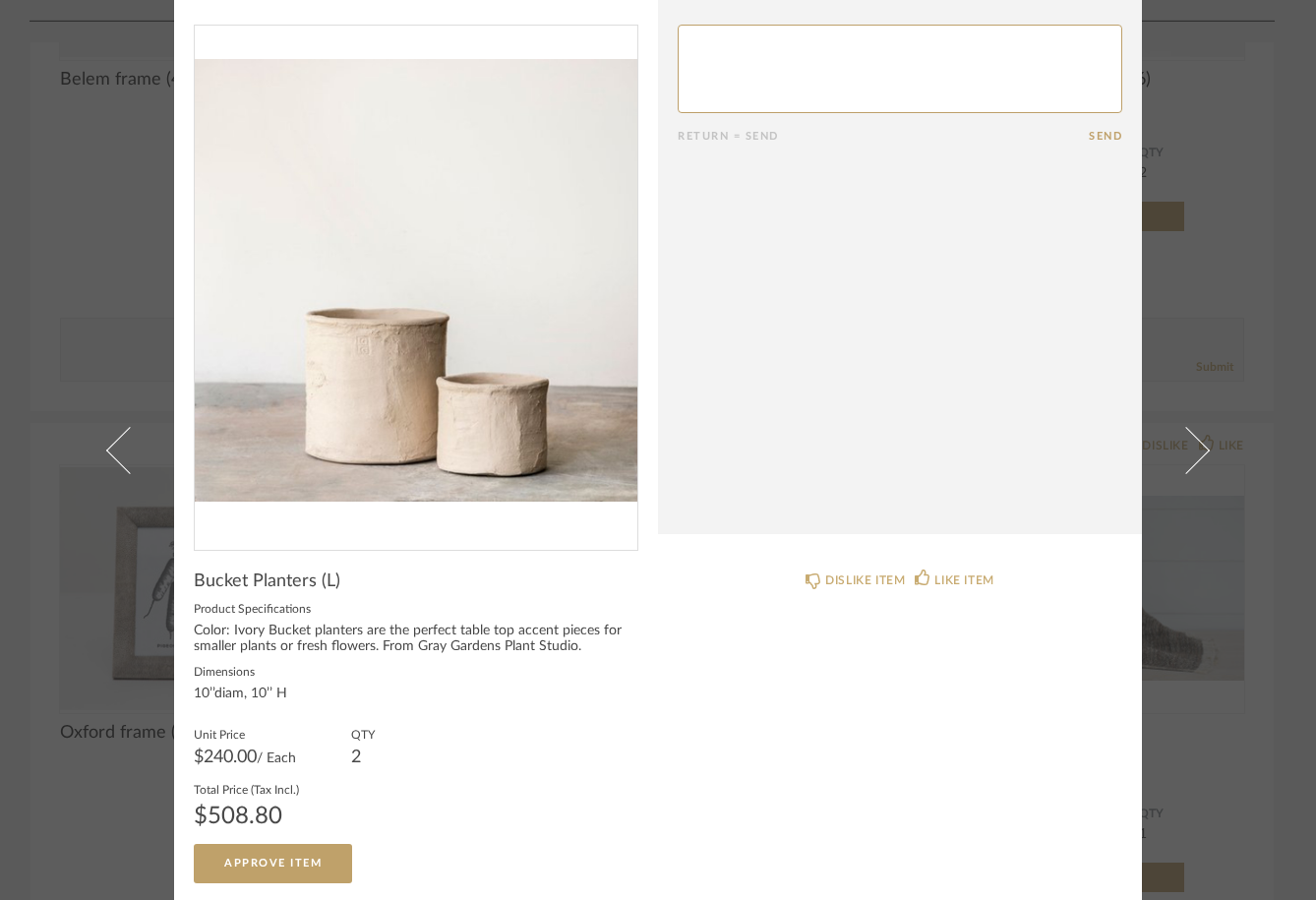 scroll, scrollTop: 0, scrollLeft: 0, axis: both 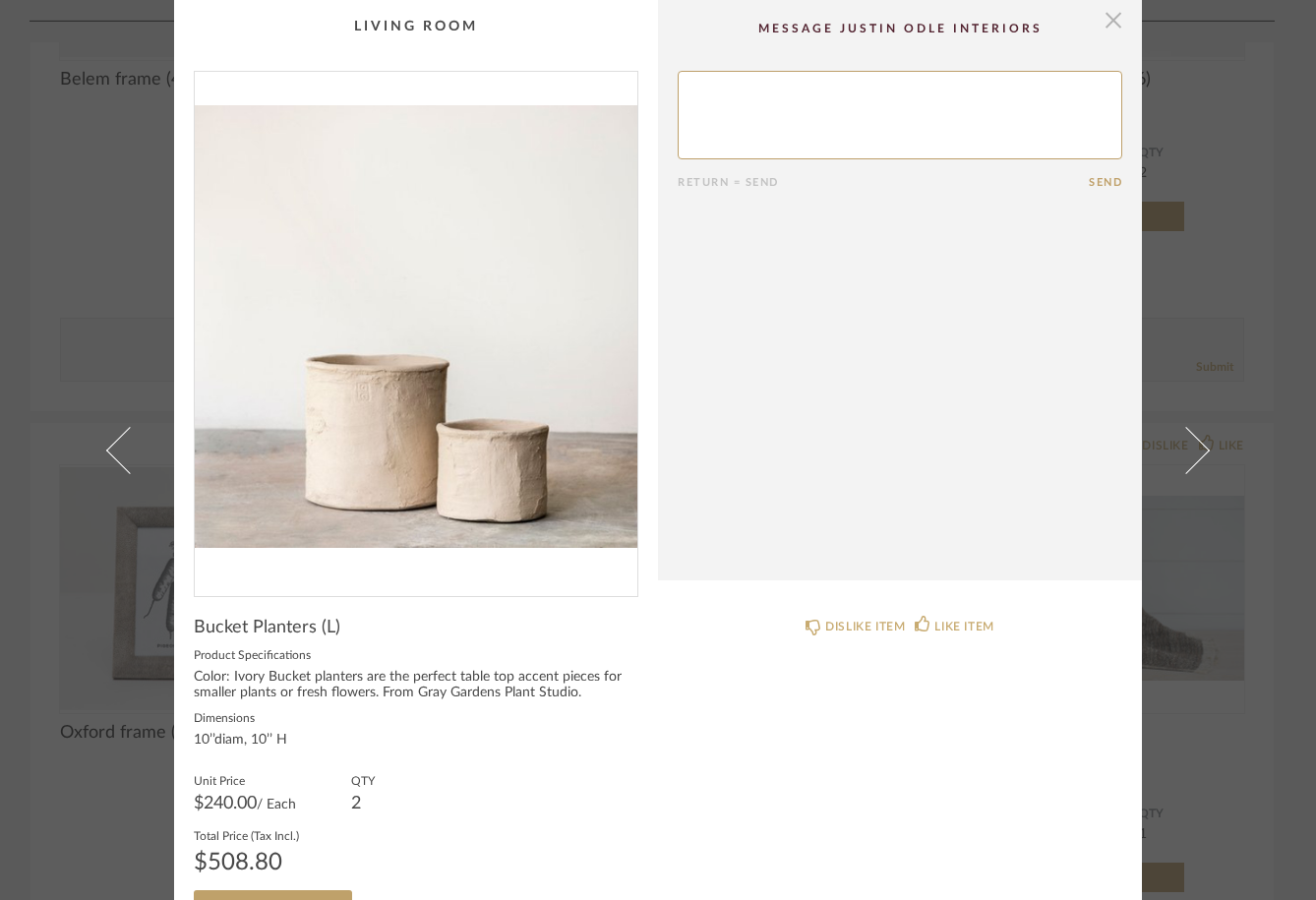 click at bounding box center [1113, 20] 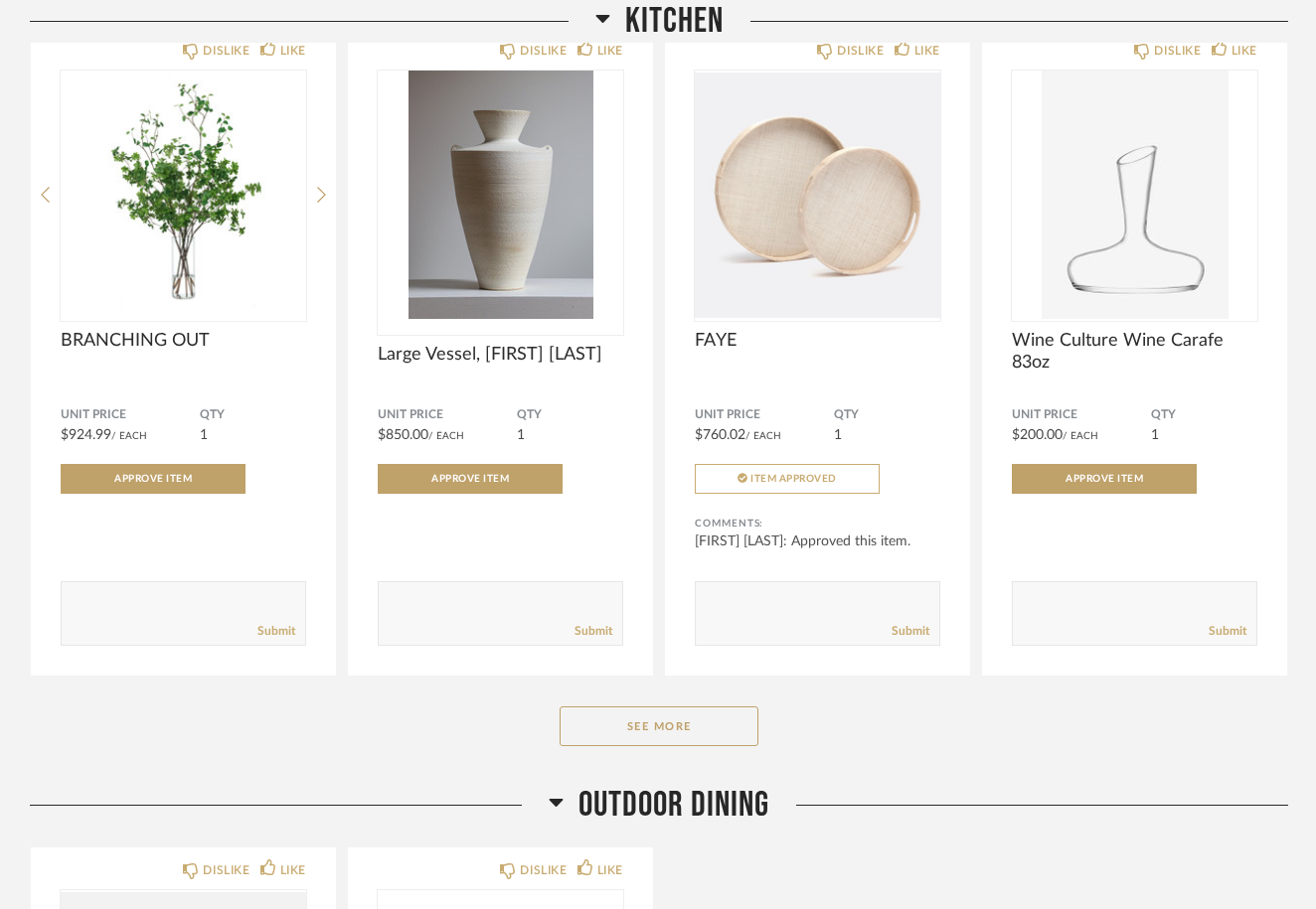 scroll, scrollTop: 4596, scrollLeft: 0, axis: vertical 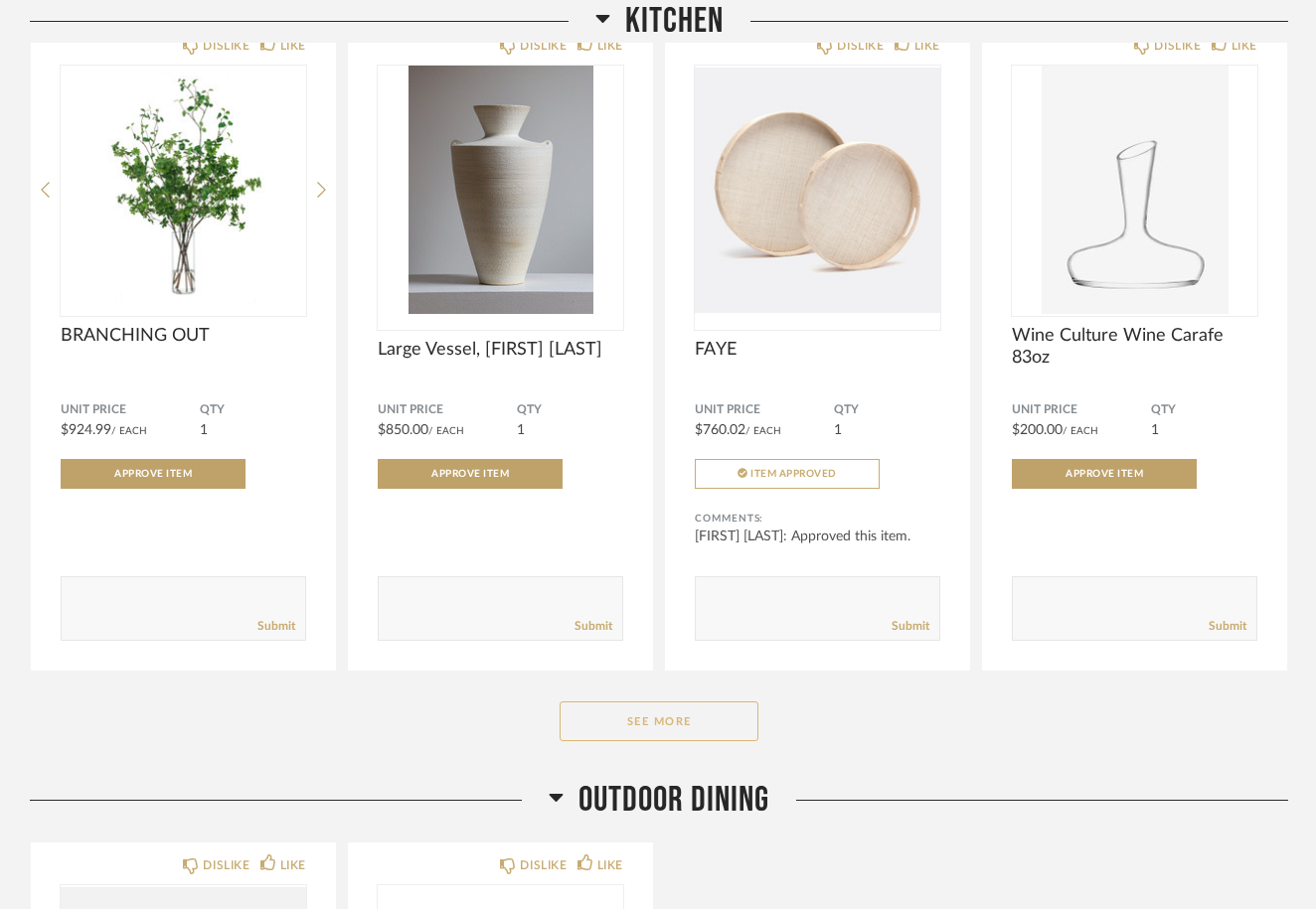 click on "See More" 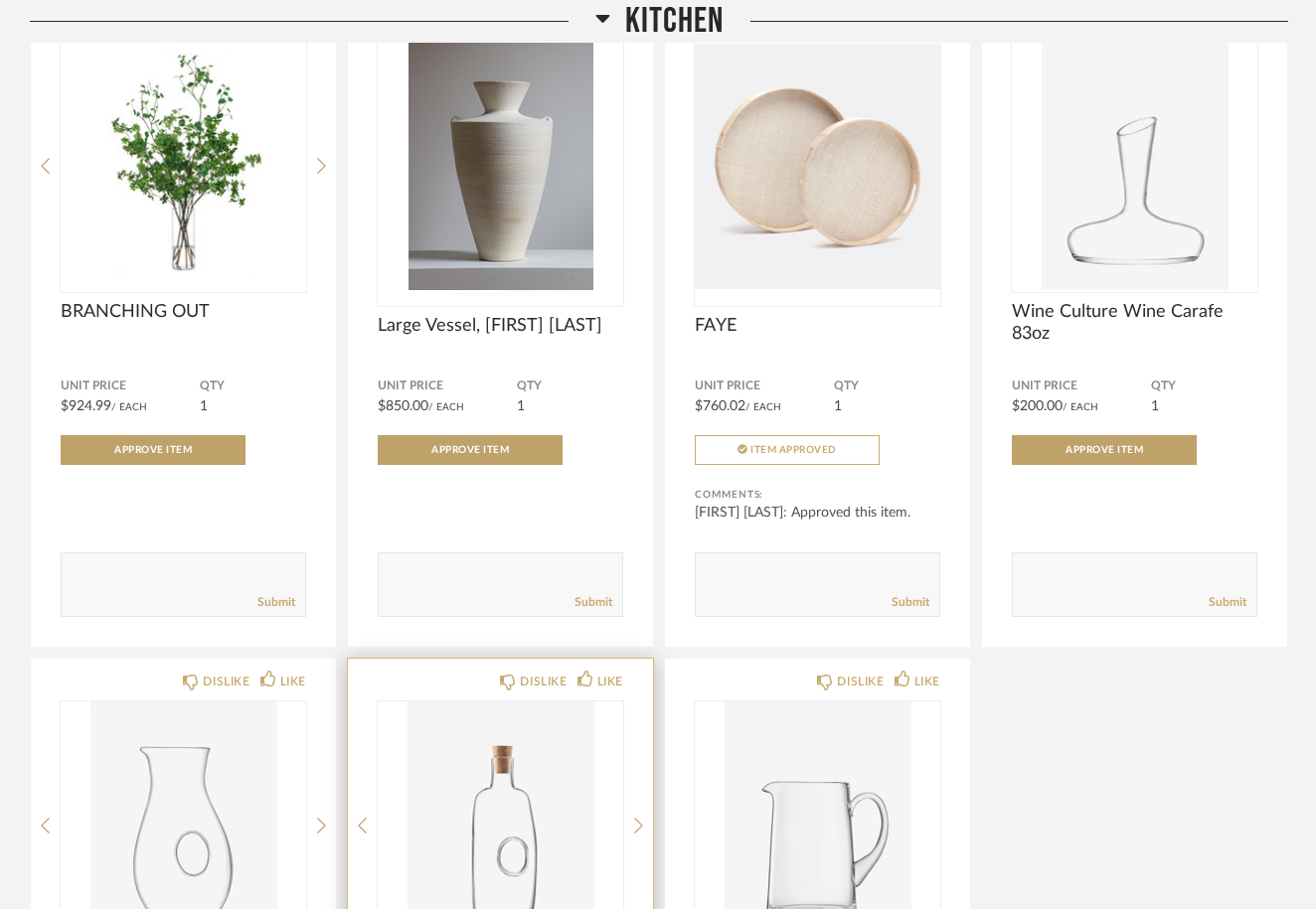 scroll, scrollTop: 4616, scrollLeft: 0, axis: vertical 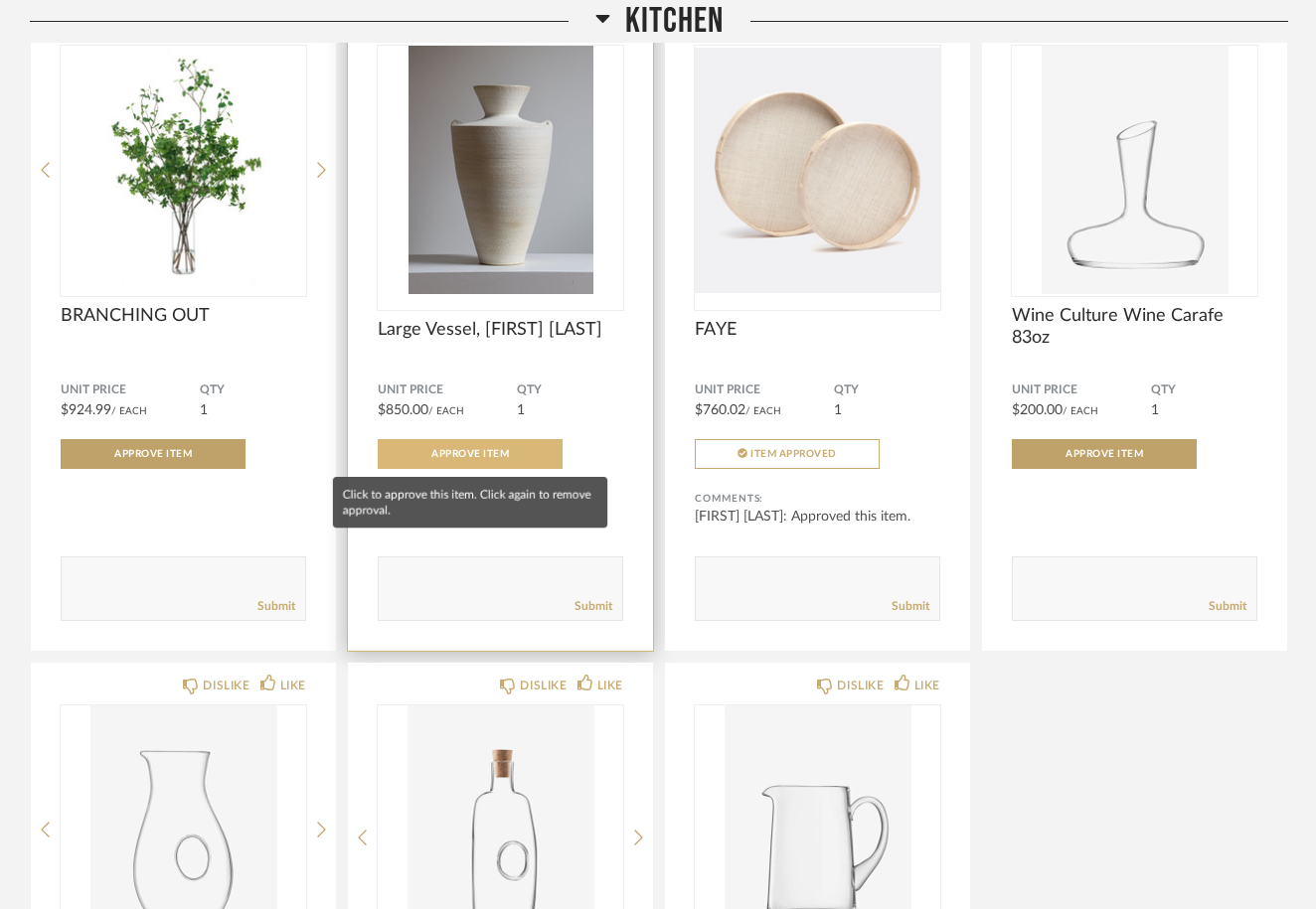 click on "Approve Item" 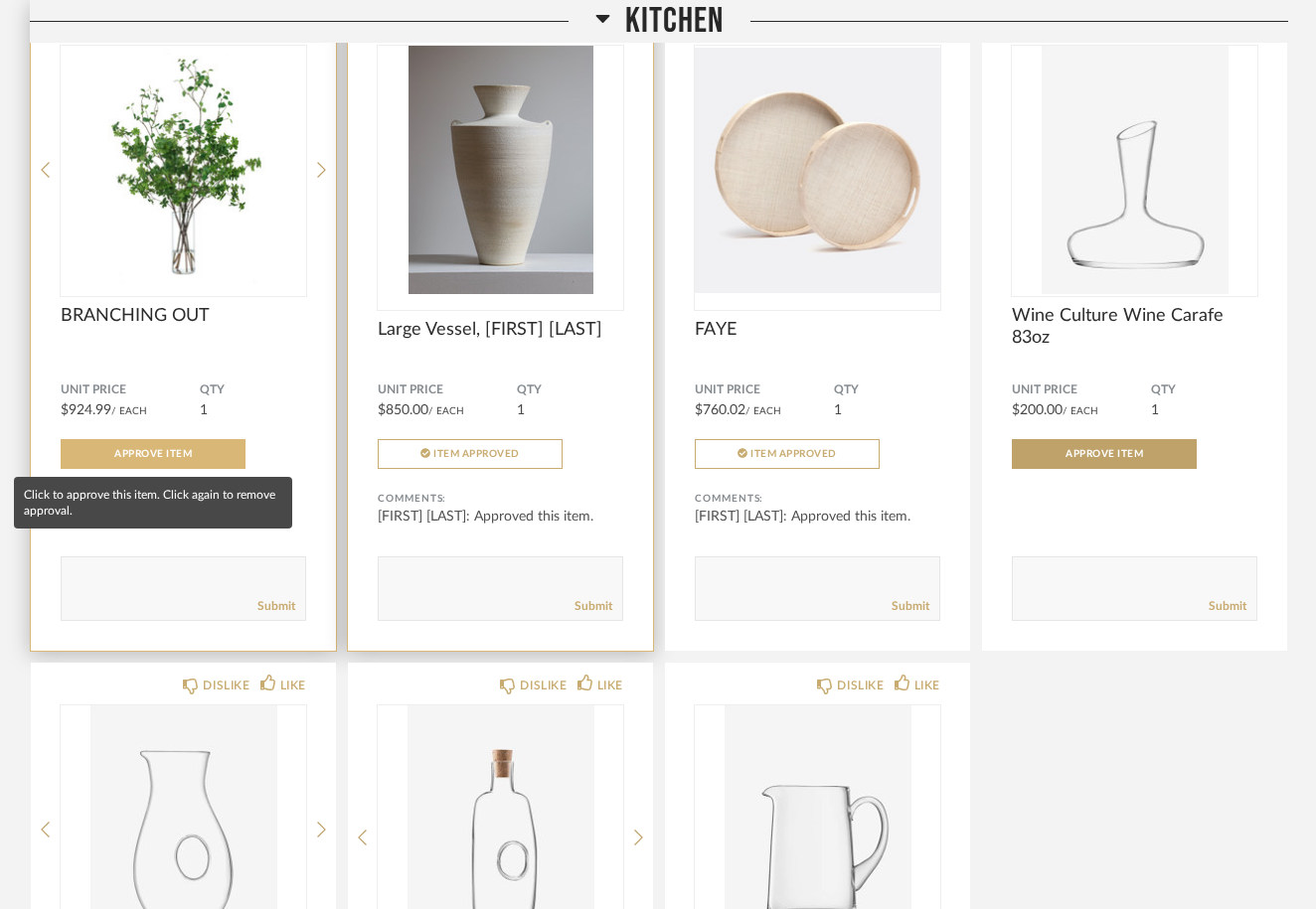 click on "Approve Item" 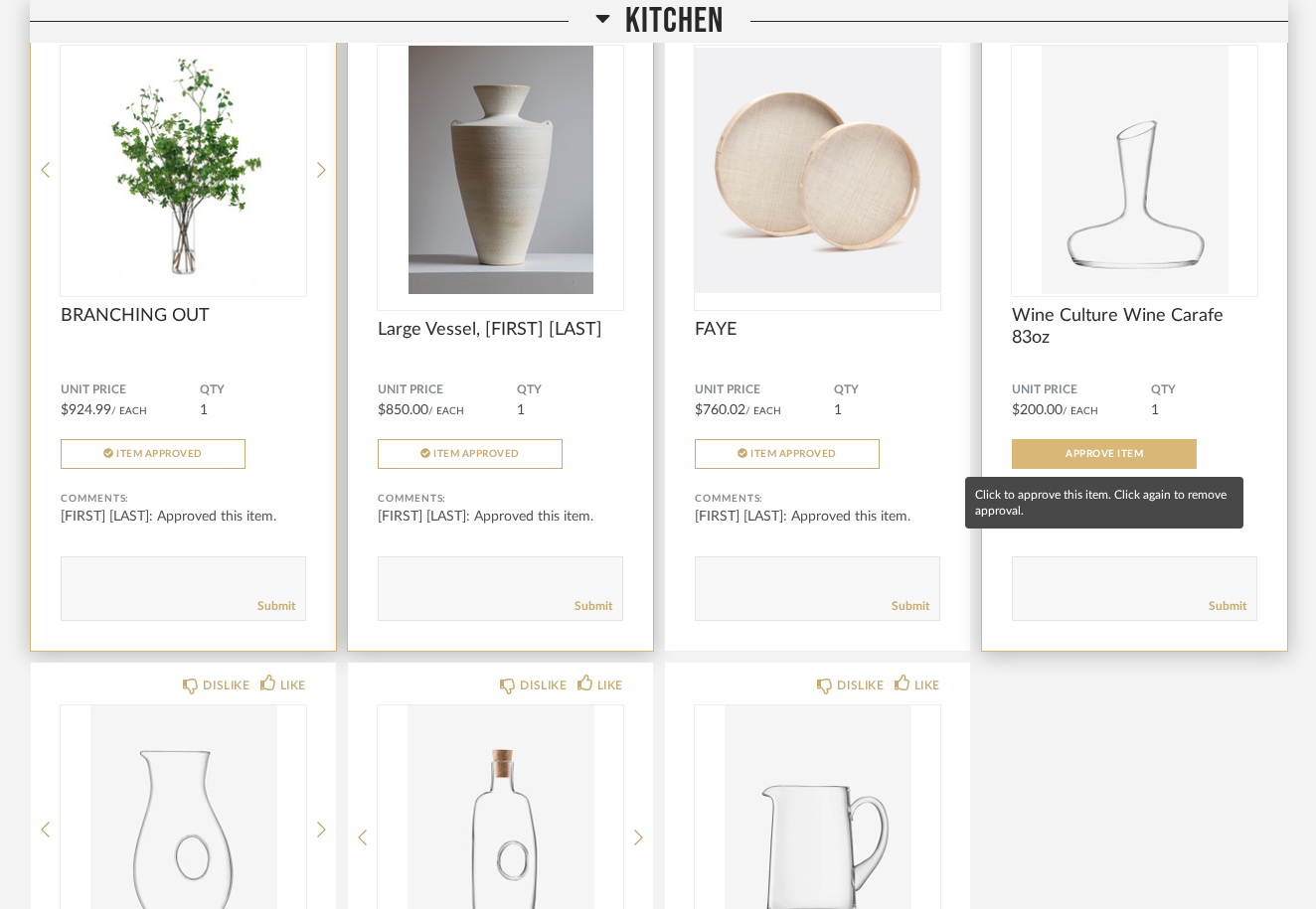 click on "Approve Item" 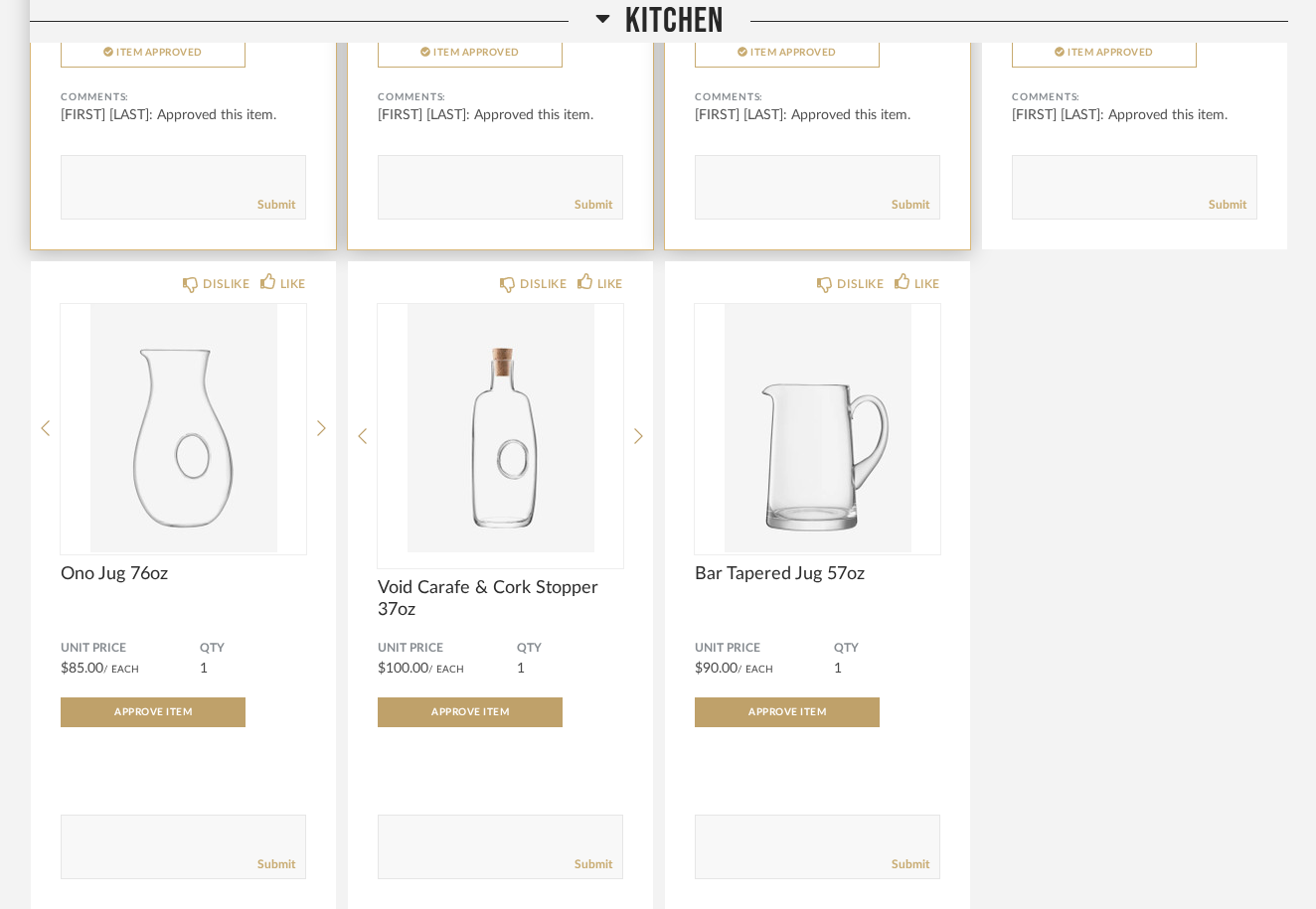 scroll, scrollTop: 5029, scrollLeft: 0, axis: vertical 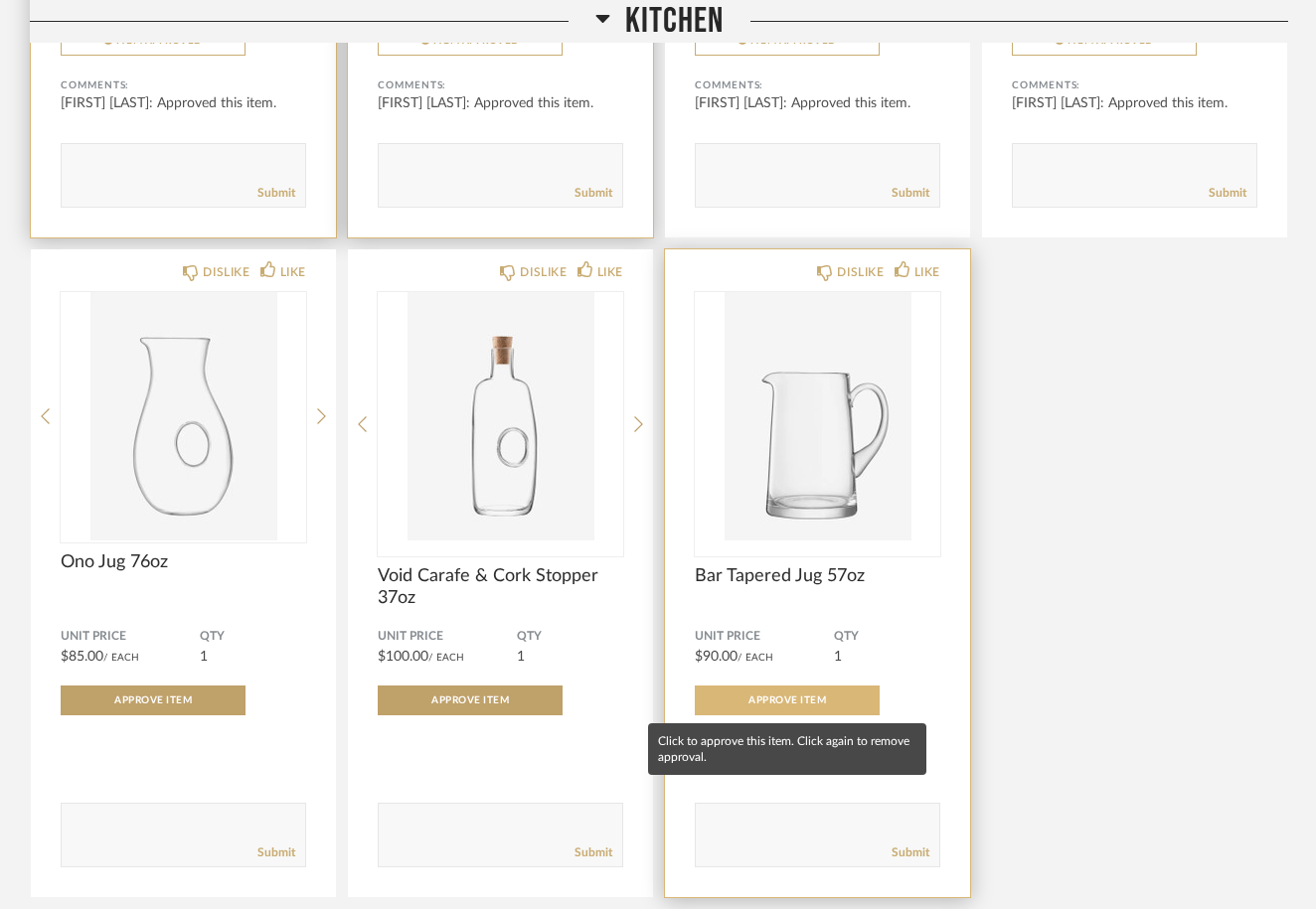 click on "Approve Item" 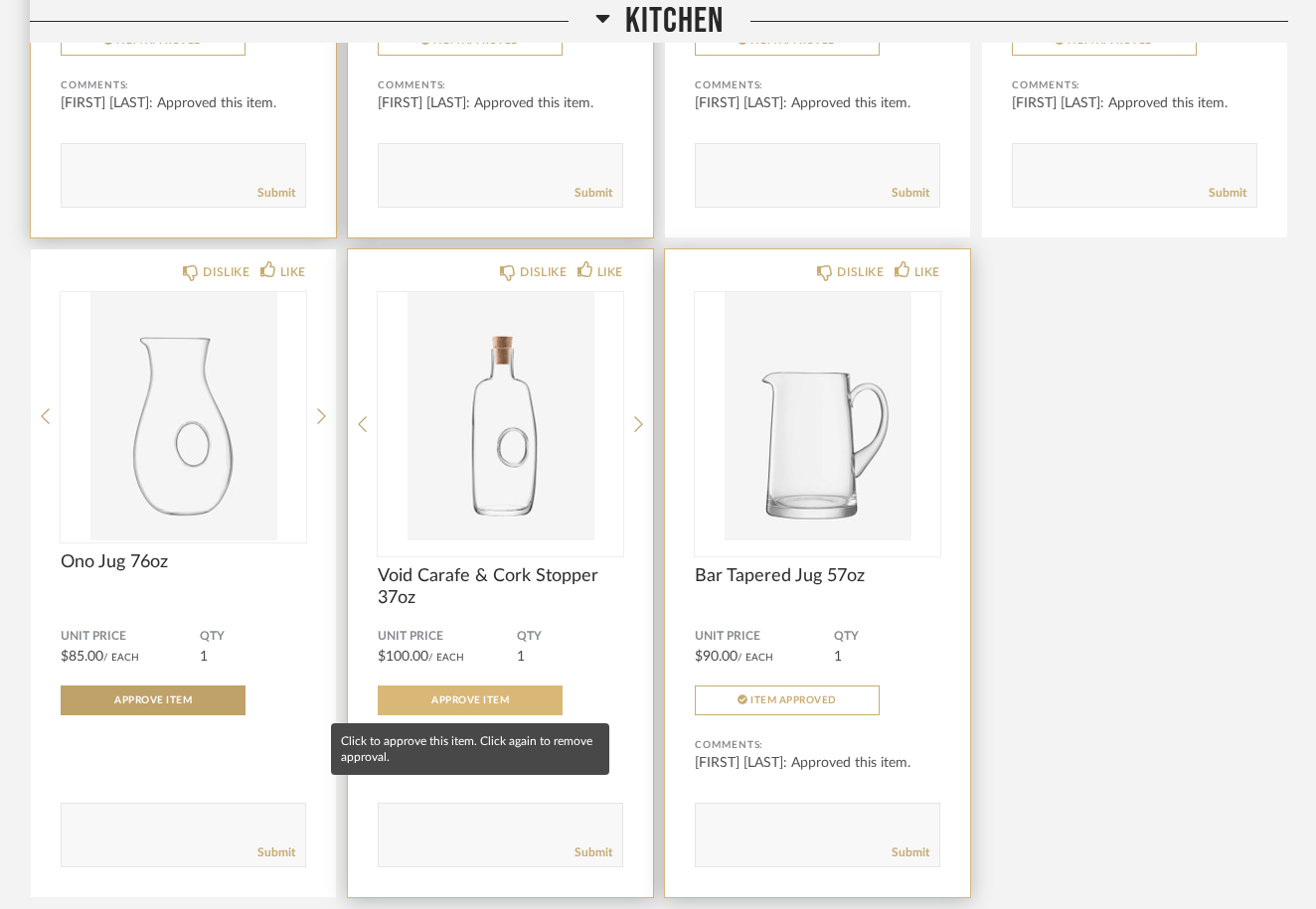 click on "Approve Item" 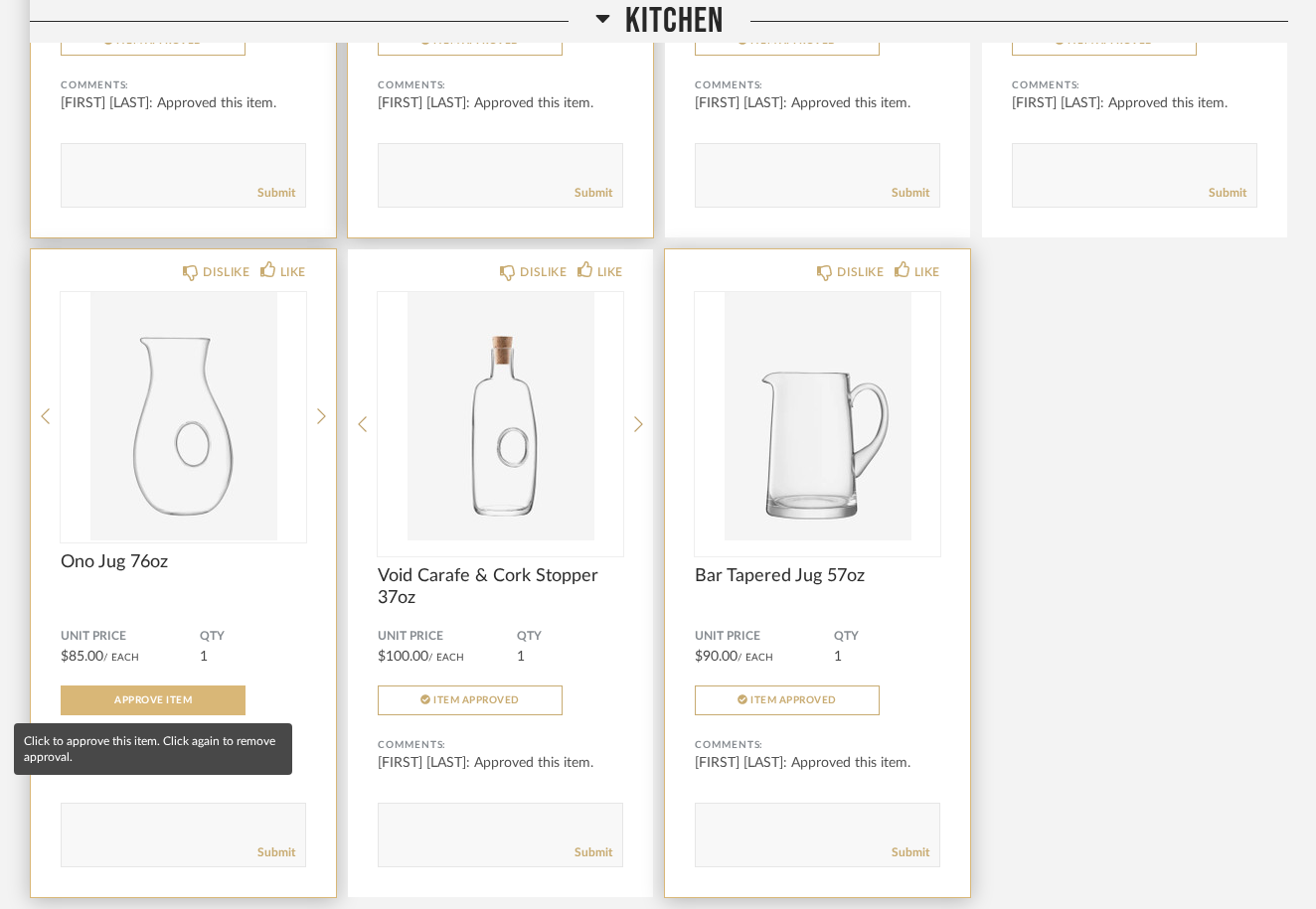 click on "Approve Item" 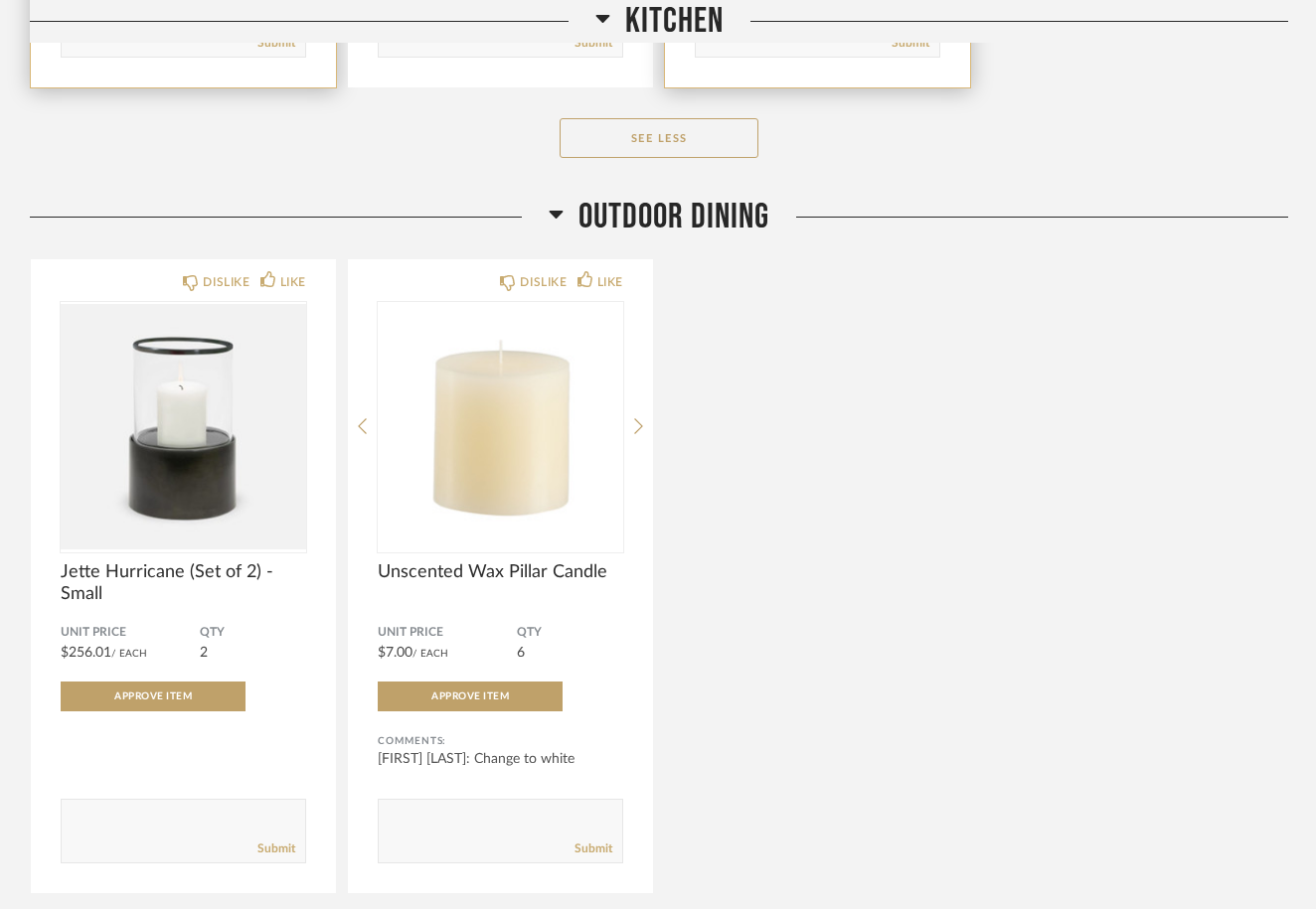 scroll, scrollTop: 5844, scrollLeft: 0, axis: vertical 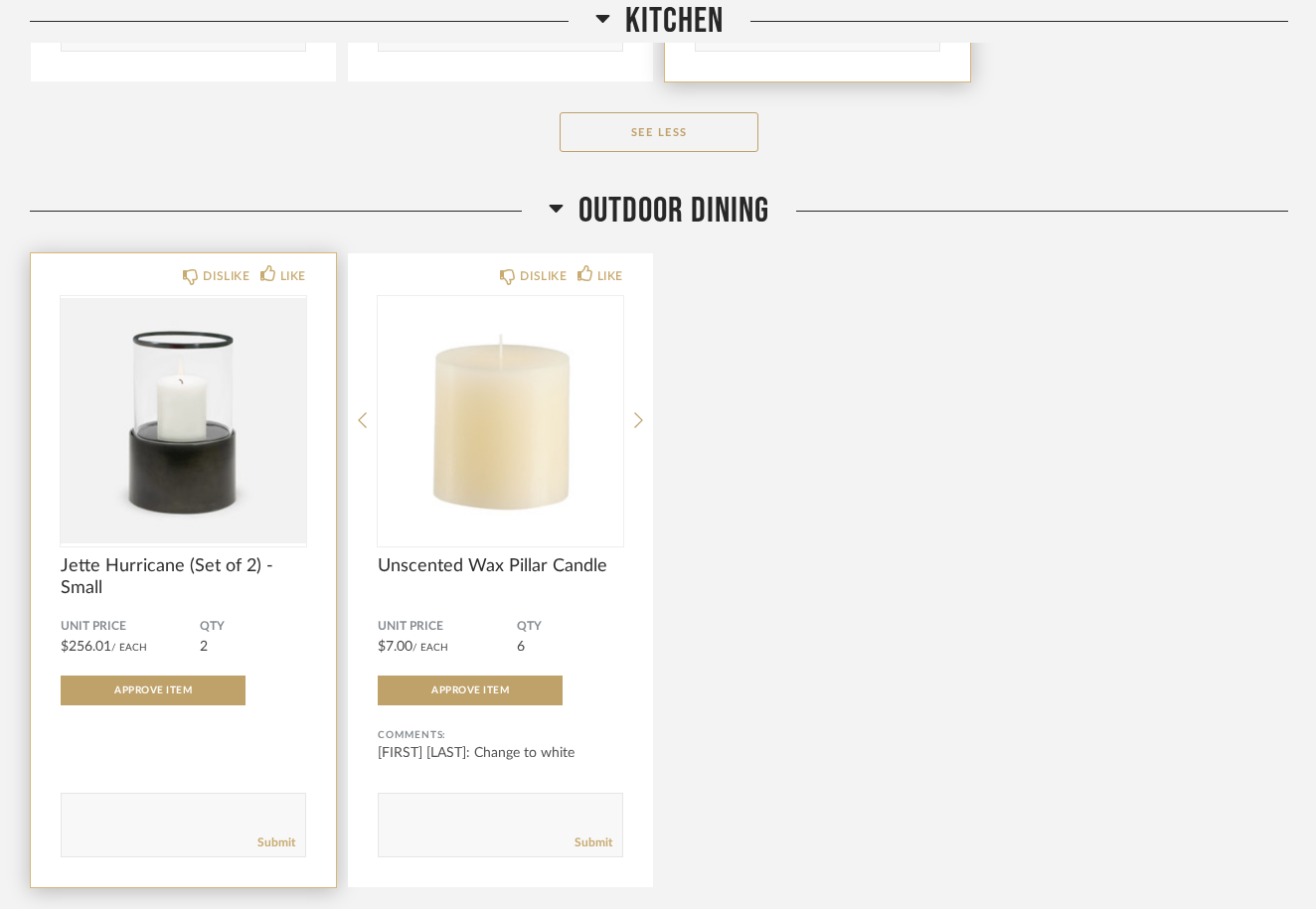 click on "Comments:       Submit" 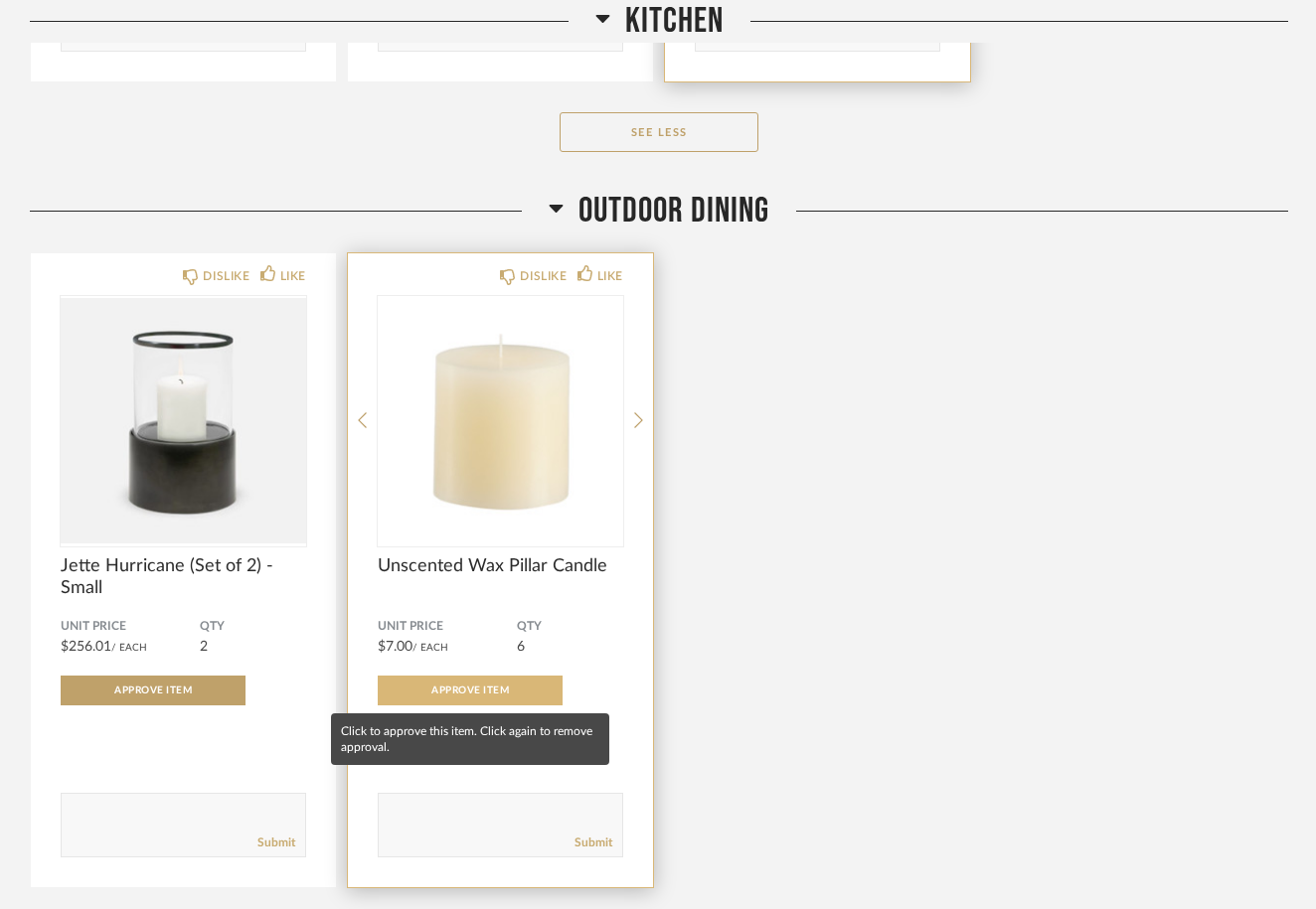 click on "Approve Item" 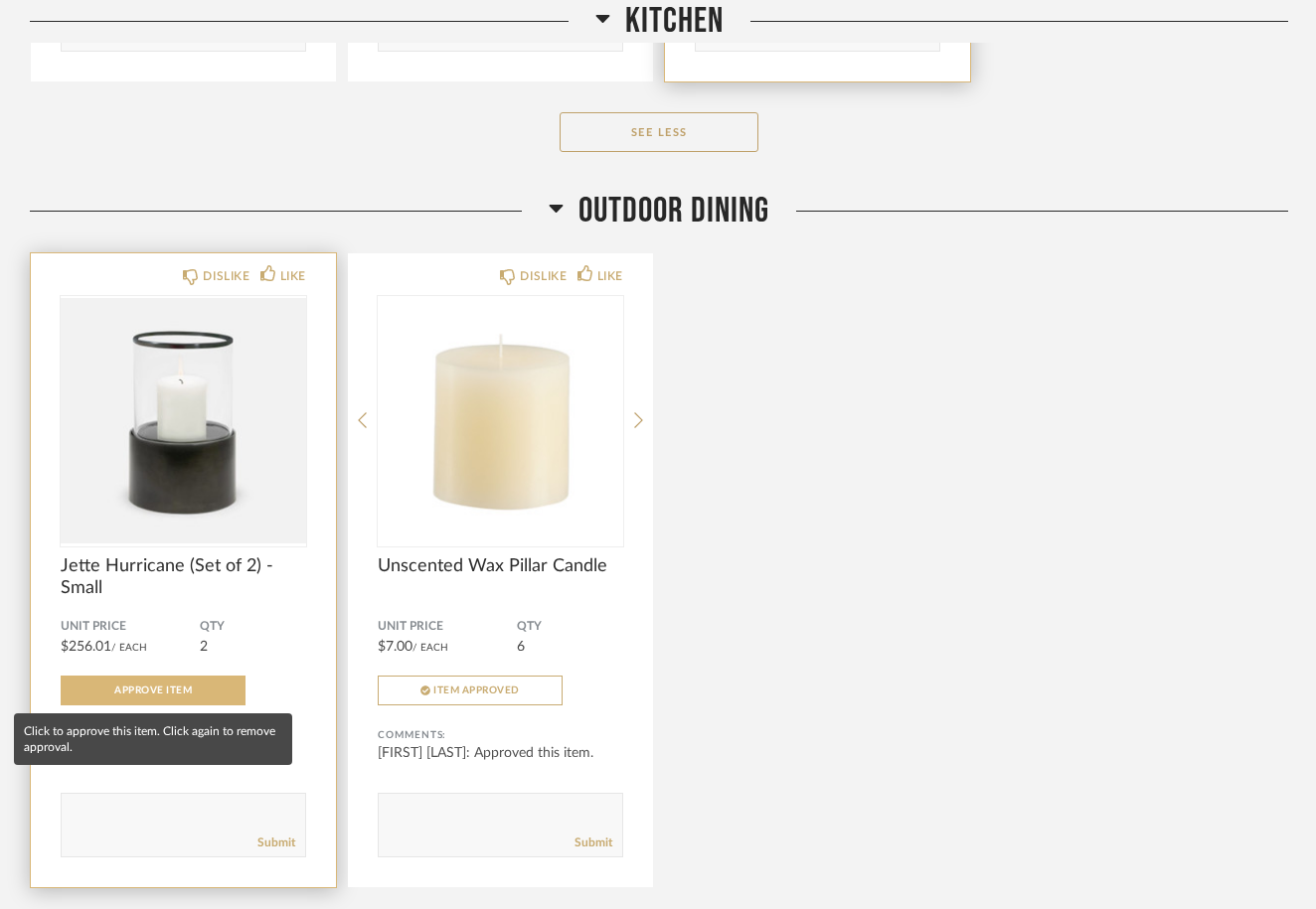 click on "Approve Item" 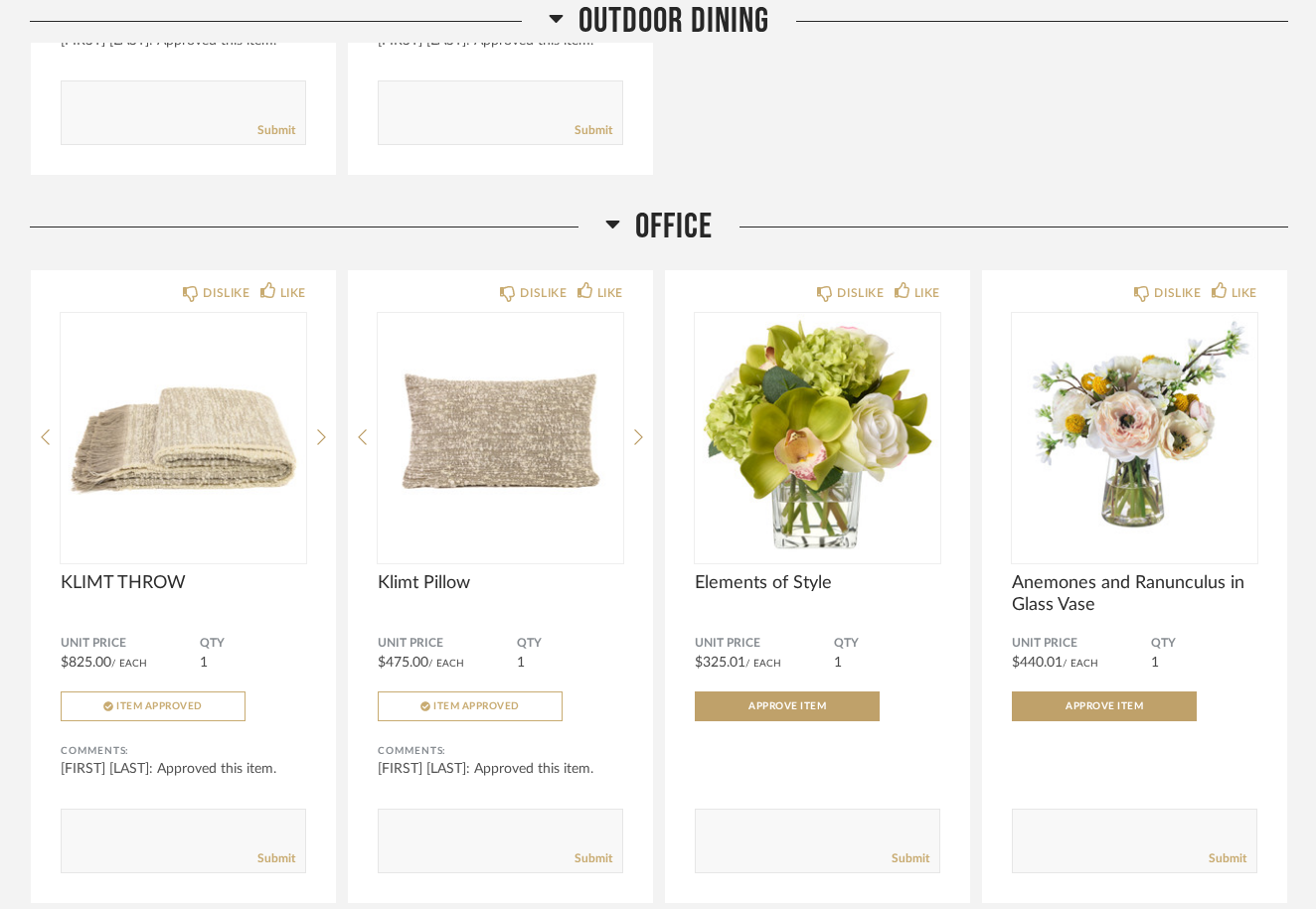 scroll, scrollTop: 6559, scrollLeft: 0, axis: vertical 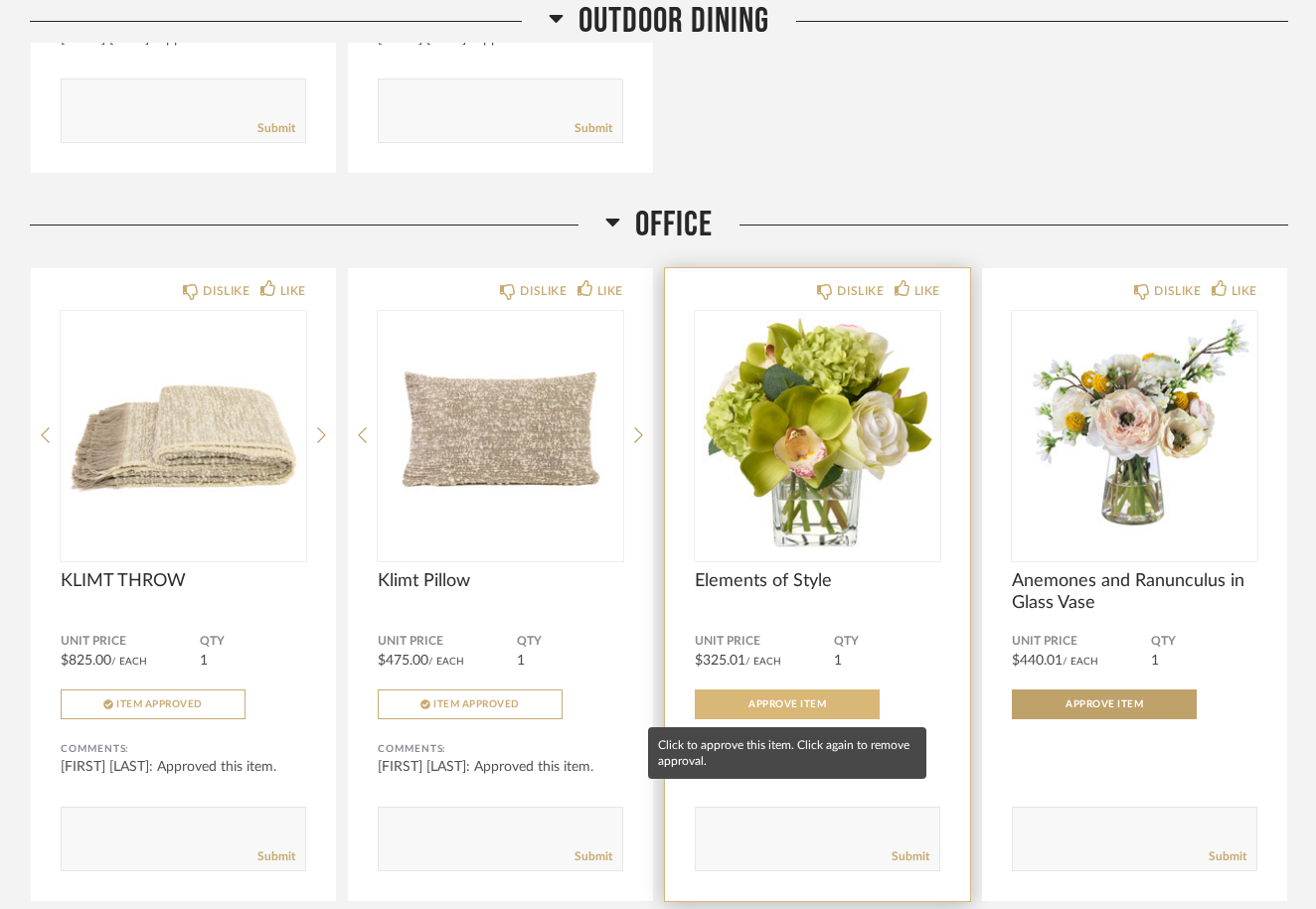 click on "Approve Item" 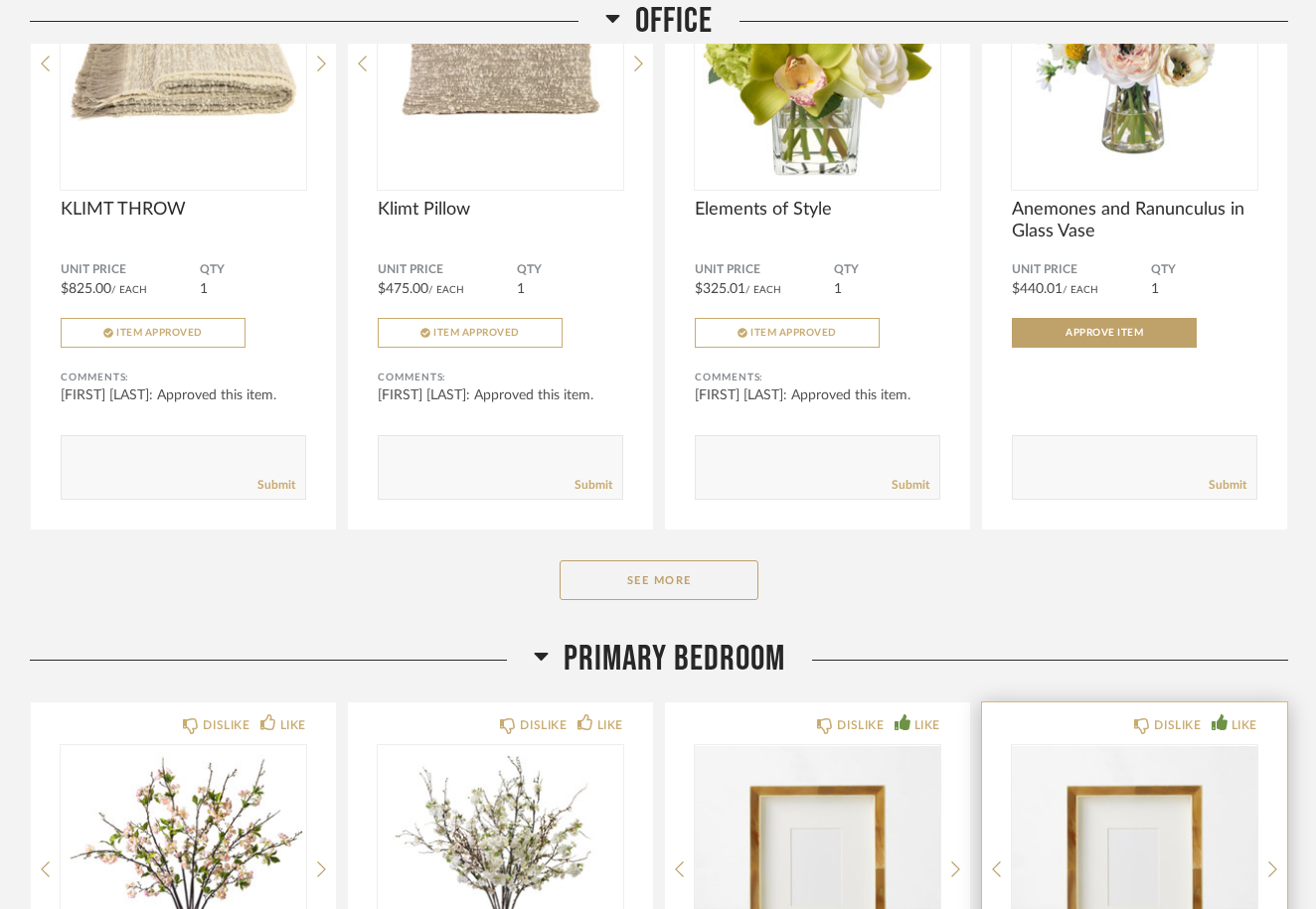 scroll, scrollTop: 6940, scrollLeft: 0, axis: vertical 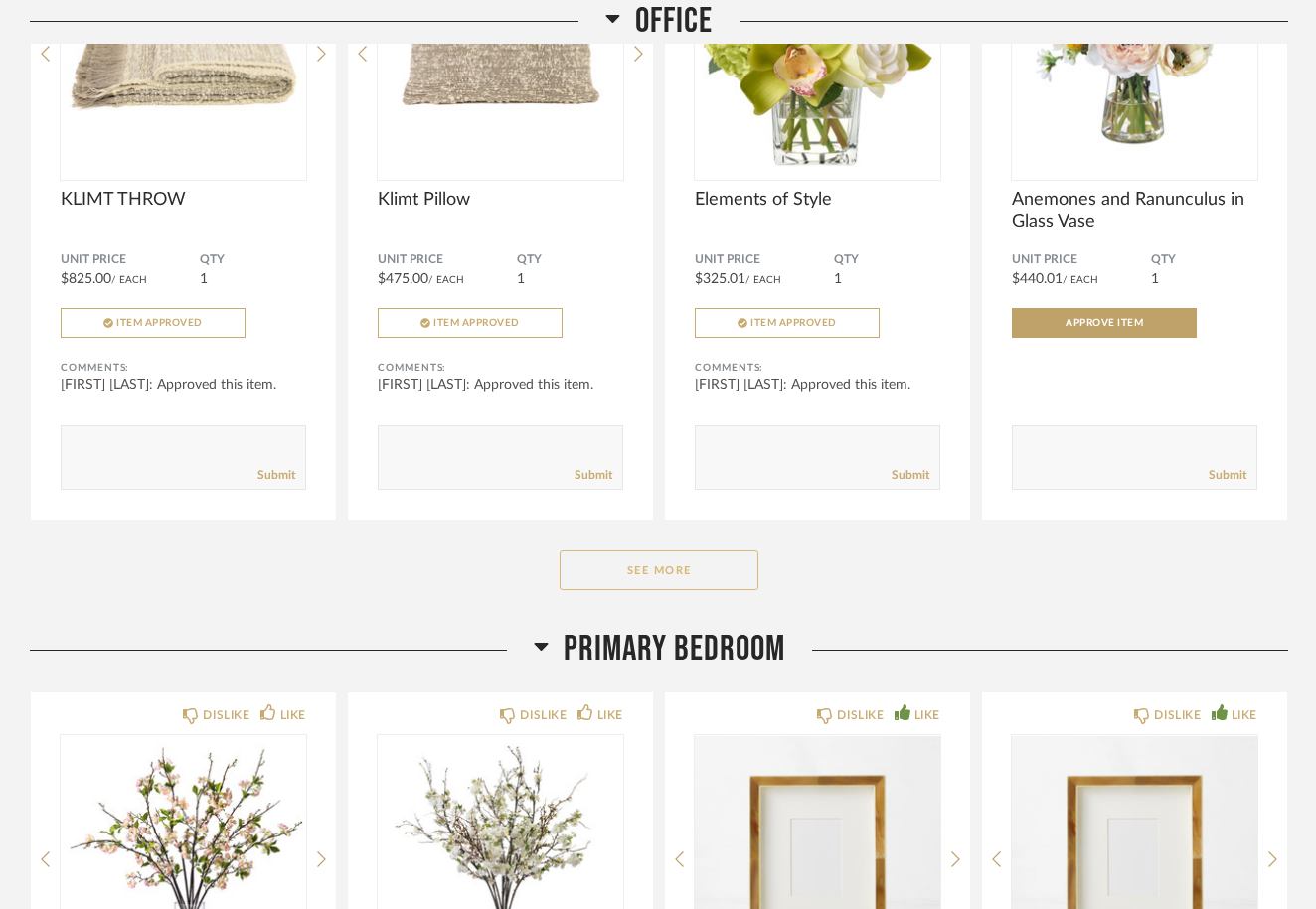 click on "See More" 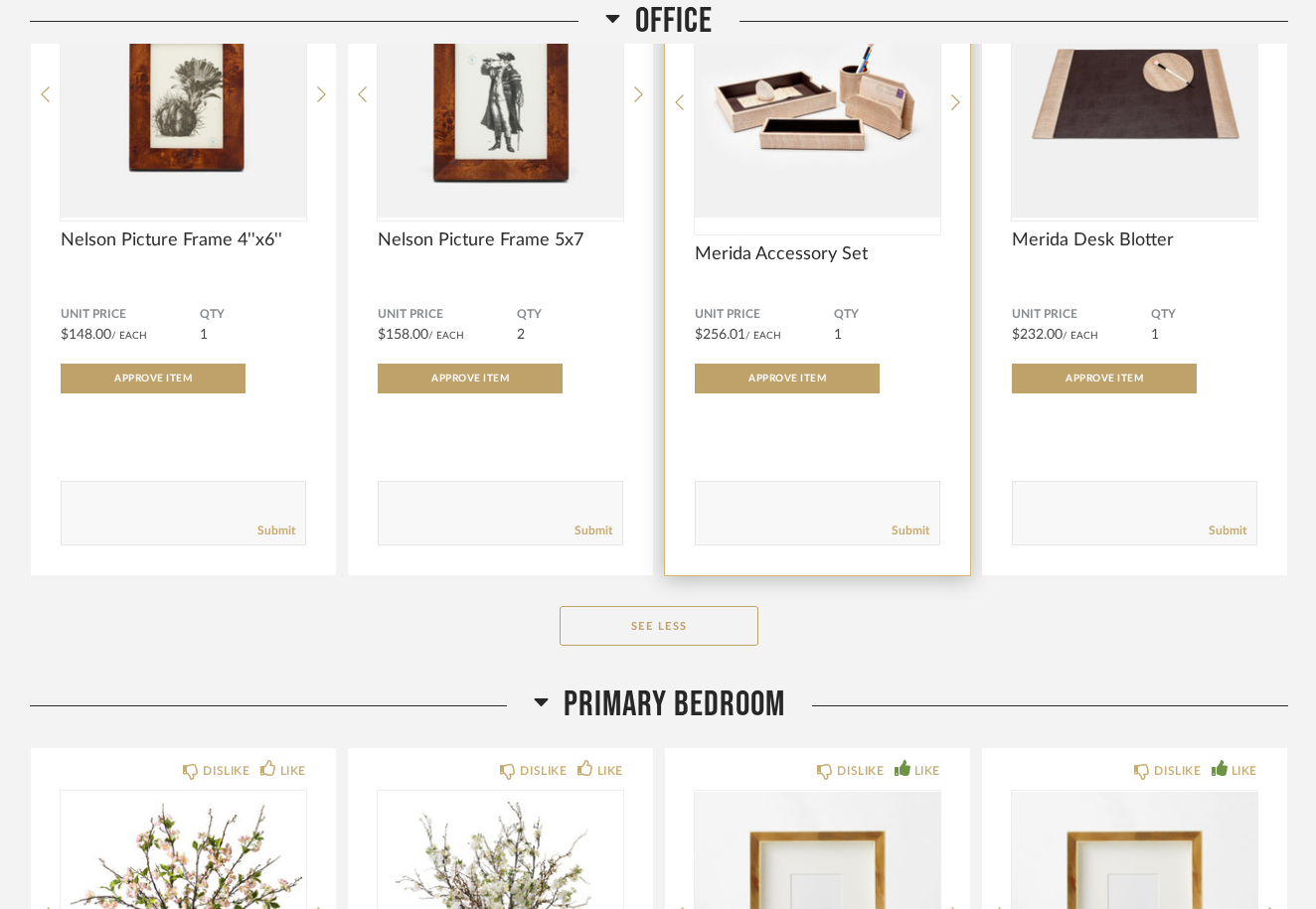 scroll, scrollTop: 7554, scrollLeft: 0, axis: vertical 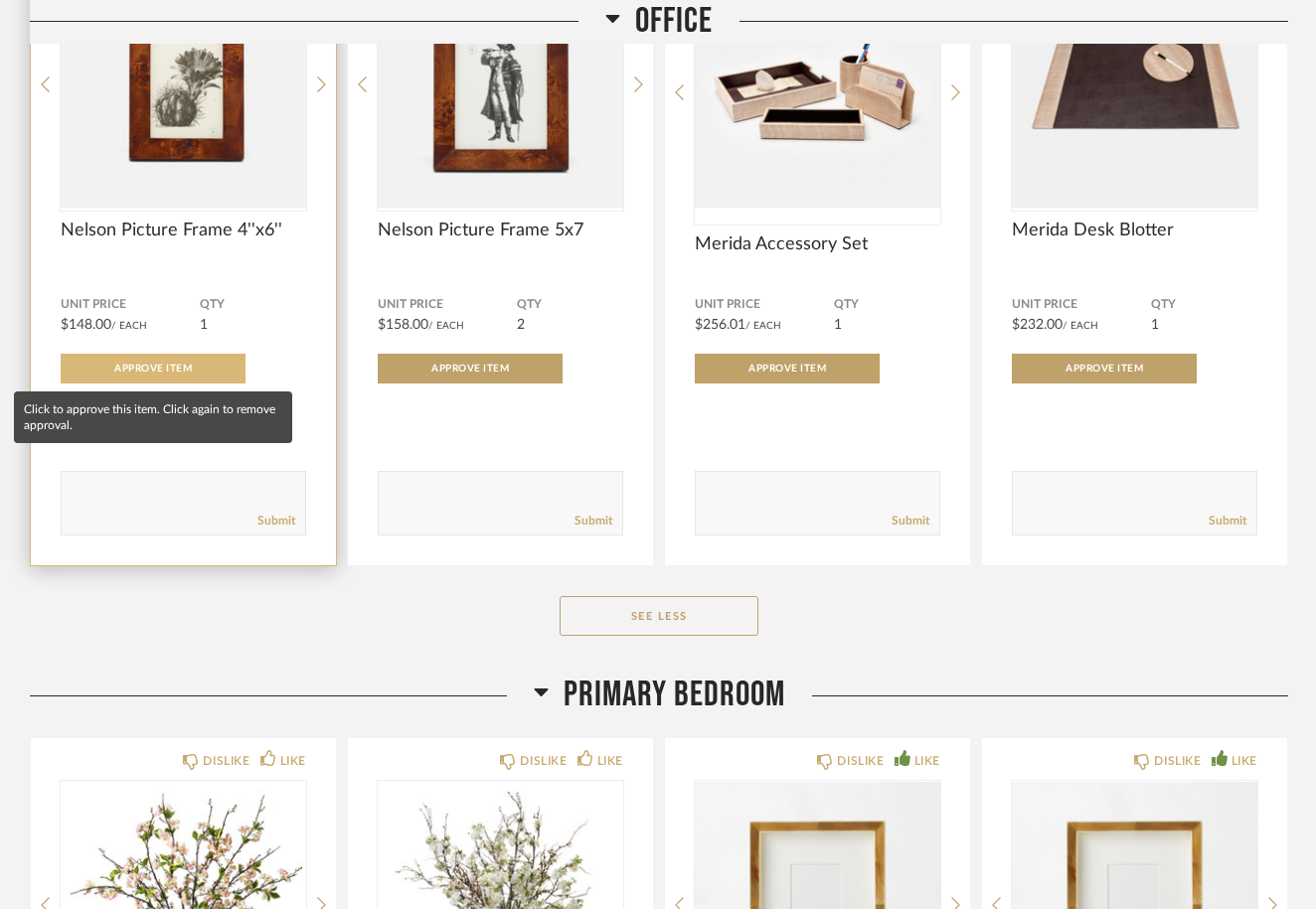 click on "Approve Item" 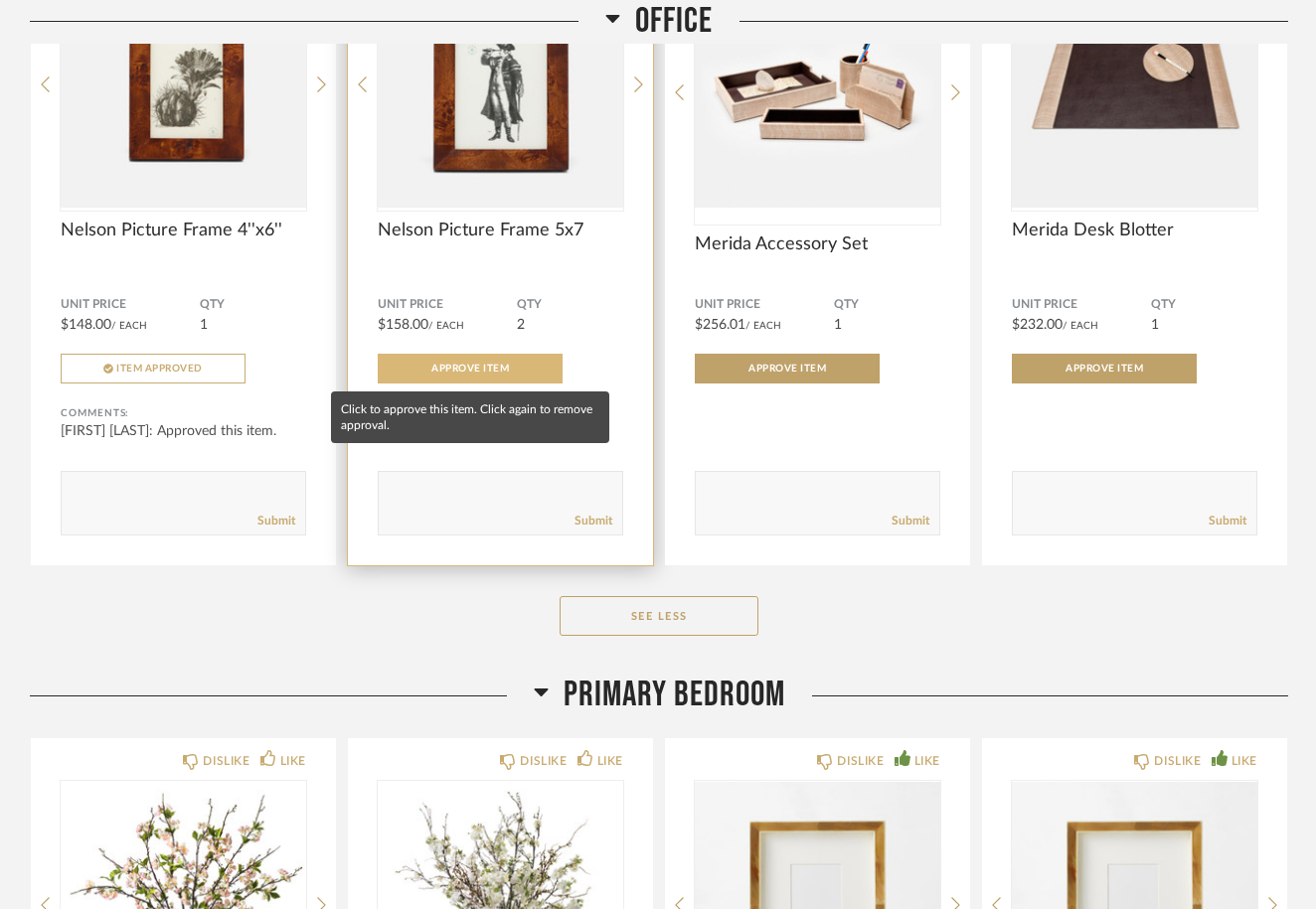 click on "Approve Item" 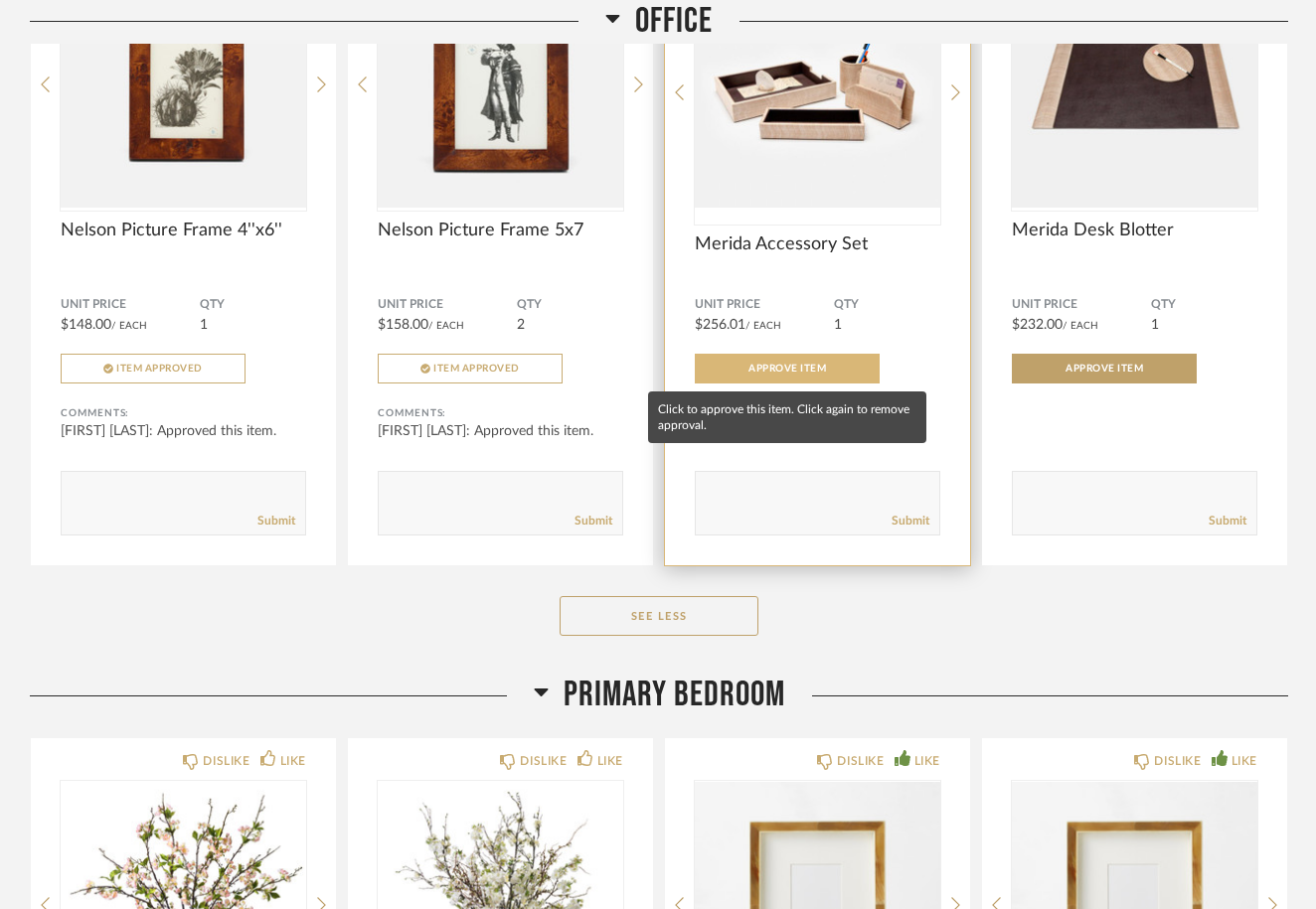 click on "Approve Item" 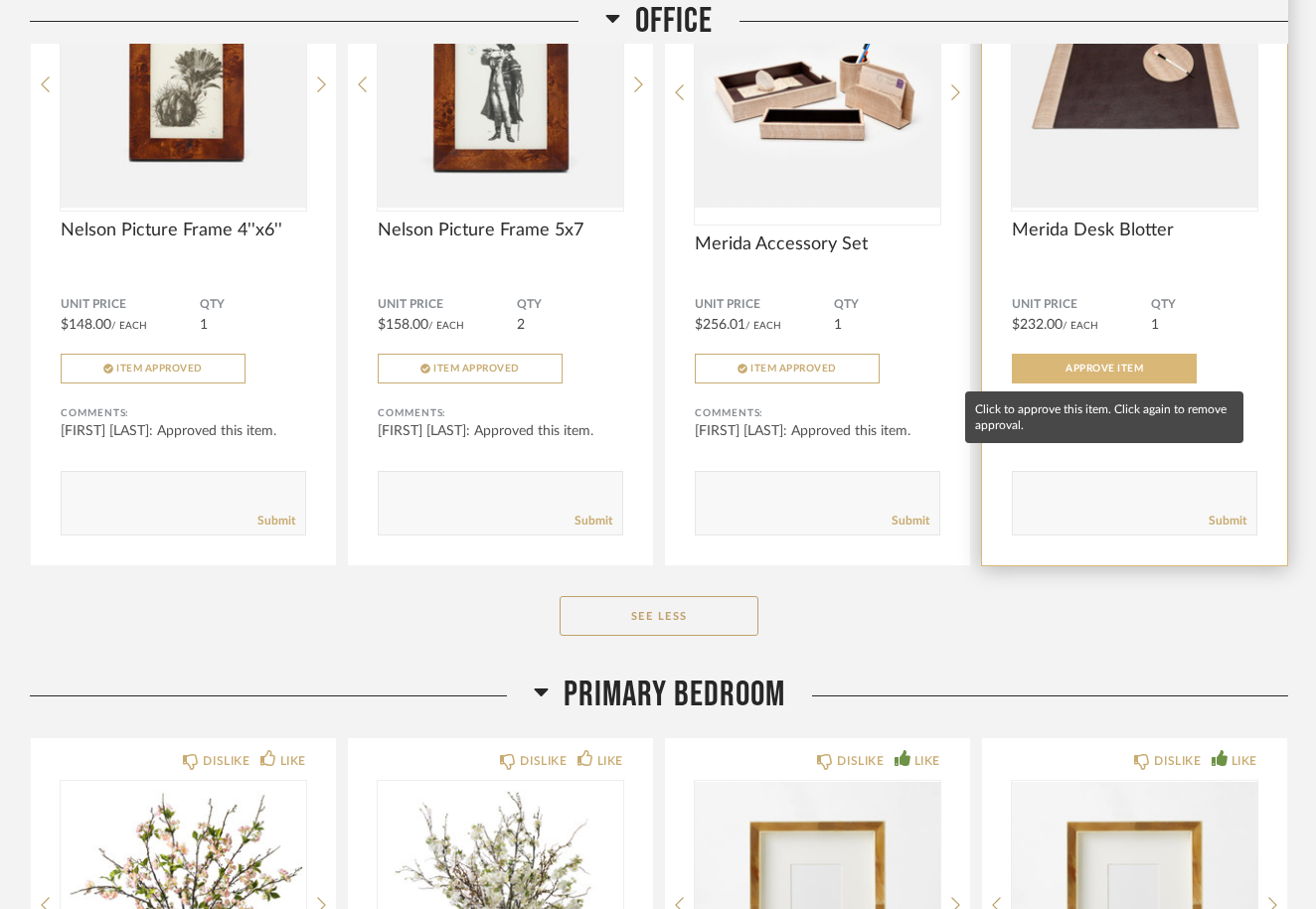 click on "Approve Item" 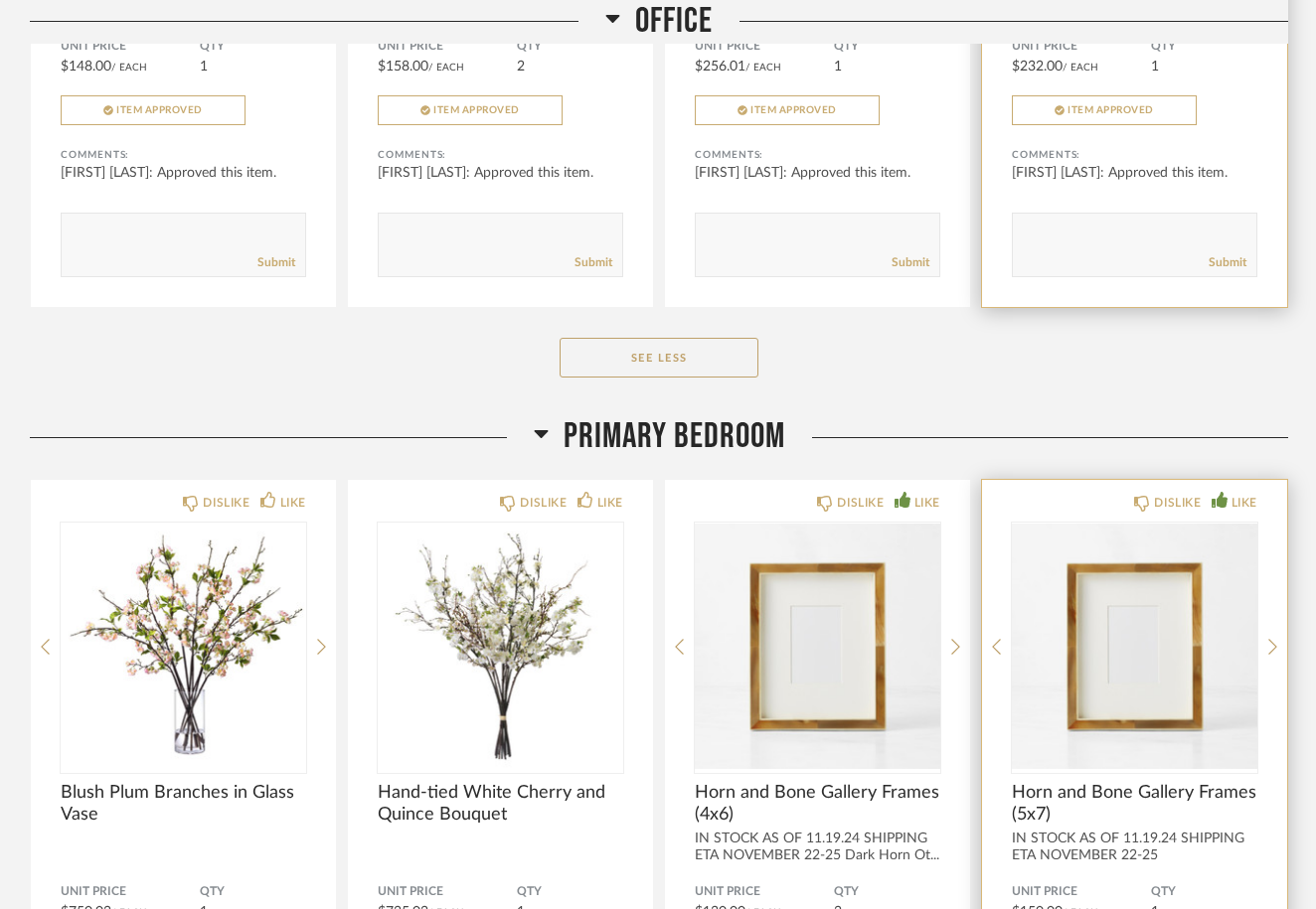 scroll, scrollTop: 7992, scrollLeft: 0, axis: vertical 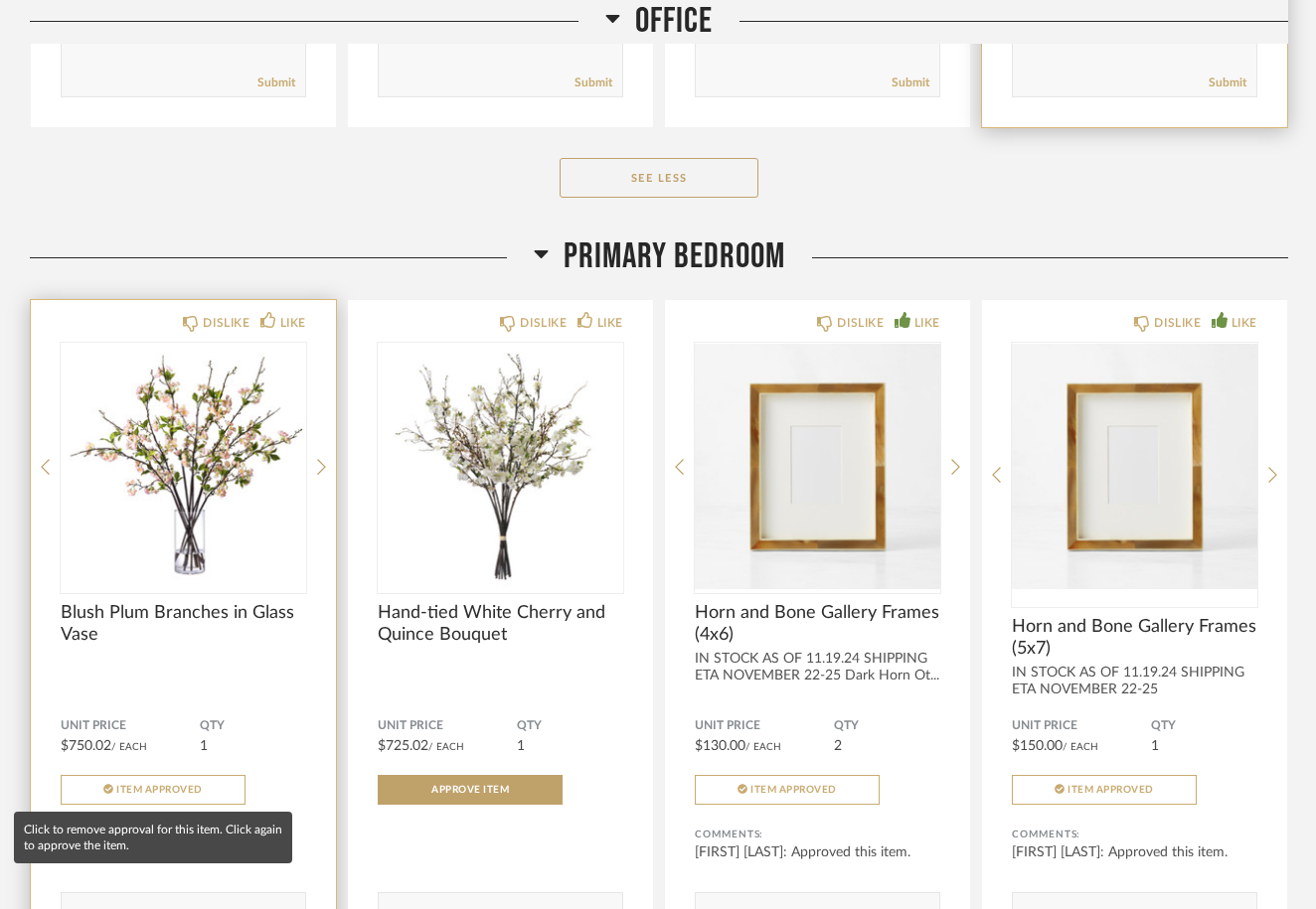 click on "Item Approved" 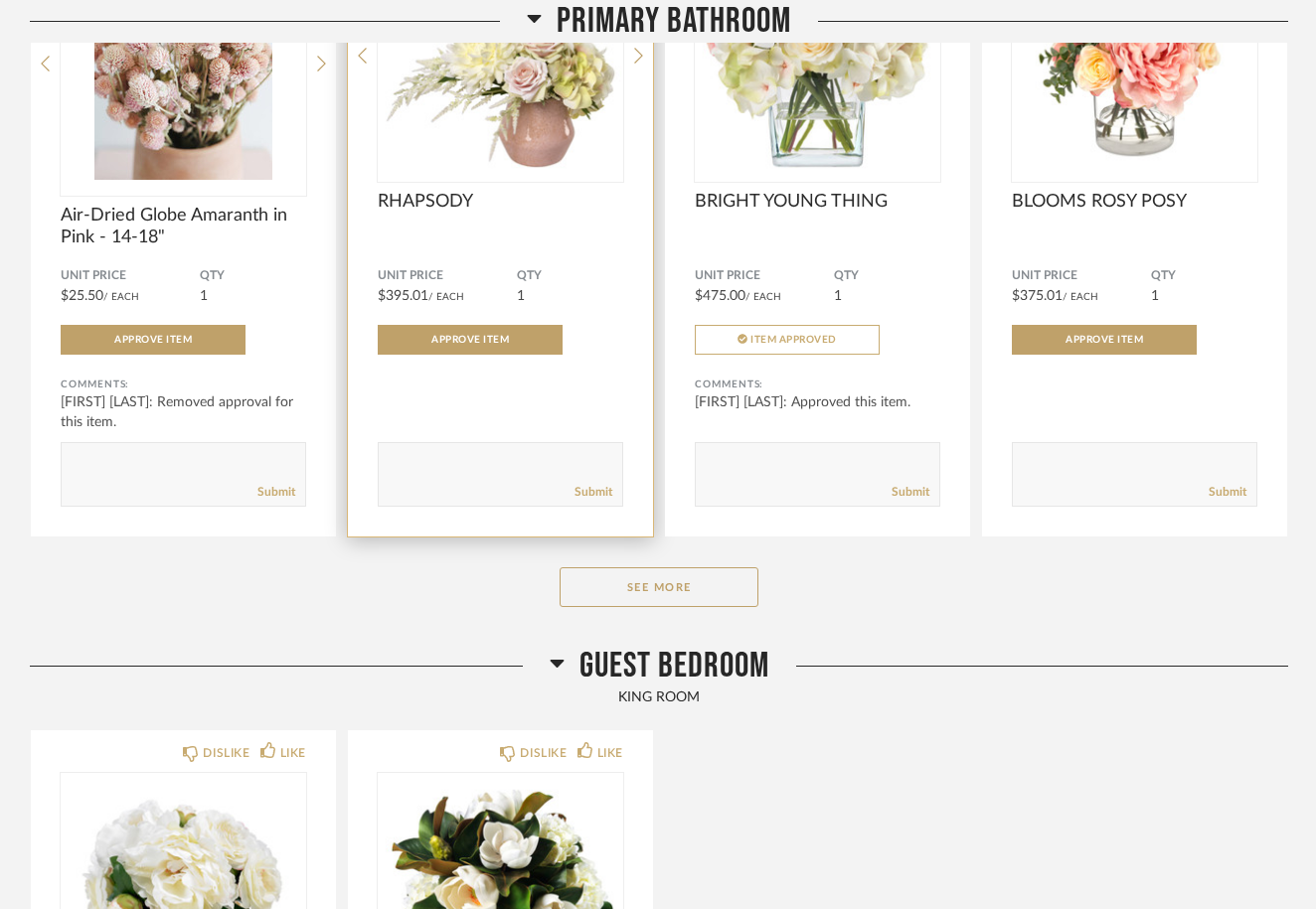 scroll, scrollTop: 9200, scrollLeft: 0, axis: vertical 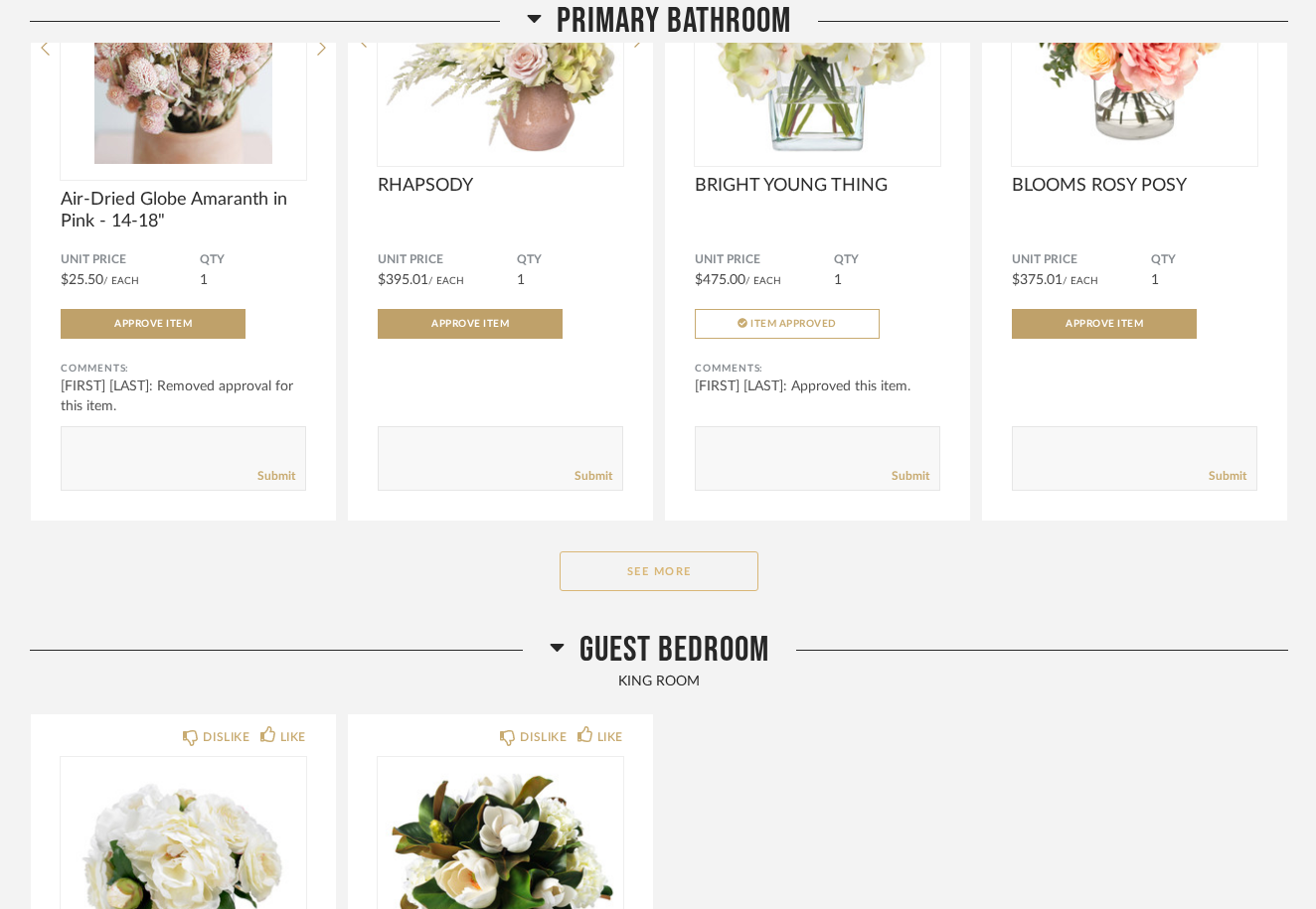 click on "See More" 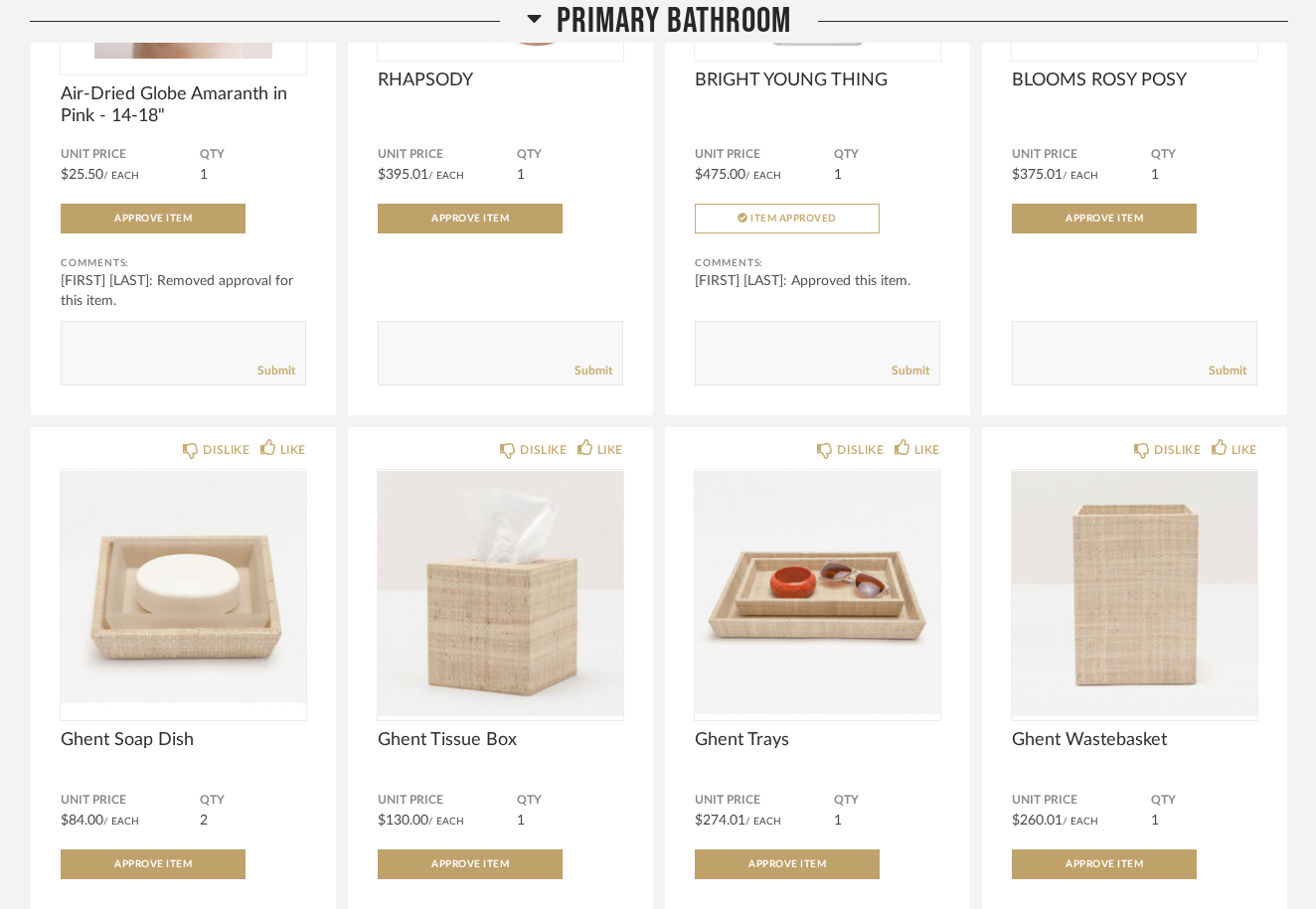 scroll, scrollTop: 9392, scrollLeft: 0, axis: vertical 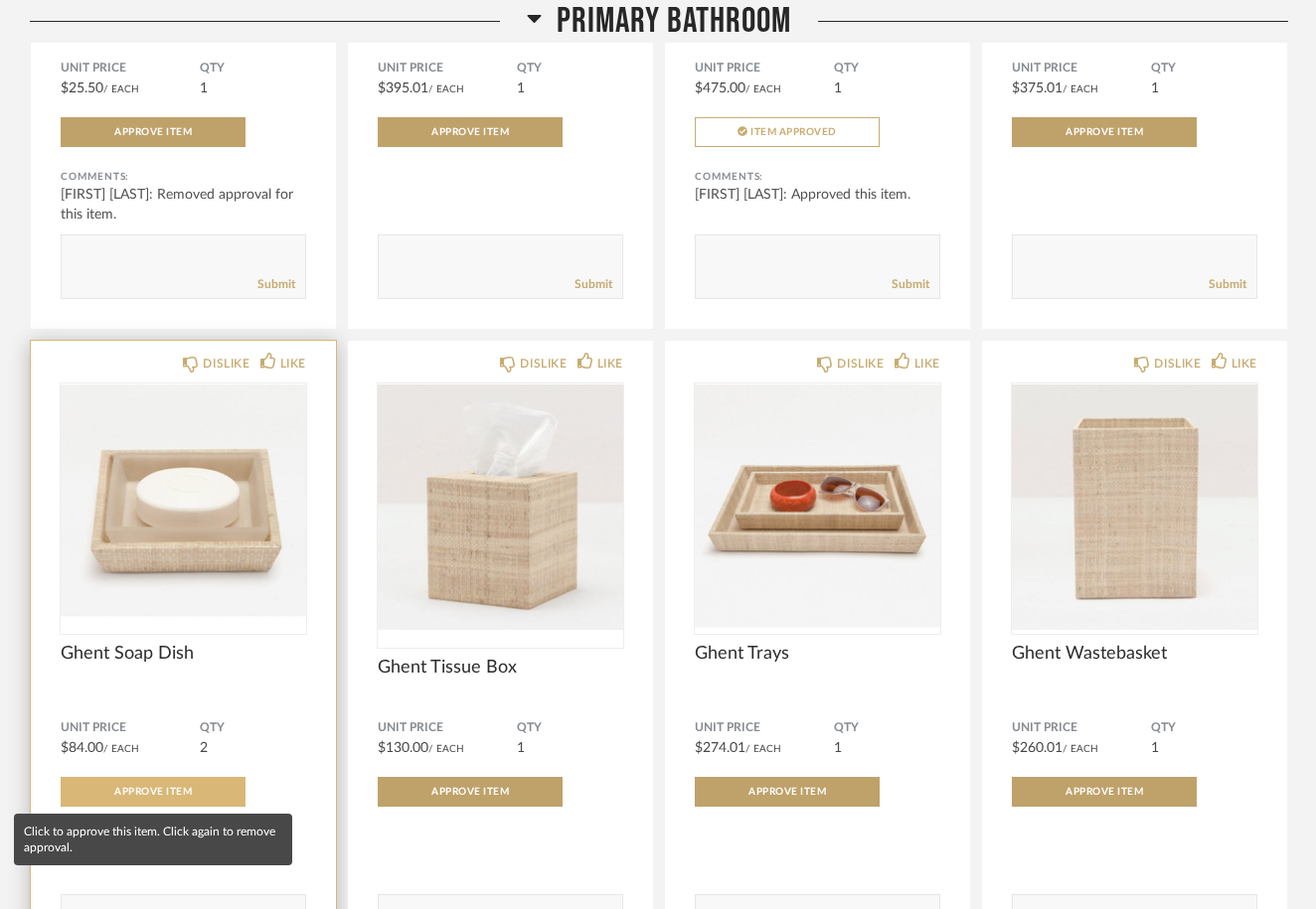 click on "Approve Item" 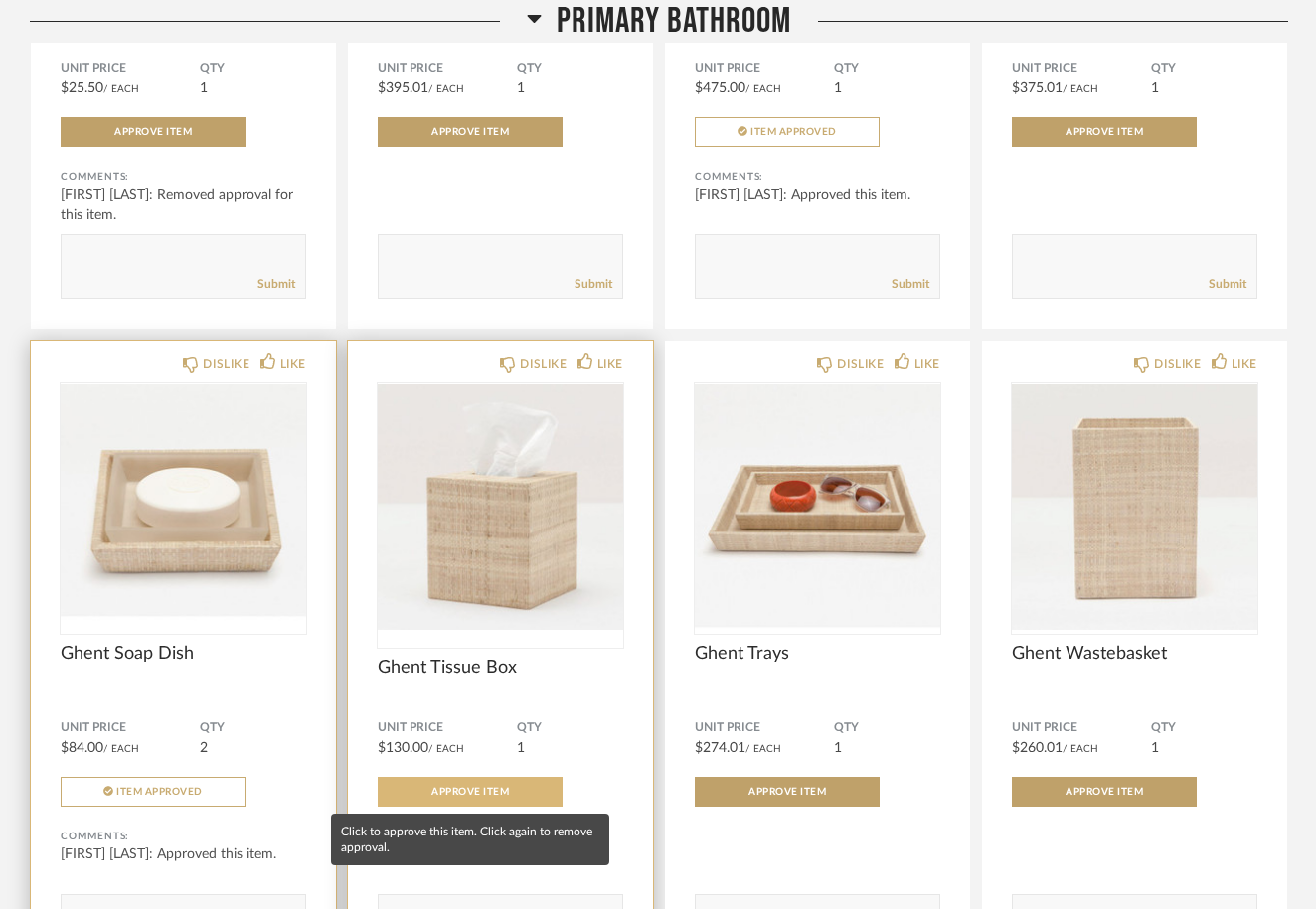 click on "Approve Item" 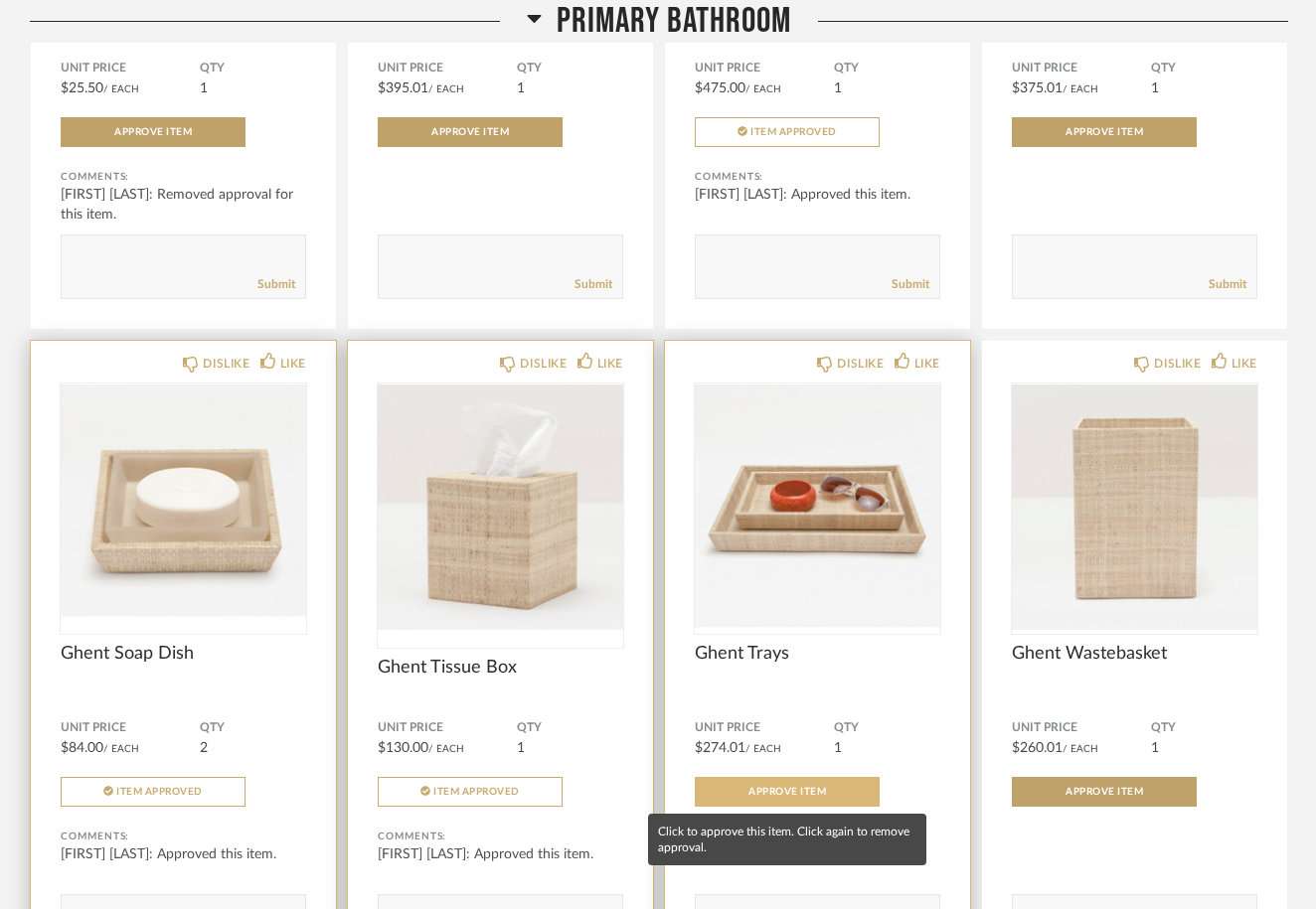 click on "Approve Item" 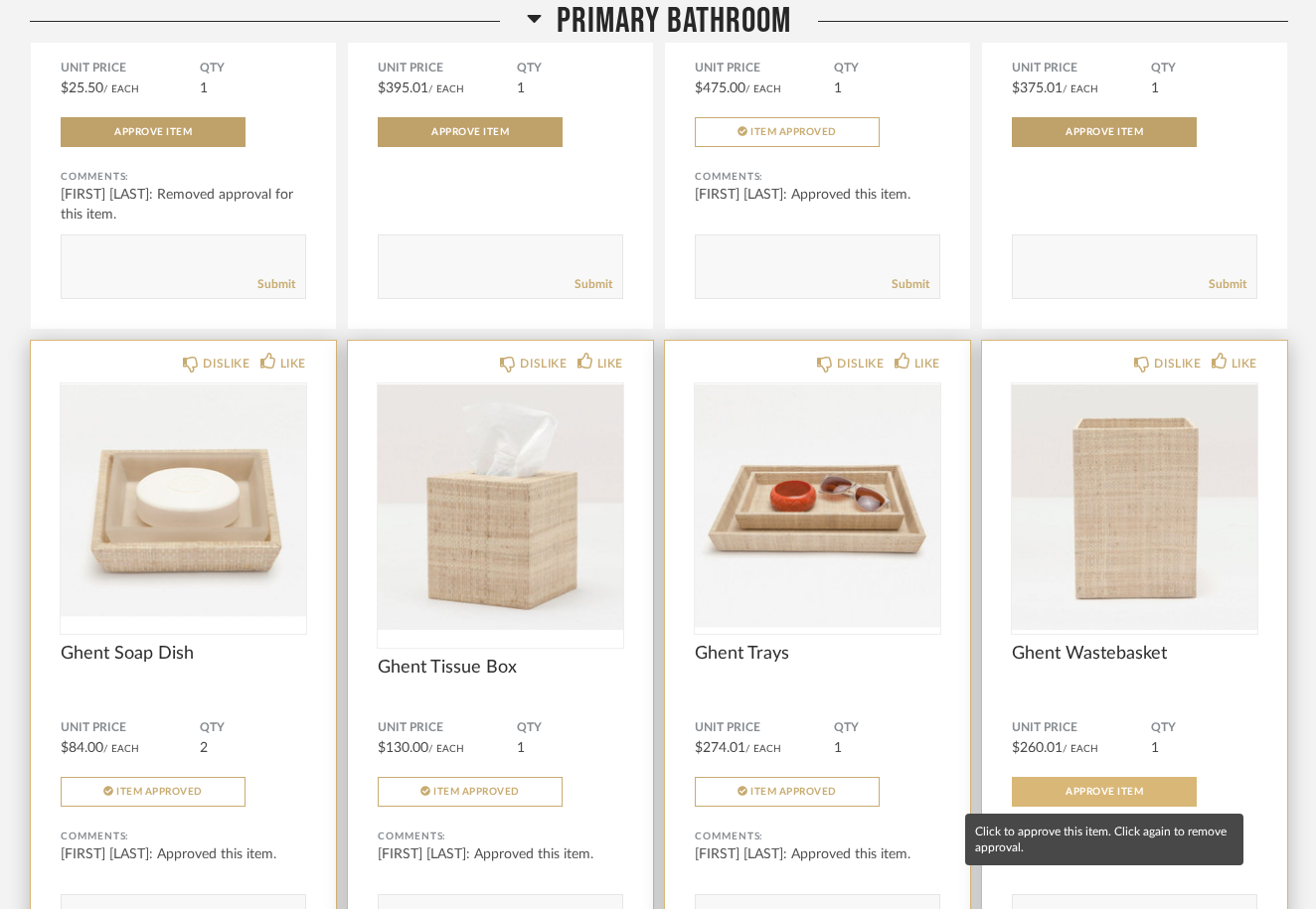 click on "Approve Item" 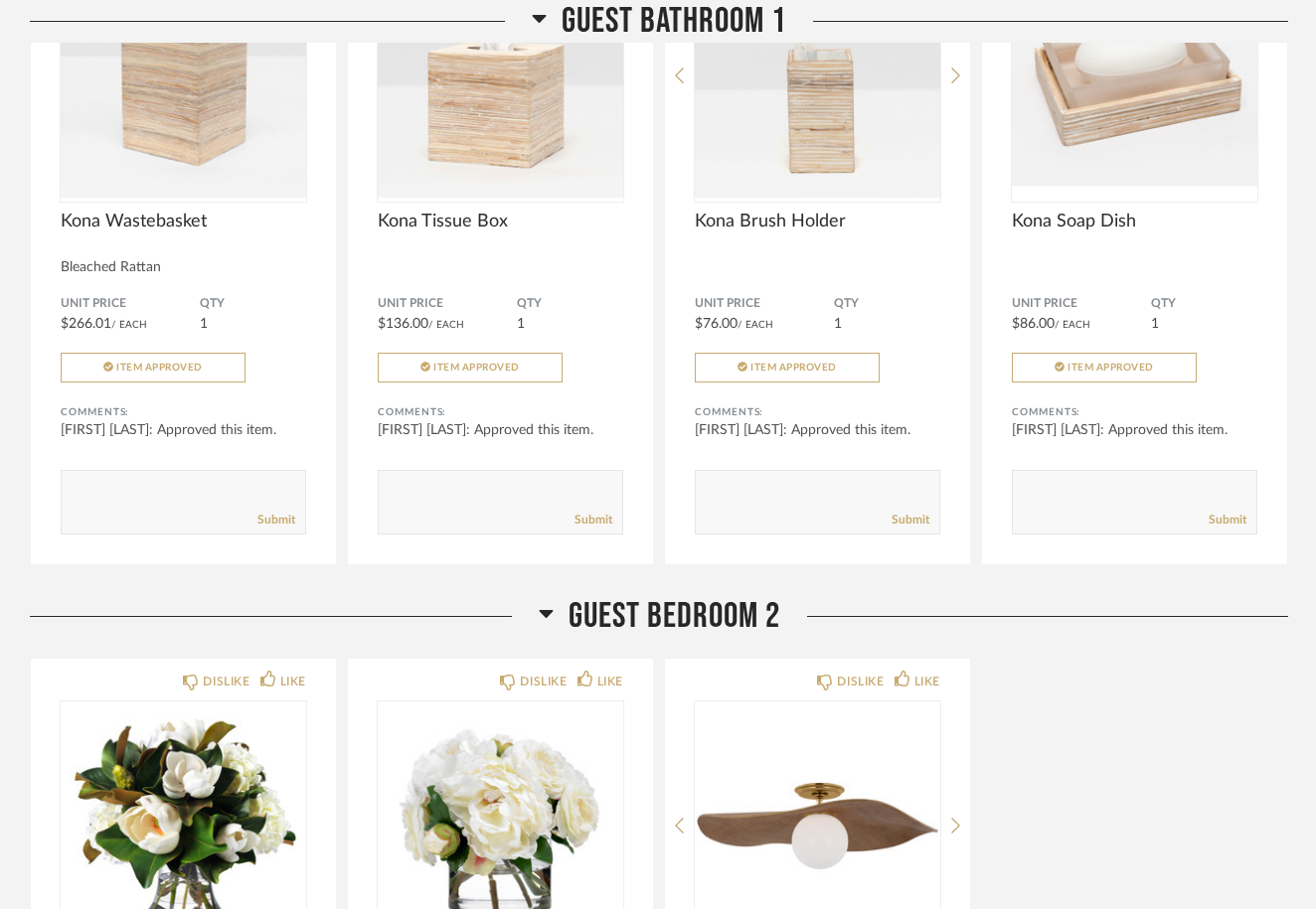 scroll, scrollTop: 11480, scrollLeft: 0, axis: vertical 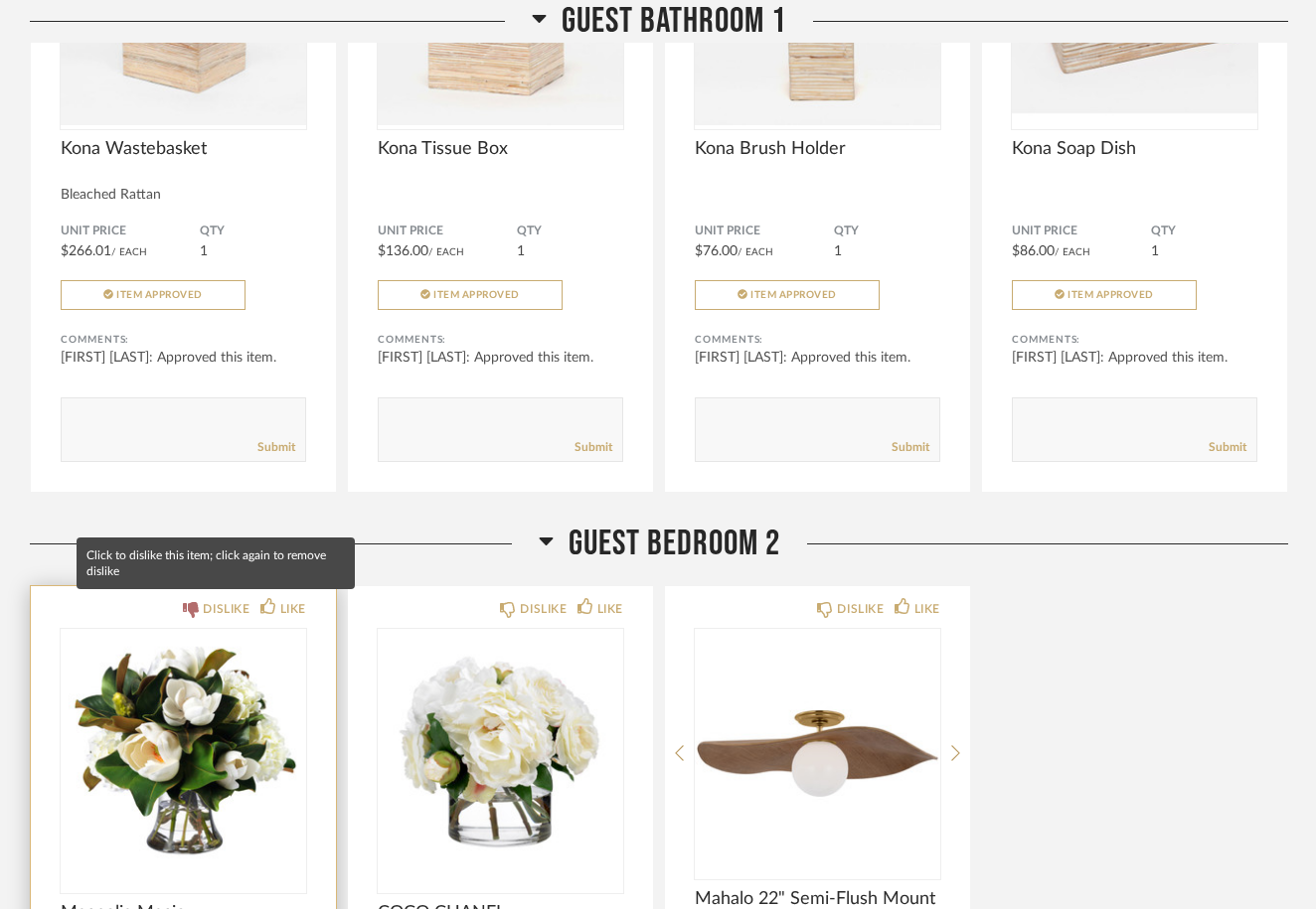 click on "DISLIKE" 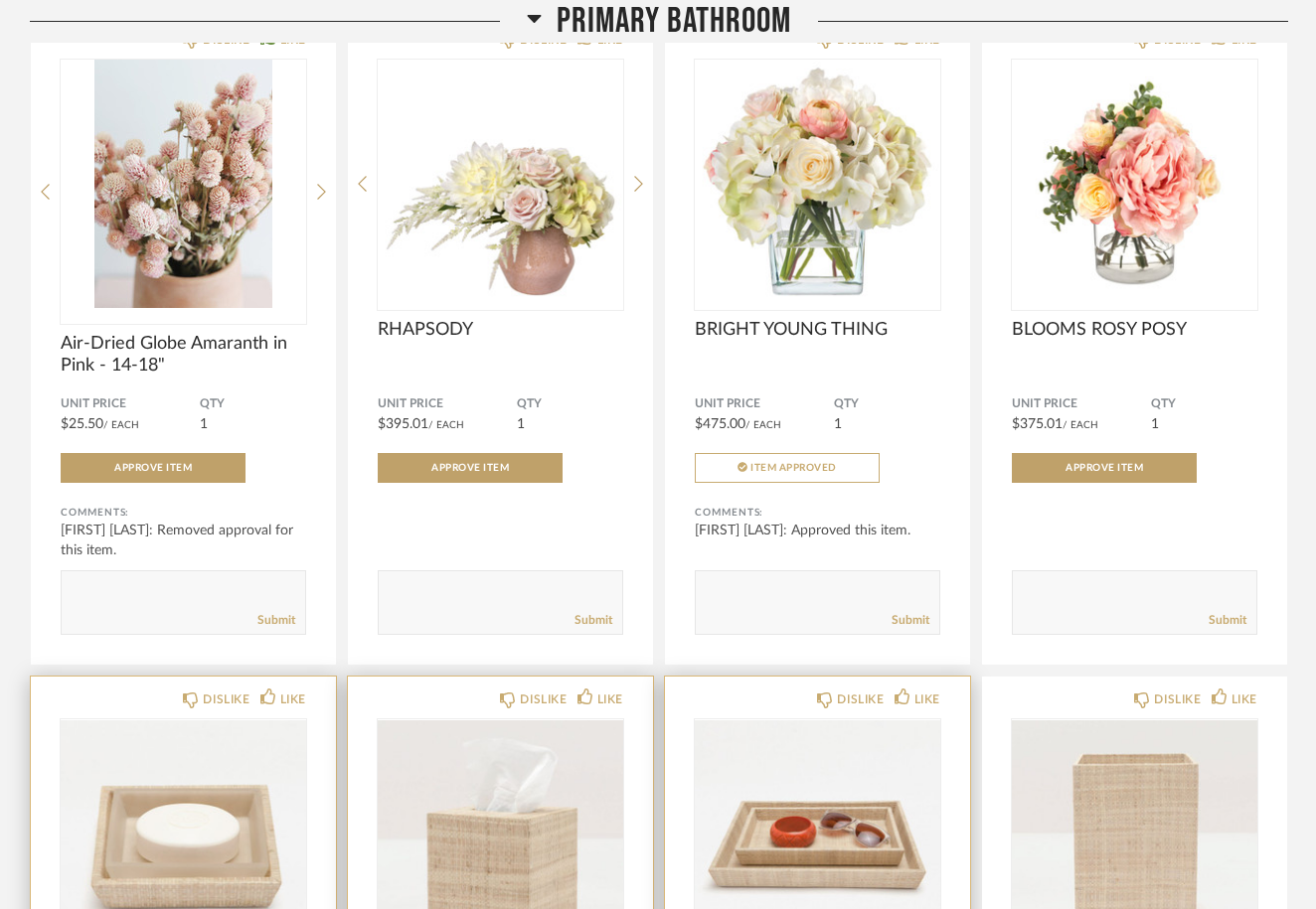 scroll, scrollTop: 9039, scrollLeft: 0, axis: vertical 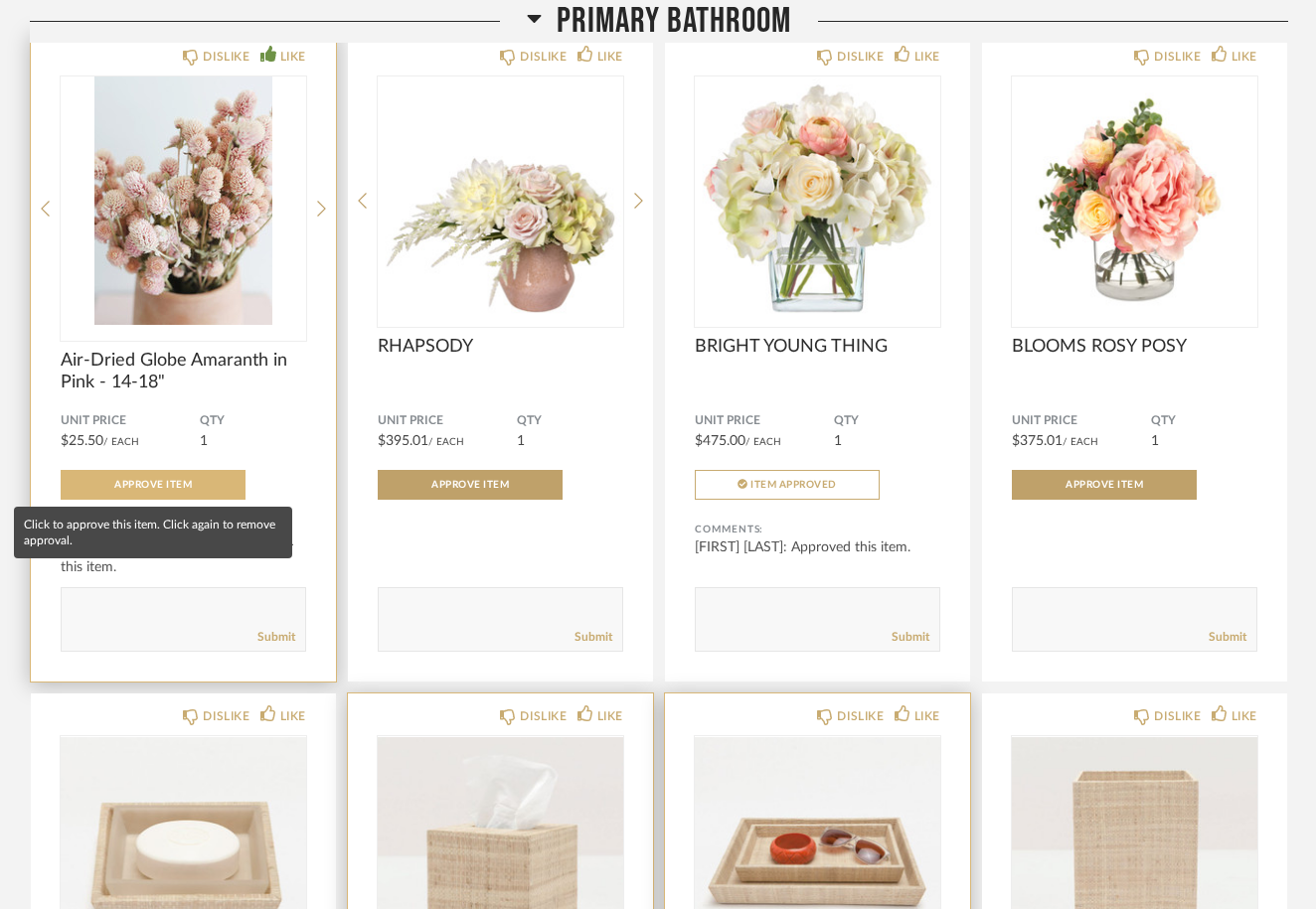 click on "Approve Item" 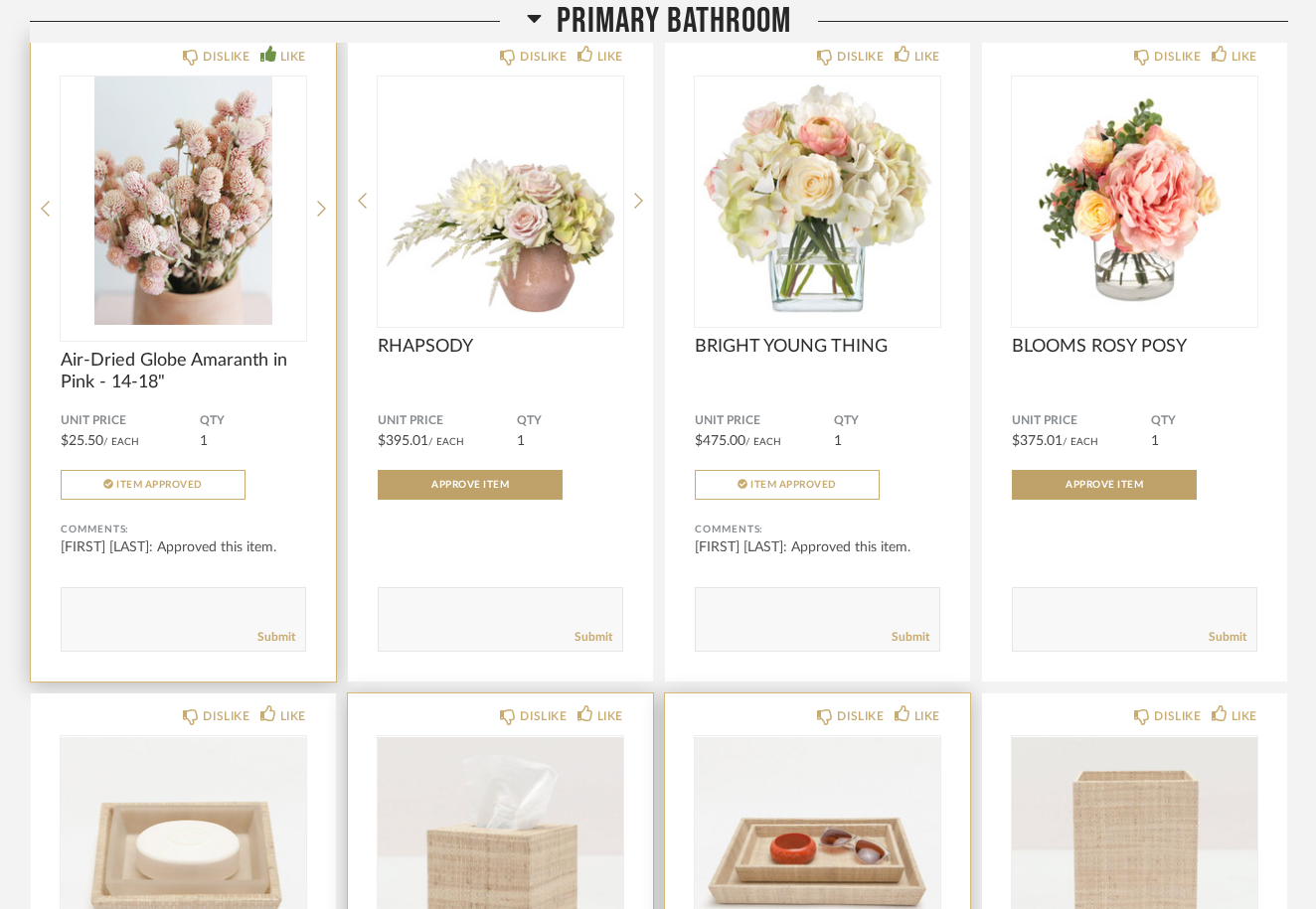 click on "Item Approved" 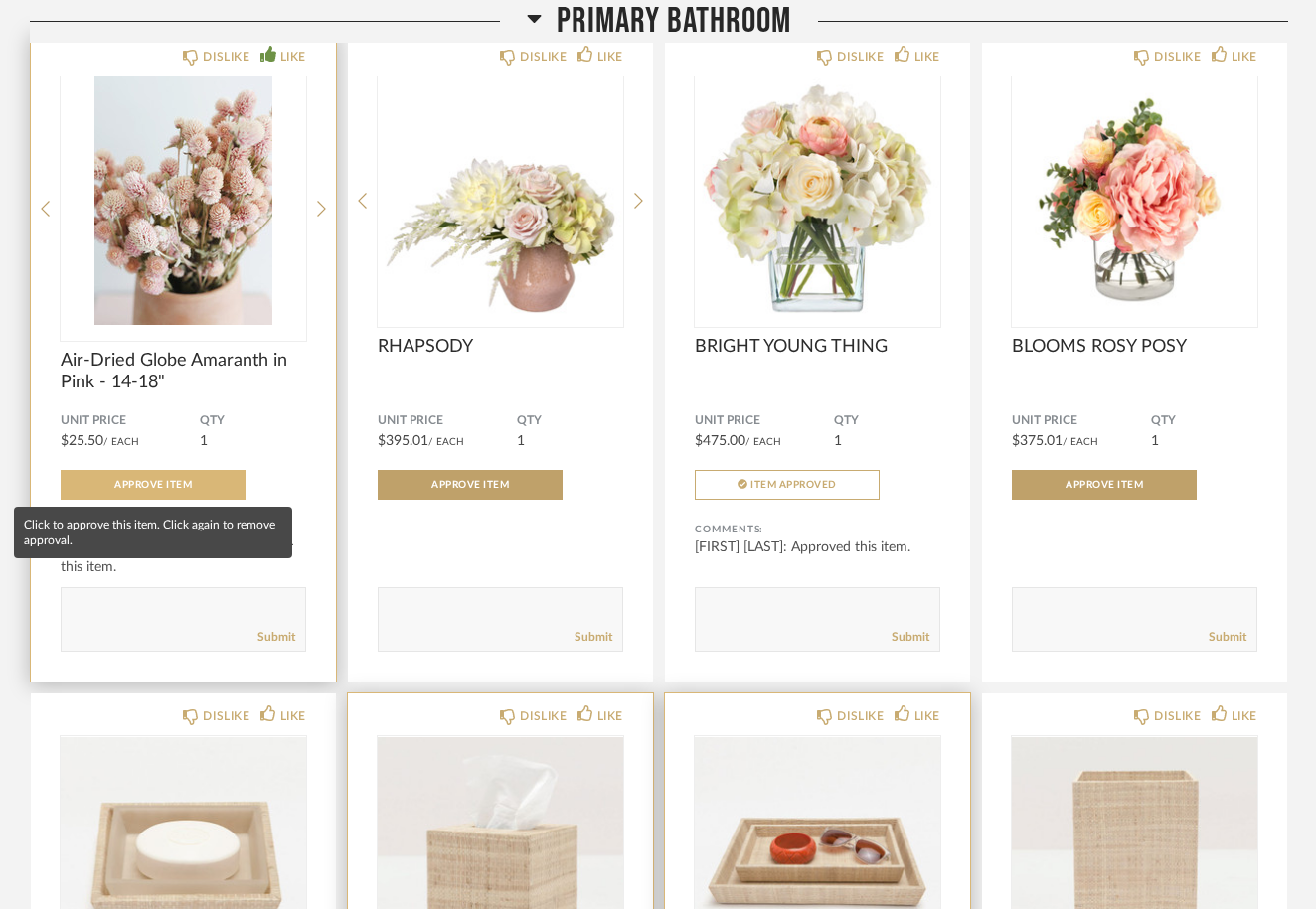 click on "Approve Item" 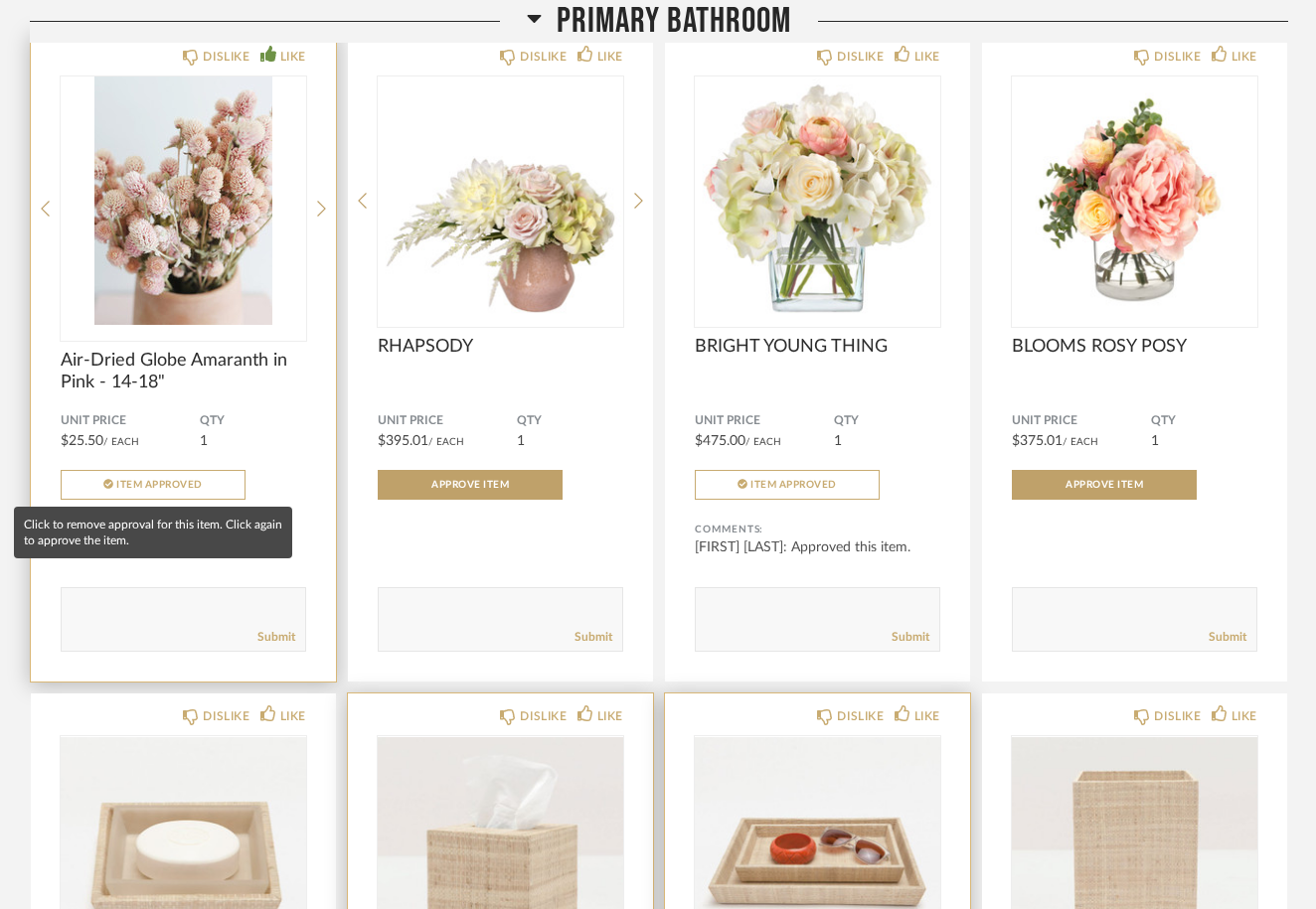 click on "Item Approved" 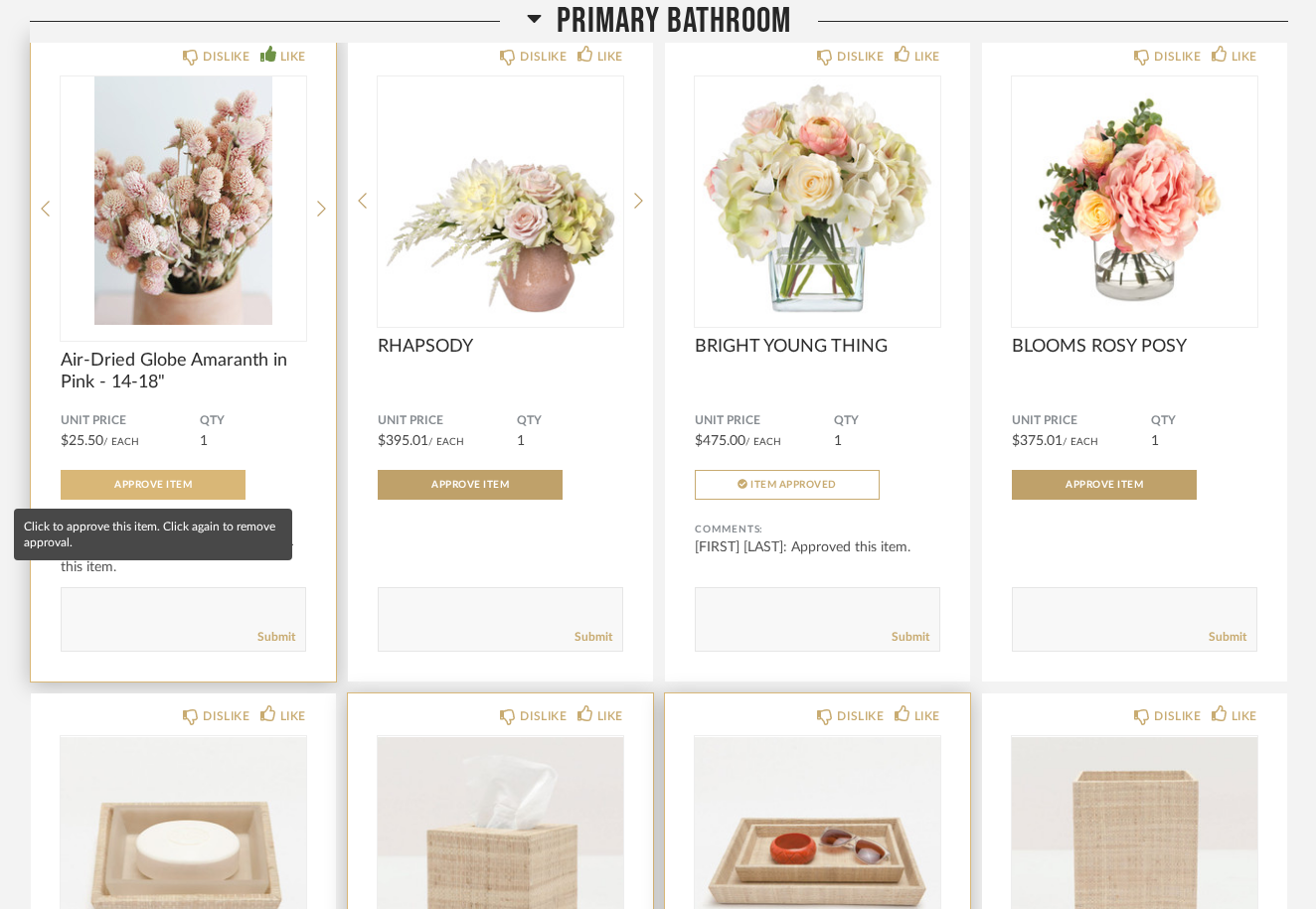 scroll, scrollTop: 9037, scrollLeft: 0, axis: vertical 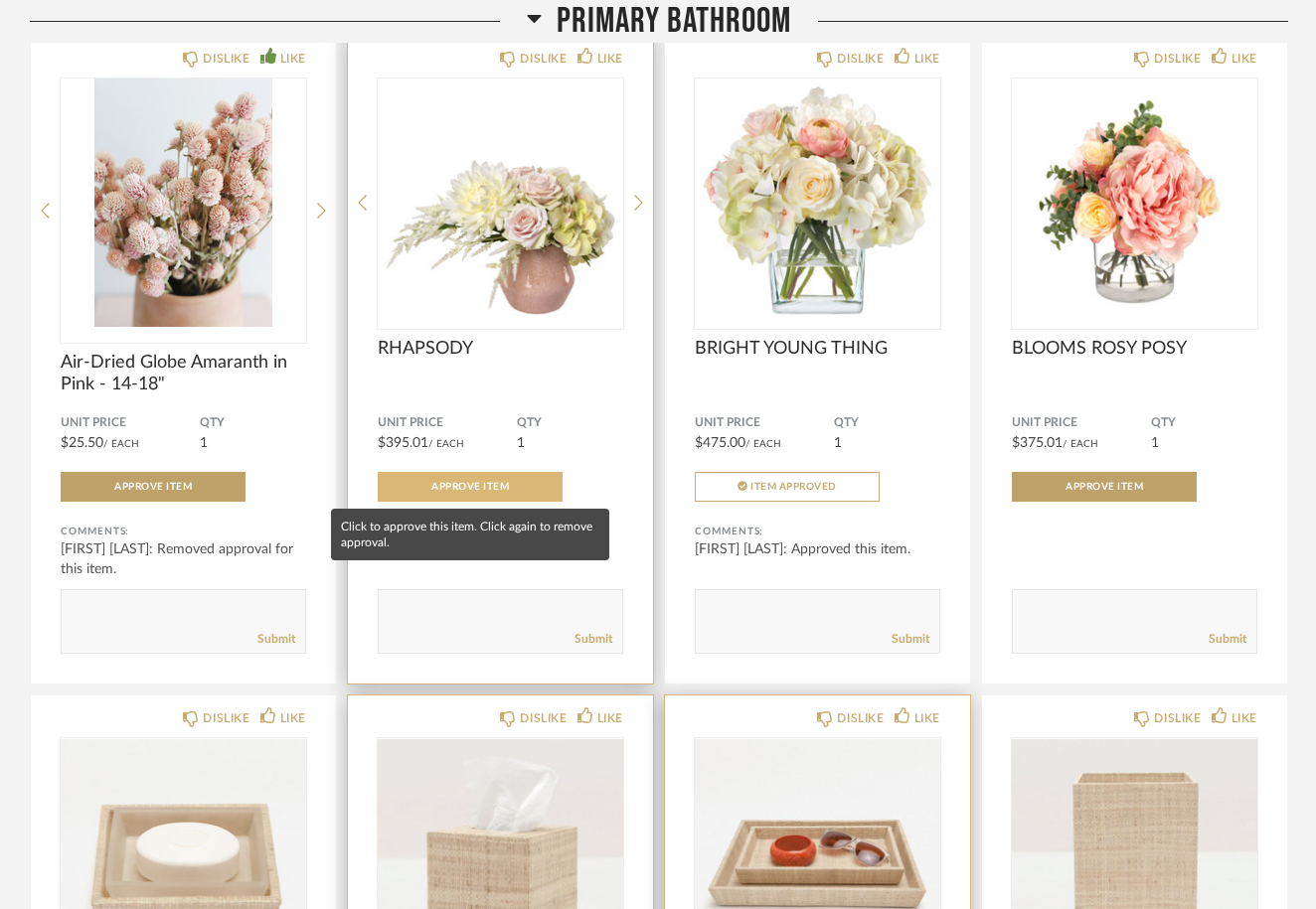 click on "Approve Item" 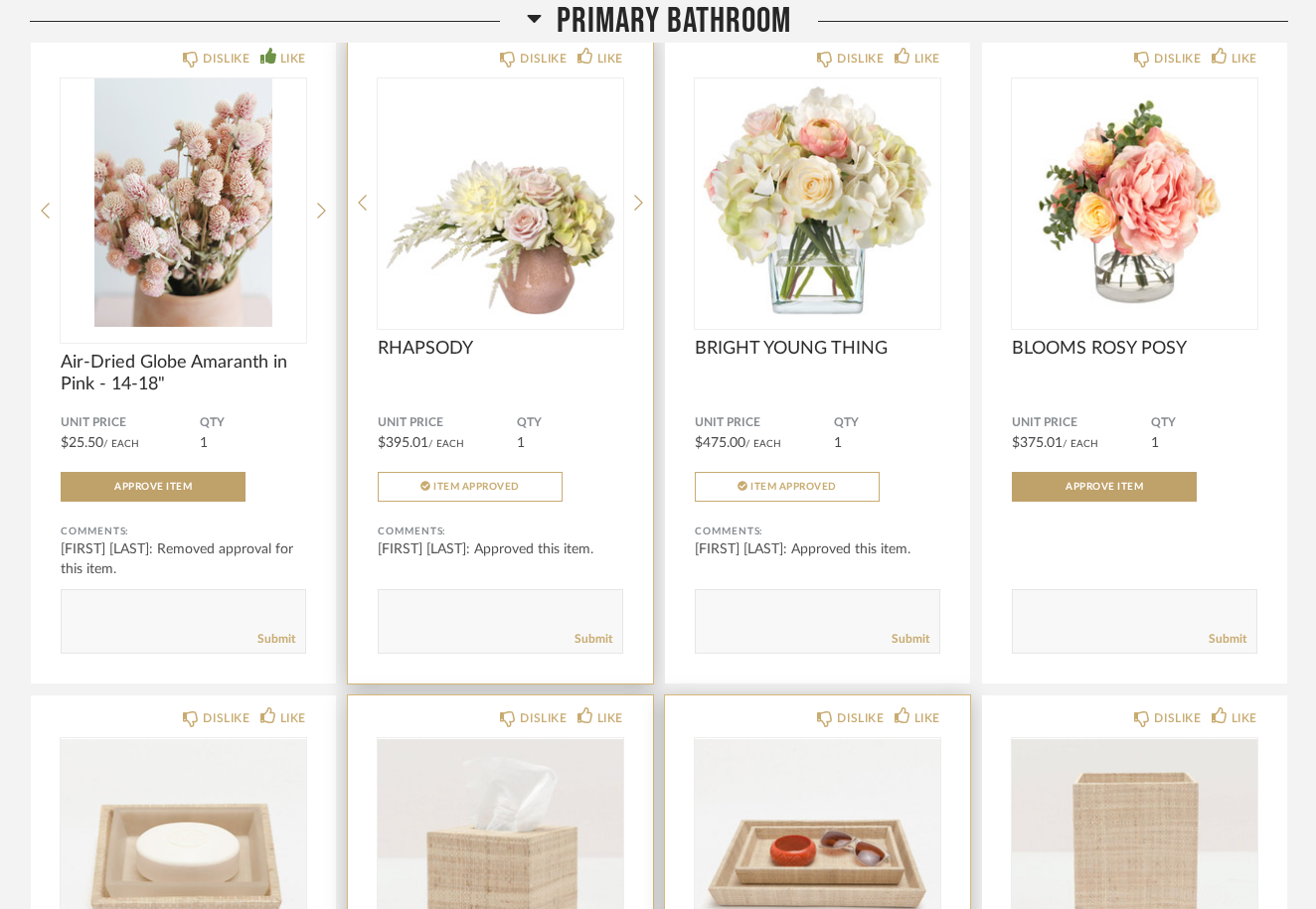 click on "Item Approved" 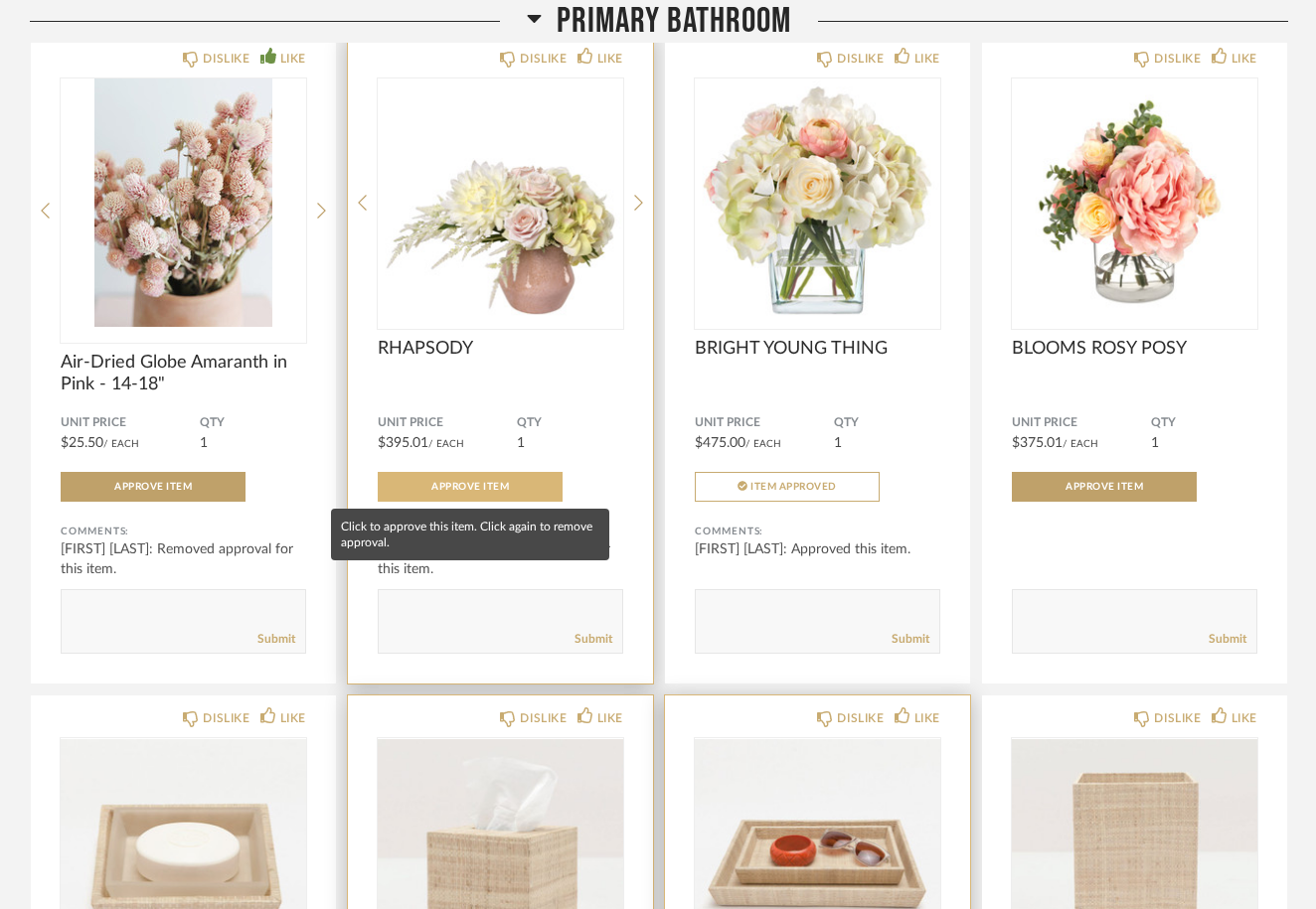 click on "Approve Item" 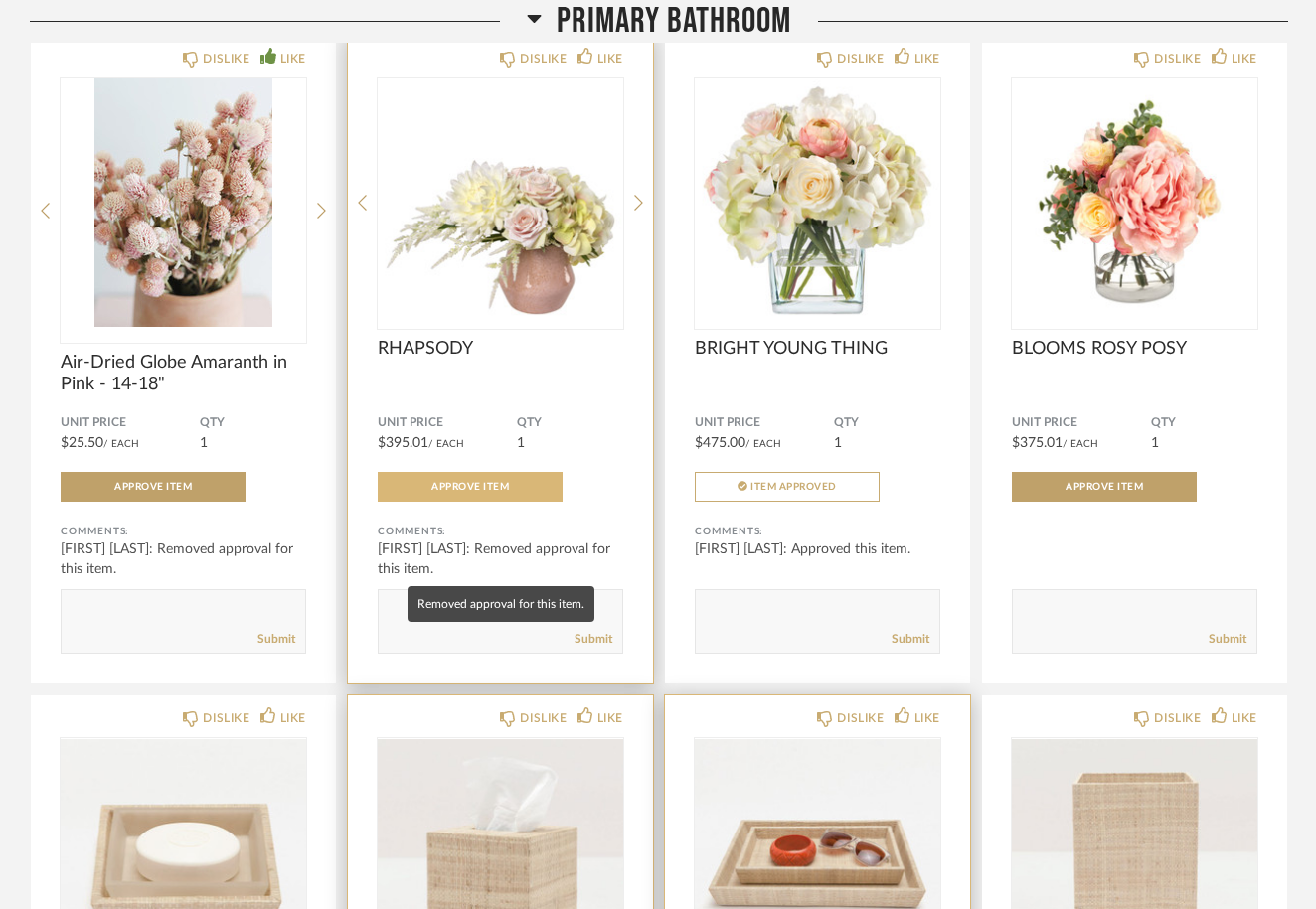 click on "Removed approval for this item." at bounding box center (501, 604) 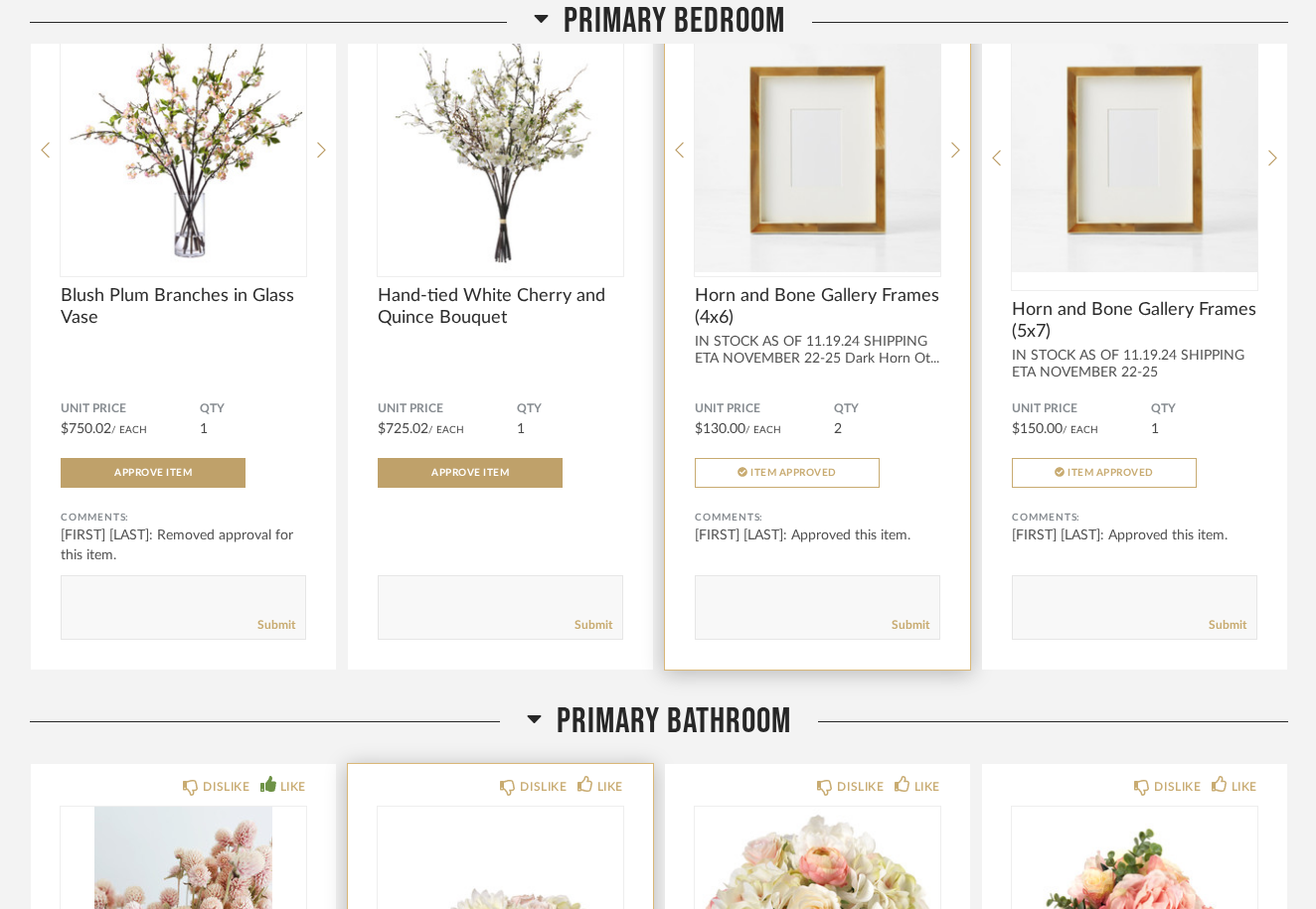 scroll, scrollTop: 8309, scrollLeft: 0, axis: vertical 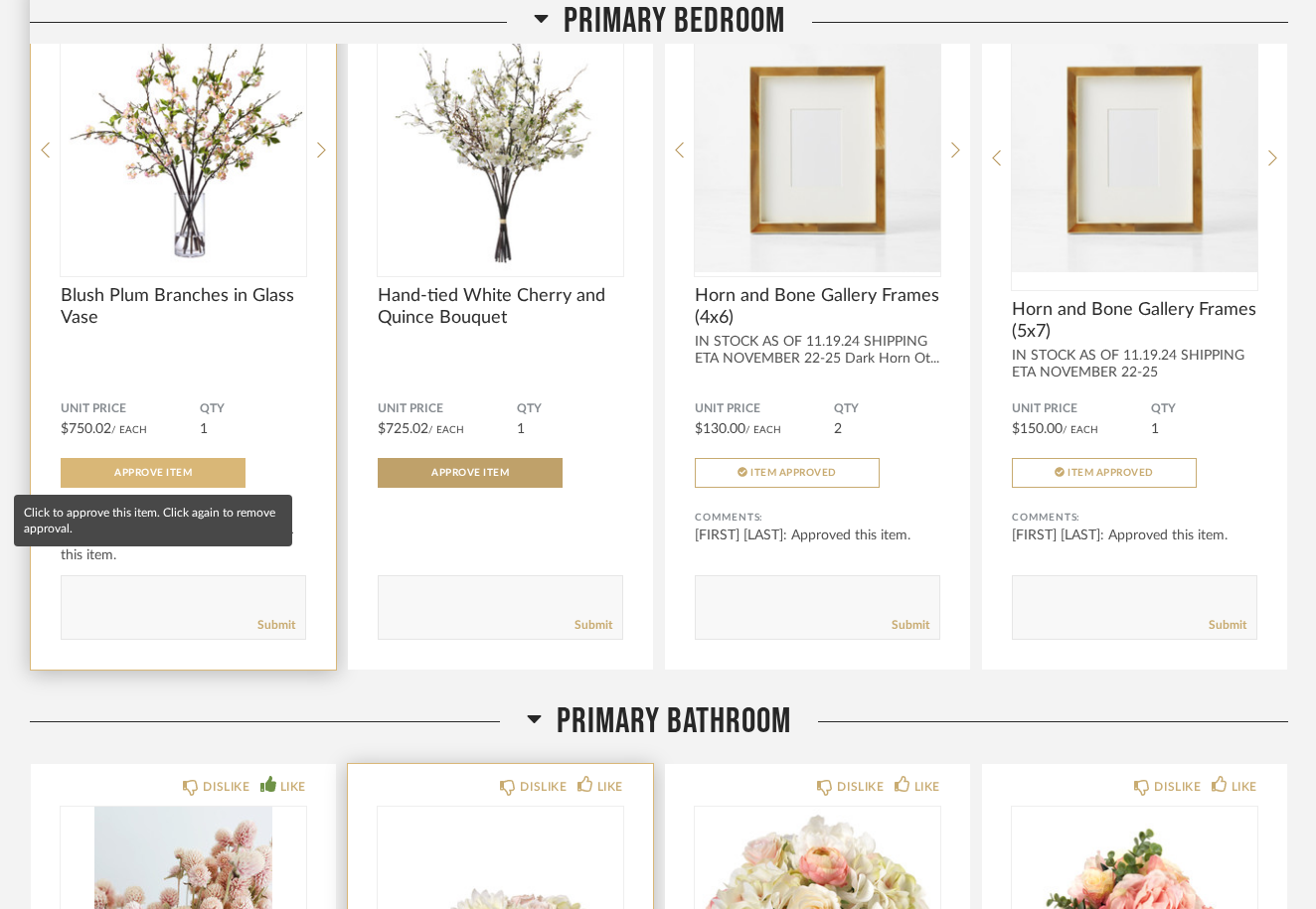 click on "Approve Item" 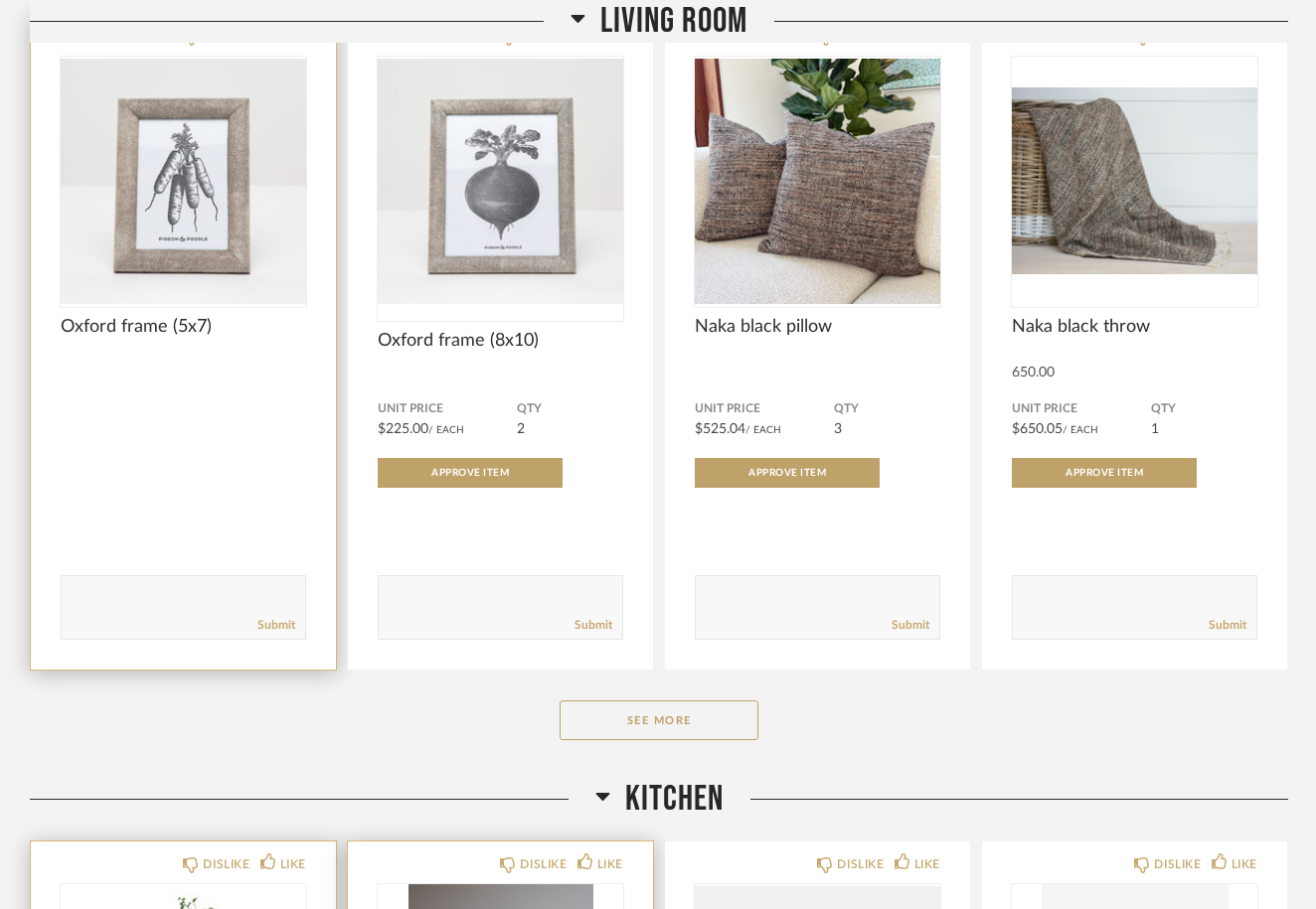 scroll, scrollTop: 3774, scrollLeft: 0, axis: vertical 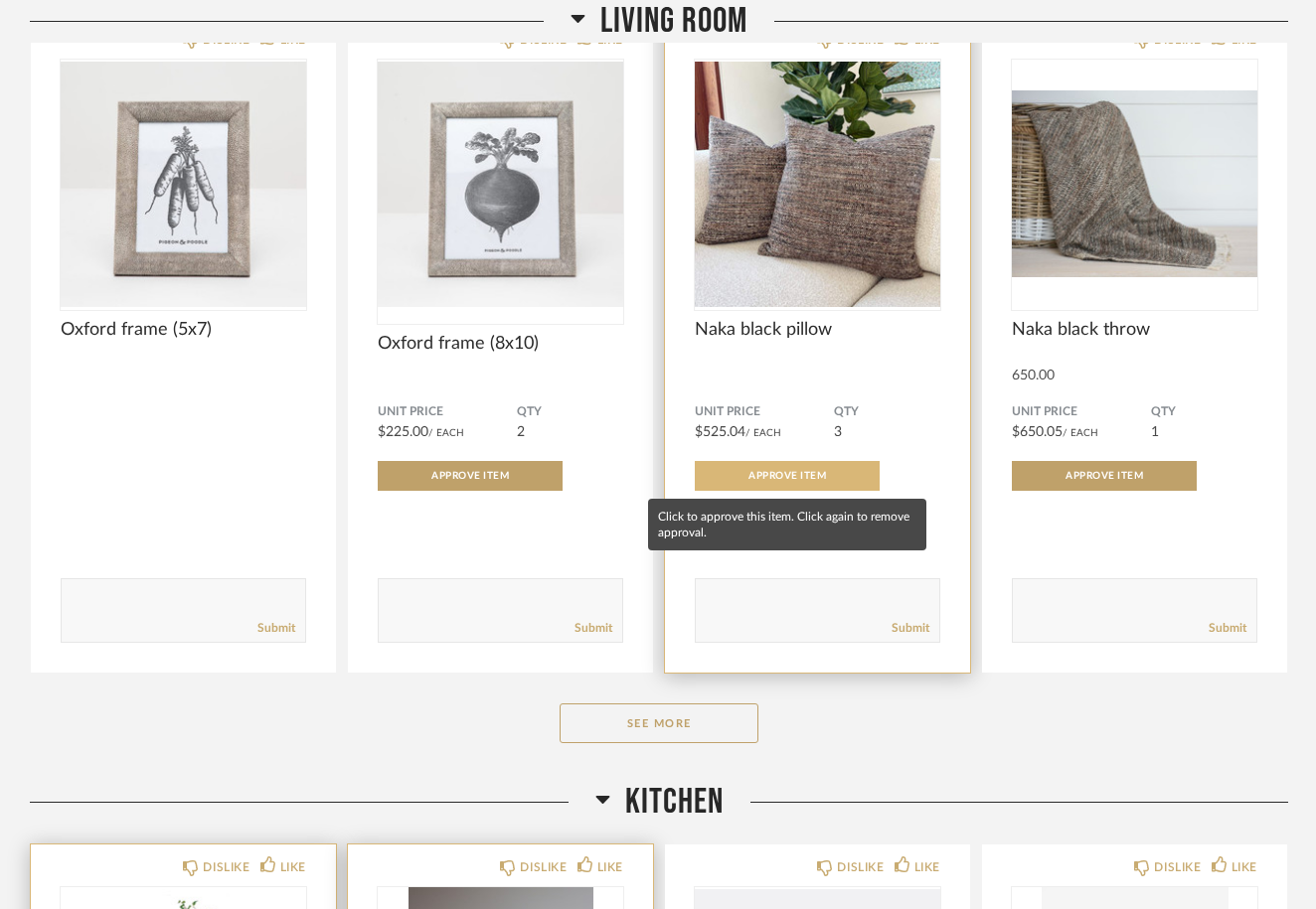 click on "Approve Item" 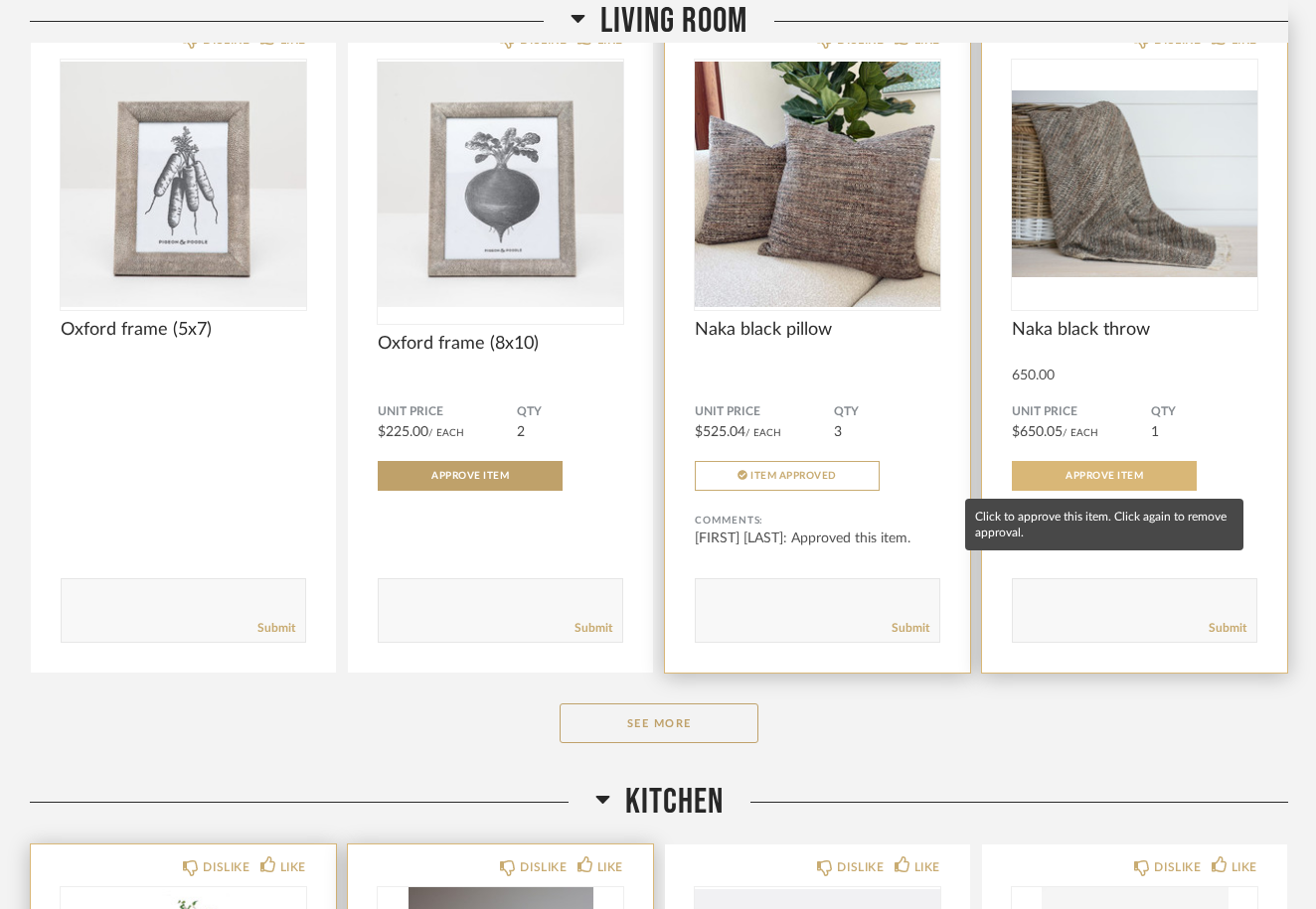 click on "Approve Item" 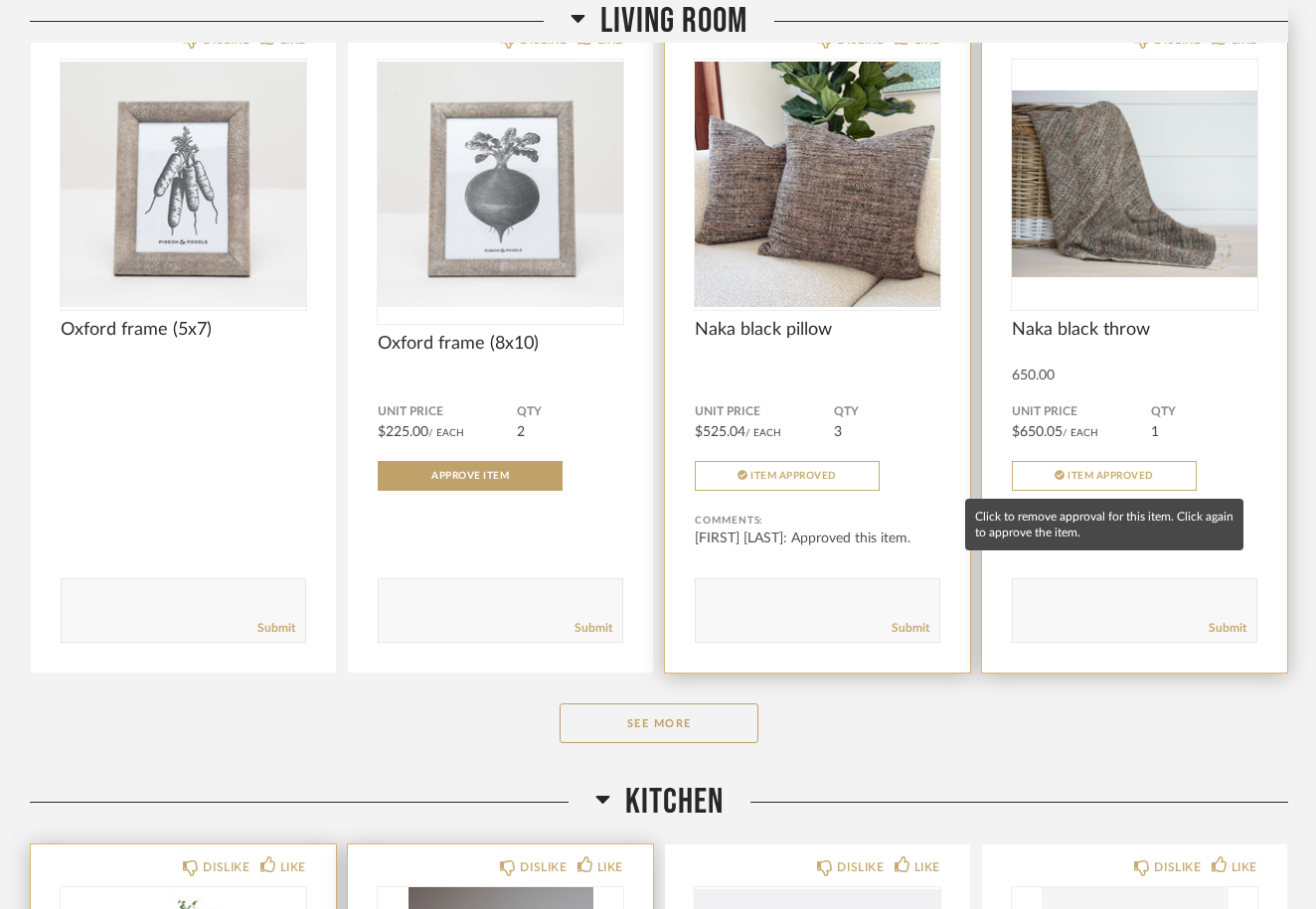 click on "Item Approved" 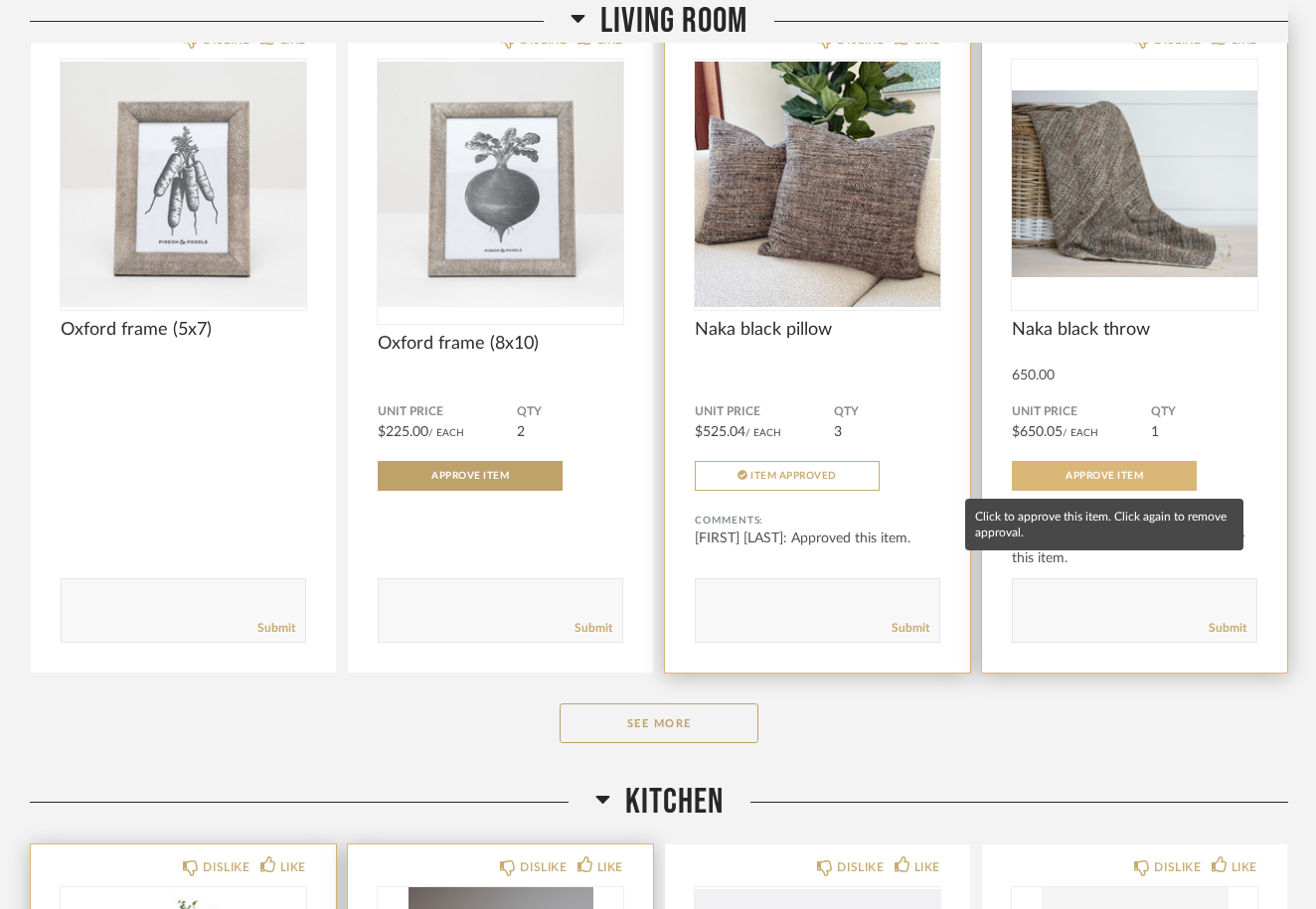 click on "Approve Item" 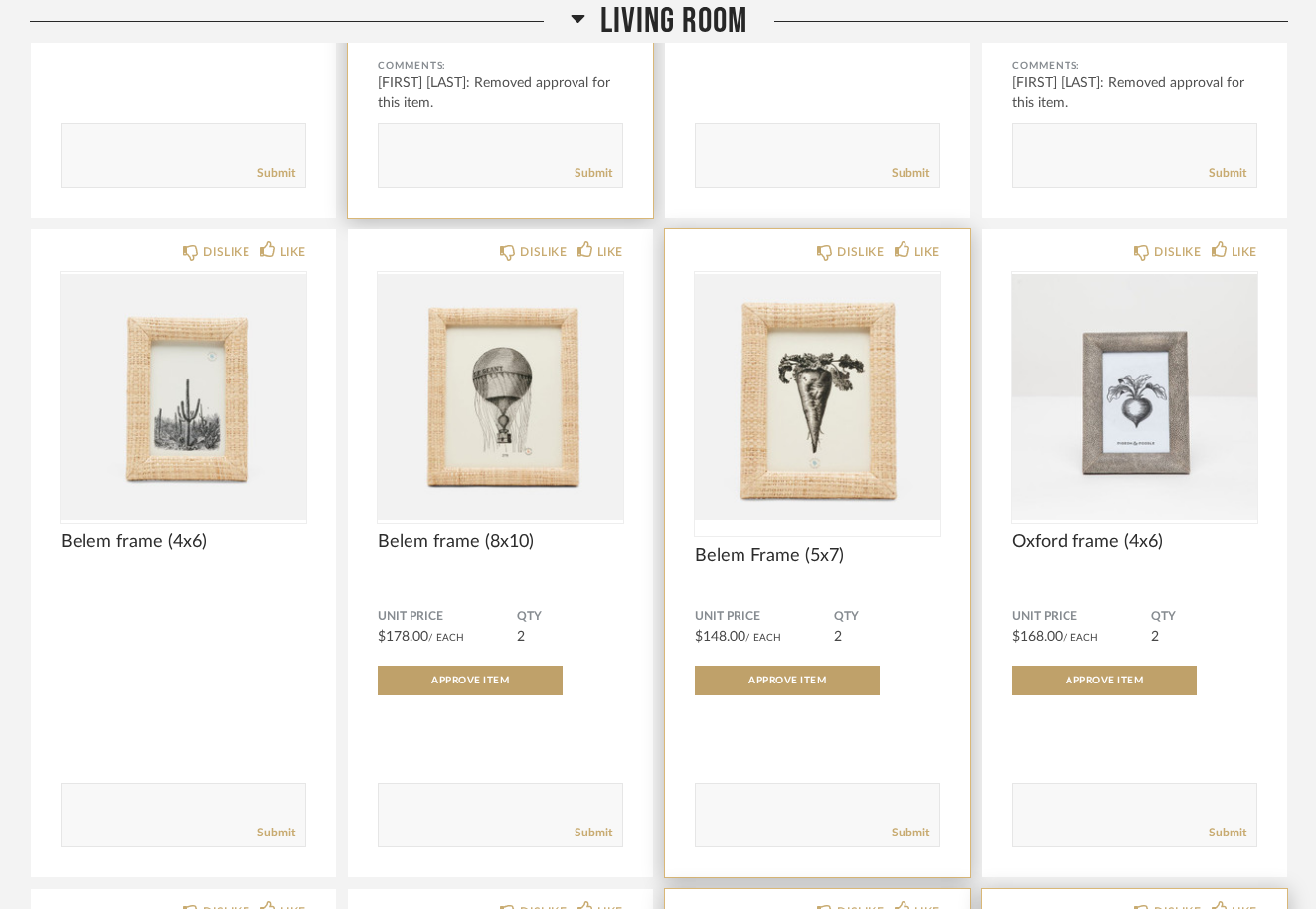 scroll, scrollTop: 2897, scrollLeft: 0, axis: vertical 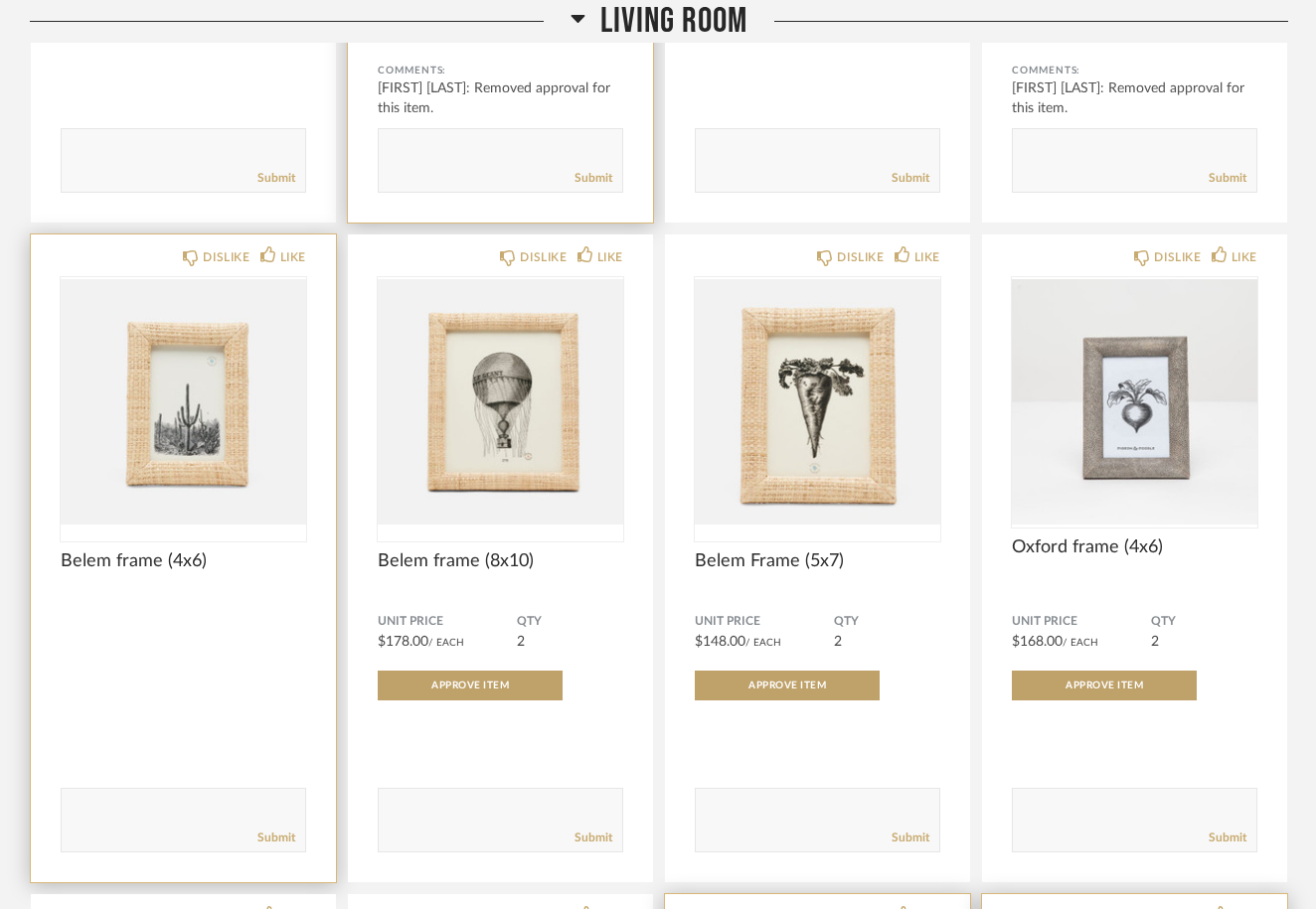 click on "Belem frame (4x6)" 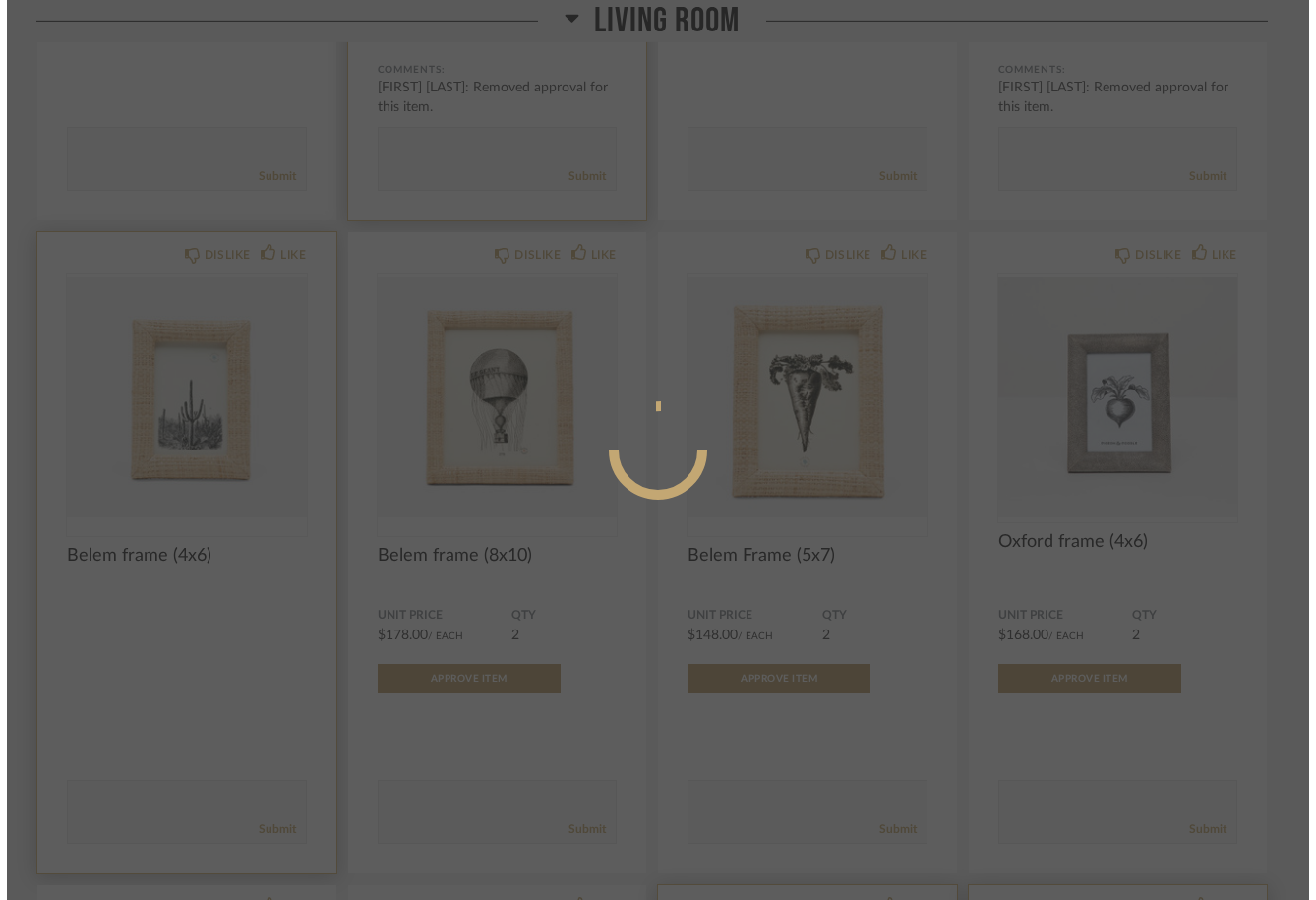 scroll, scrollTop: 0, scrollLeft: 0, axis: both 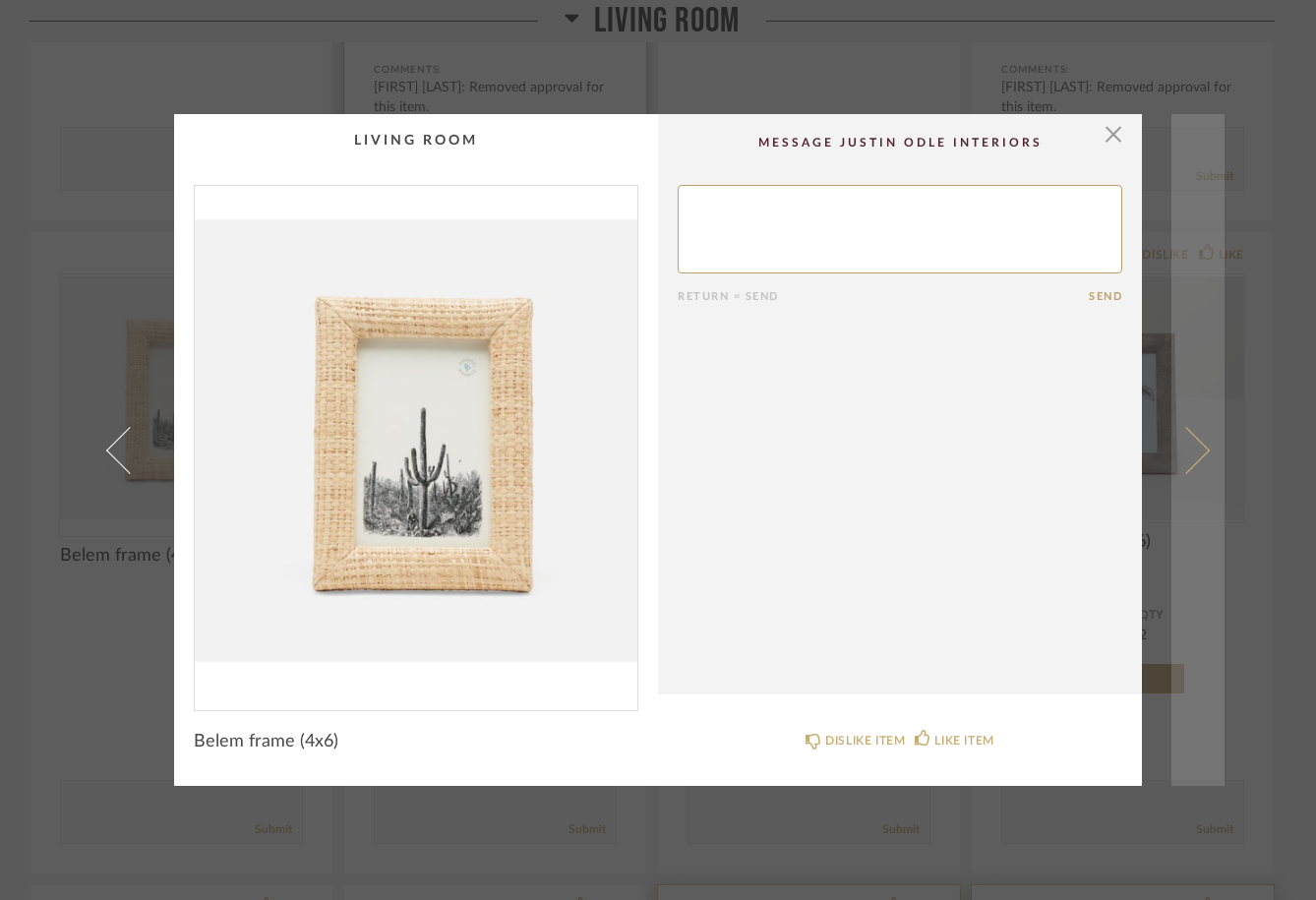 click at bounding box center (1186, 450) 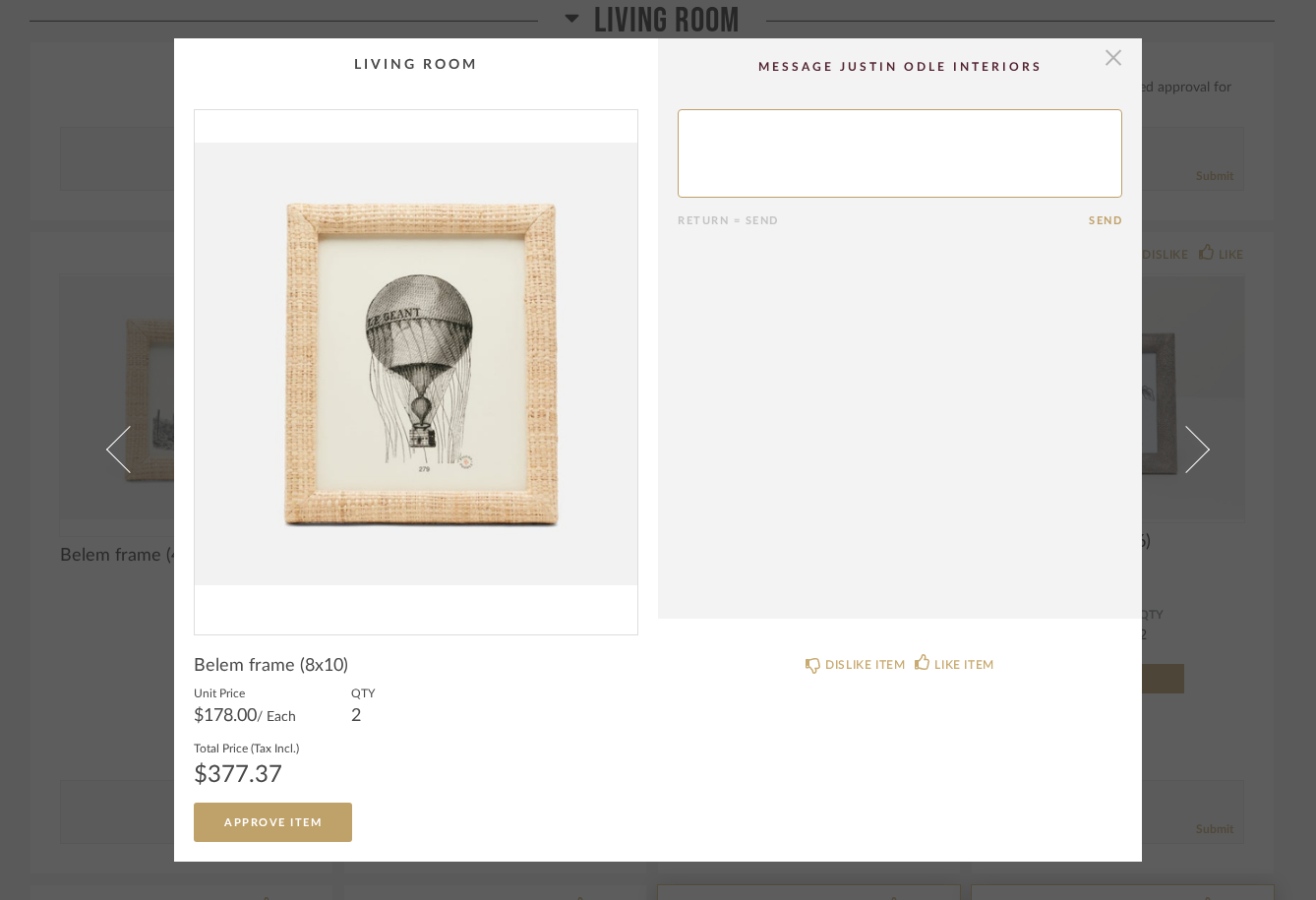 click at bounding box center (1113, 58) 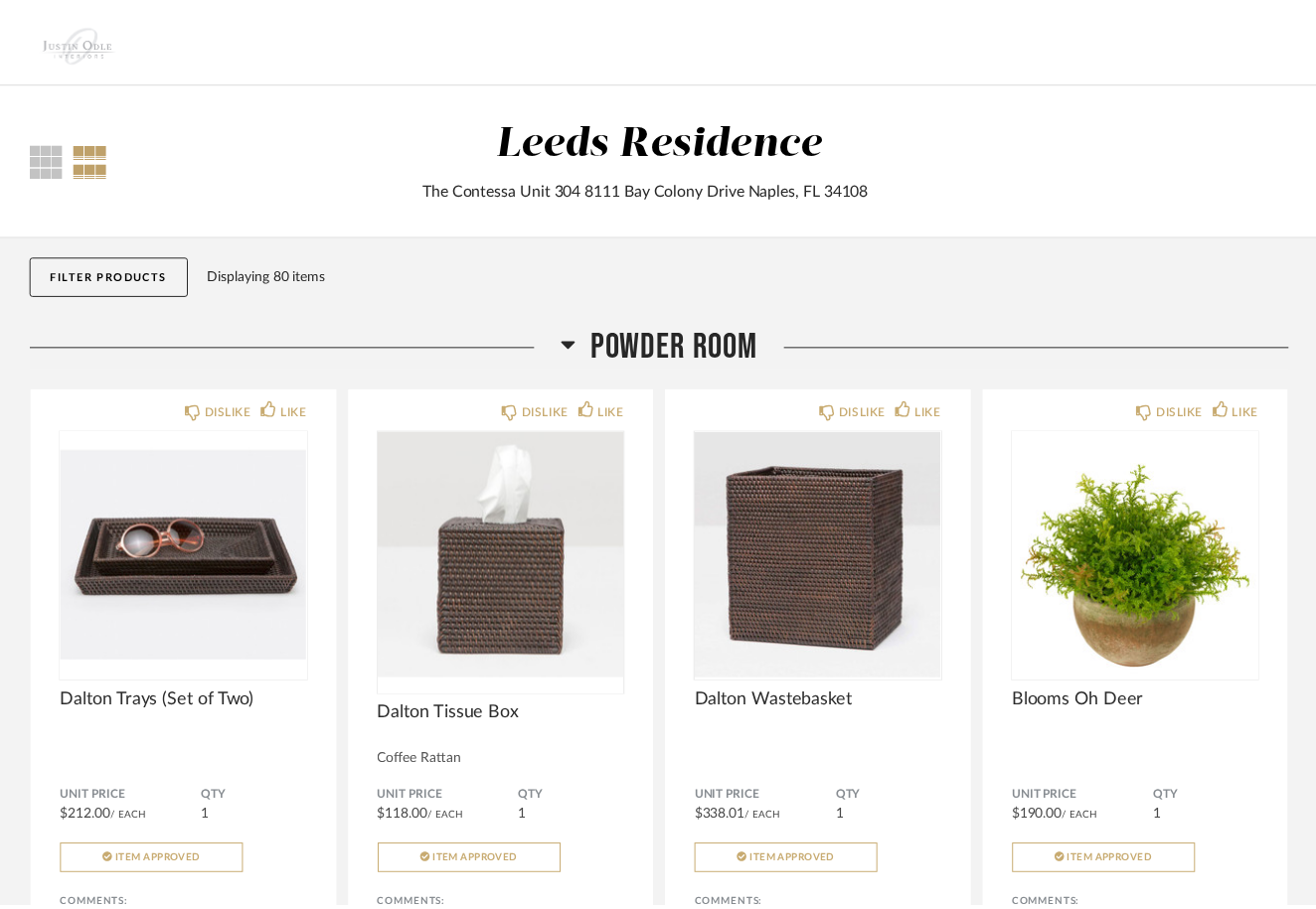 scroll, scrollTop: 2897, scrollLeft: 0, axis: vertical 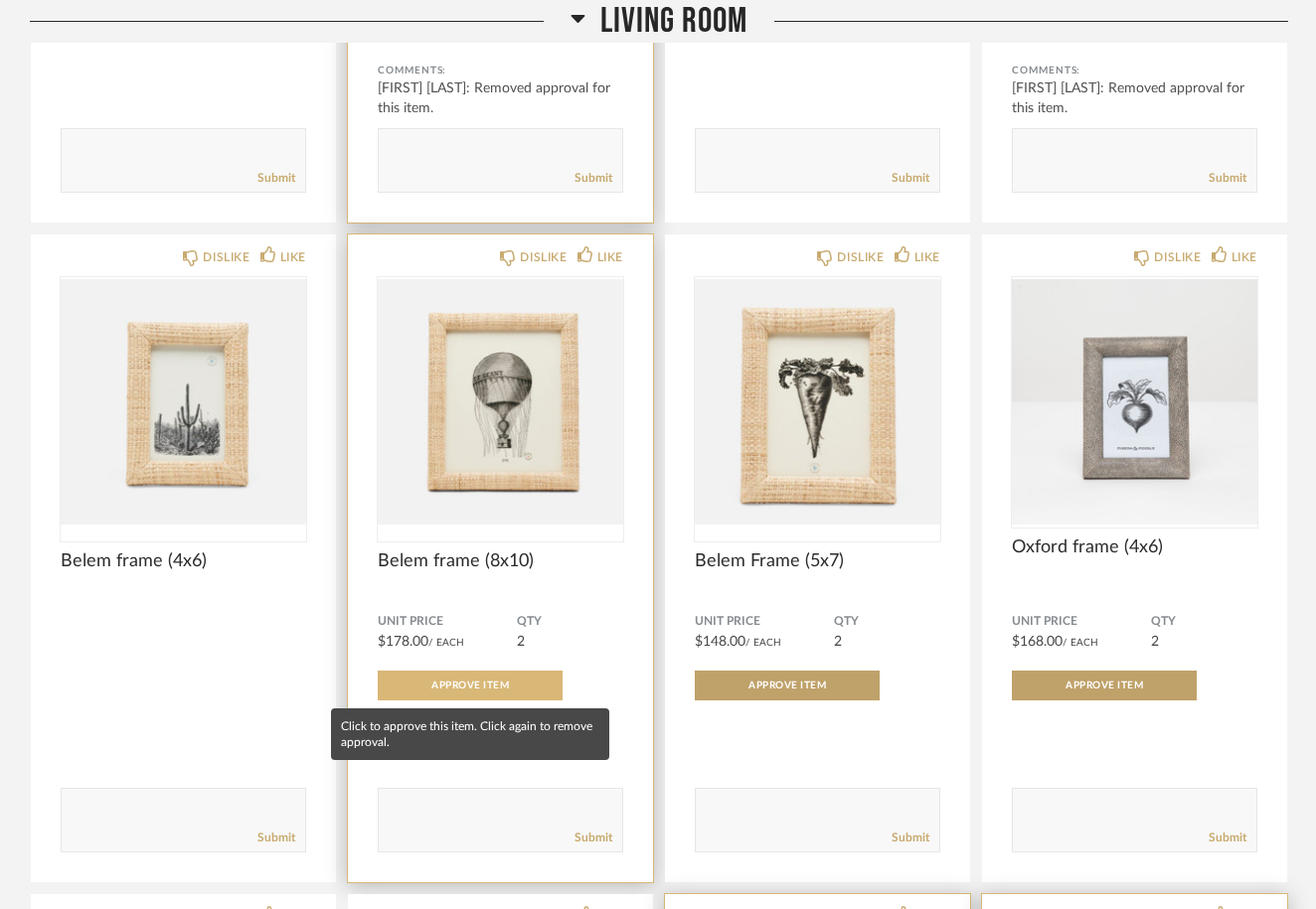click on "Approve Item" 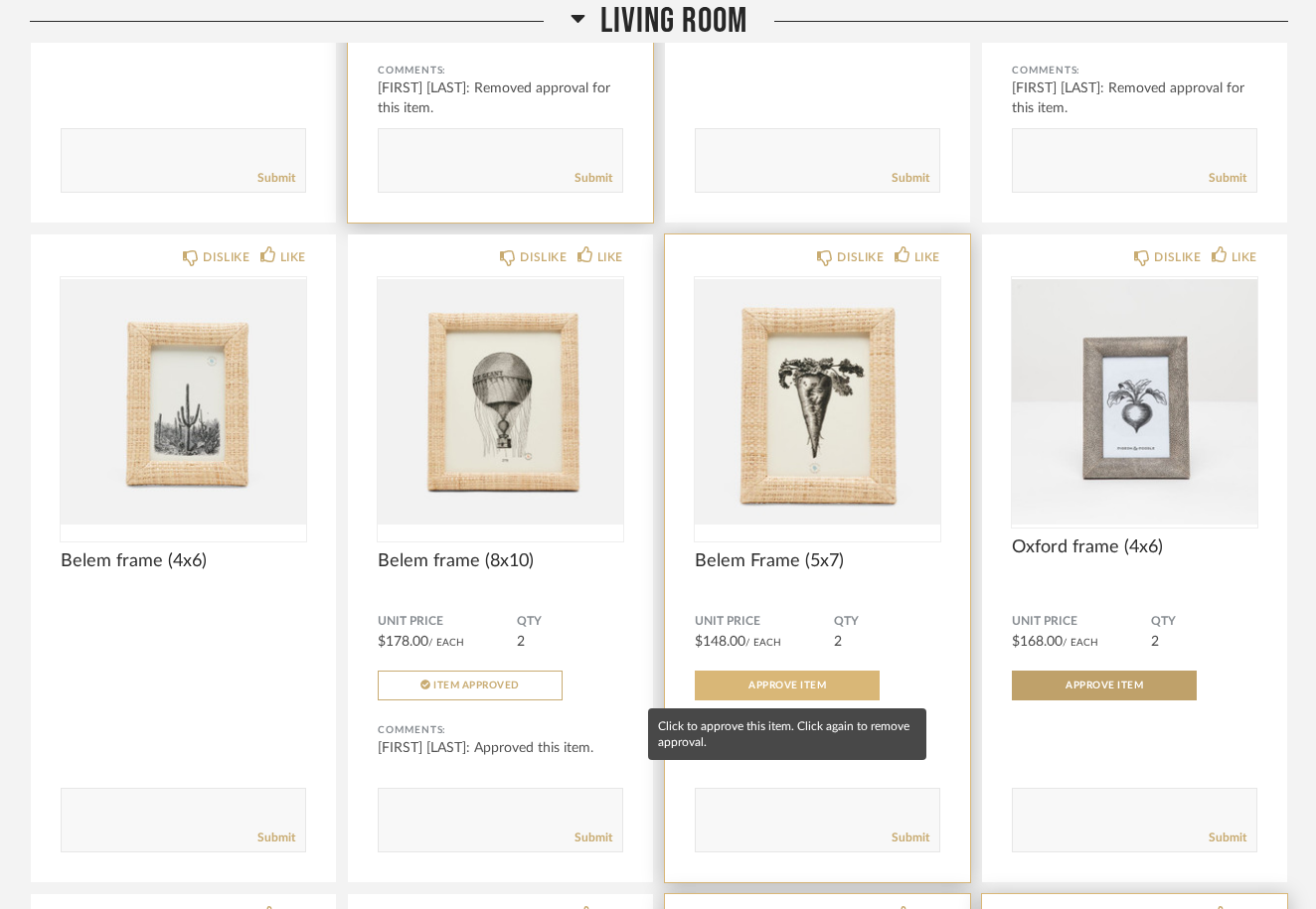 click on "Approve Item" 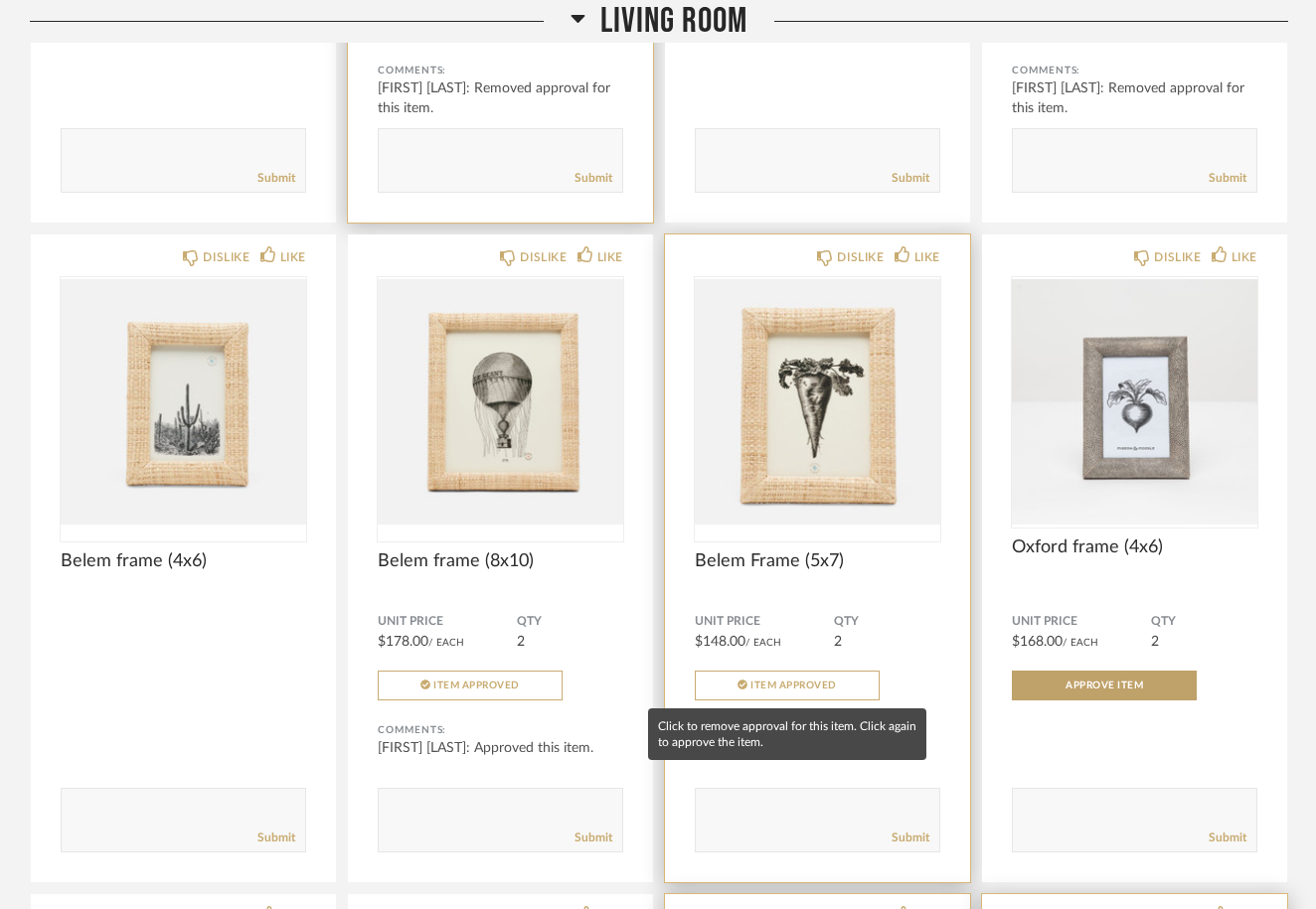 click on "Item Approved" 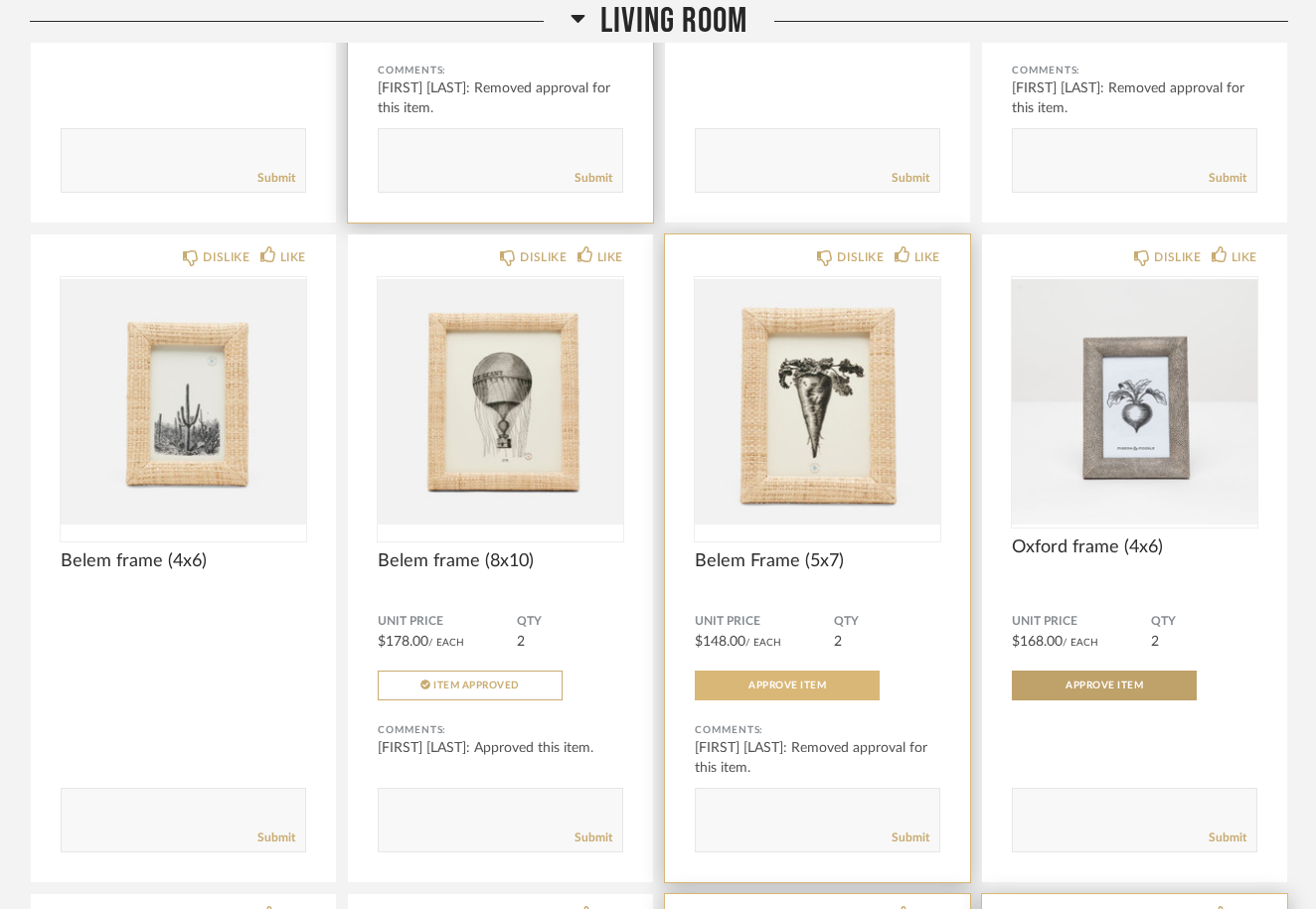 click on "Approve Item" 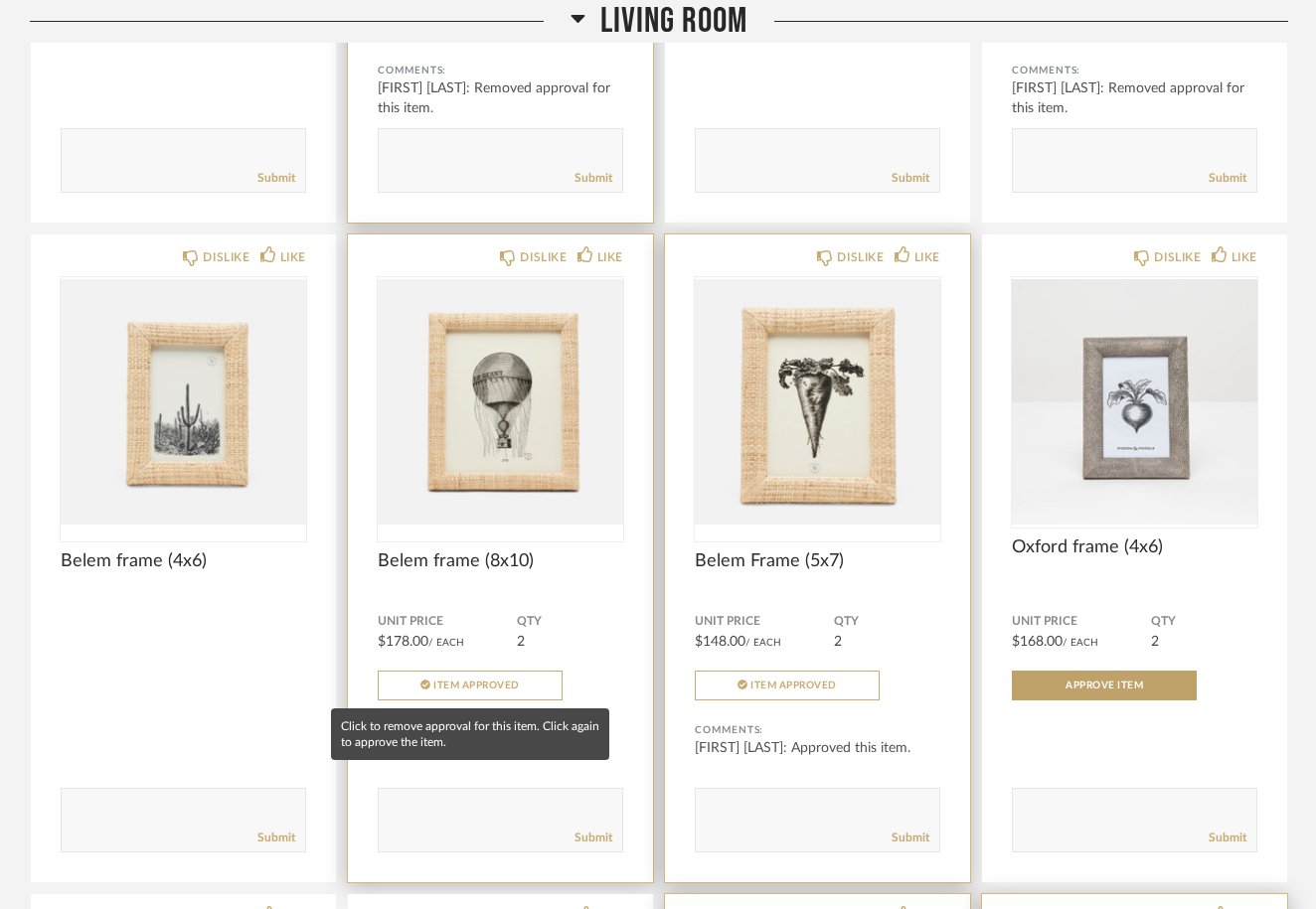 click on "Item Approved" 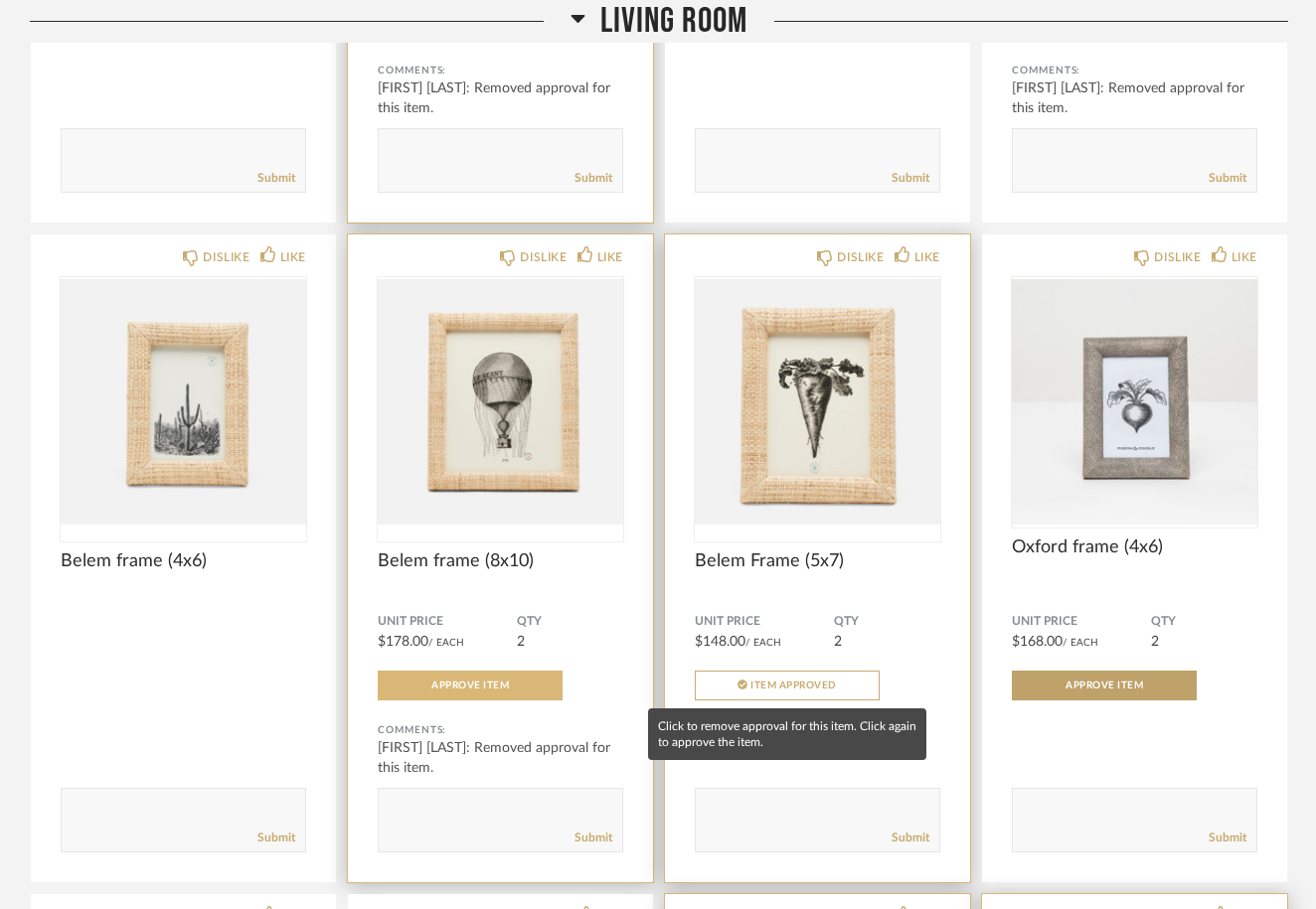 click on "Item Approved" 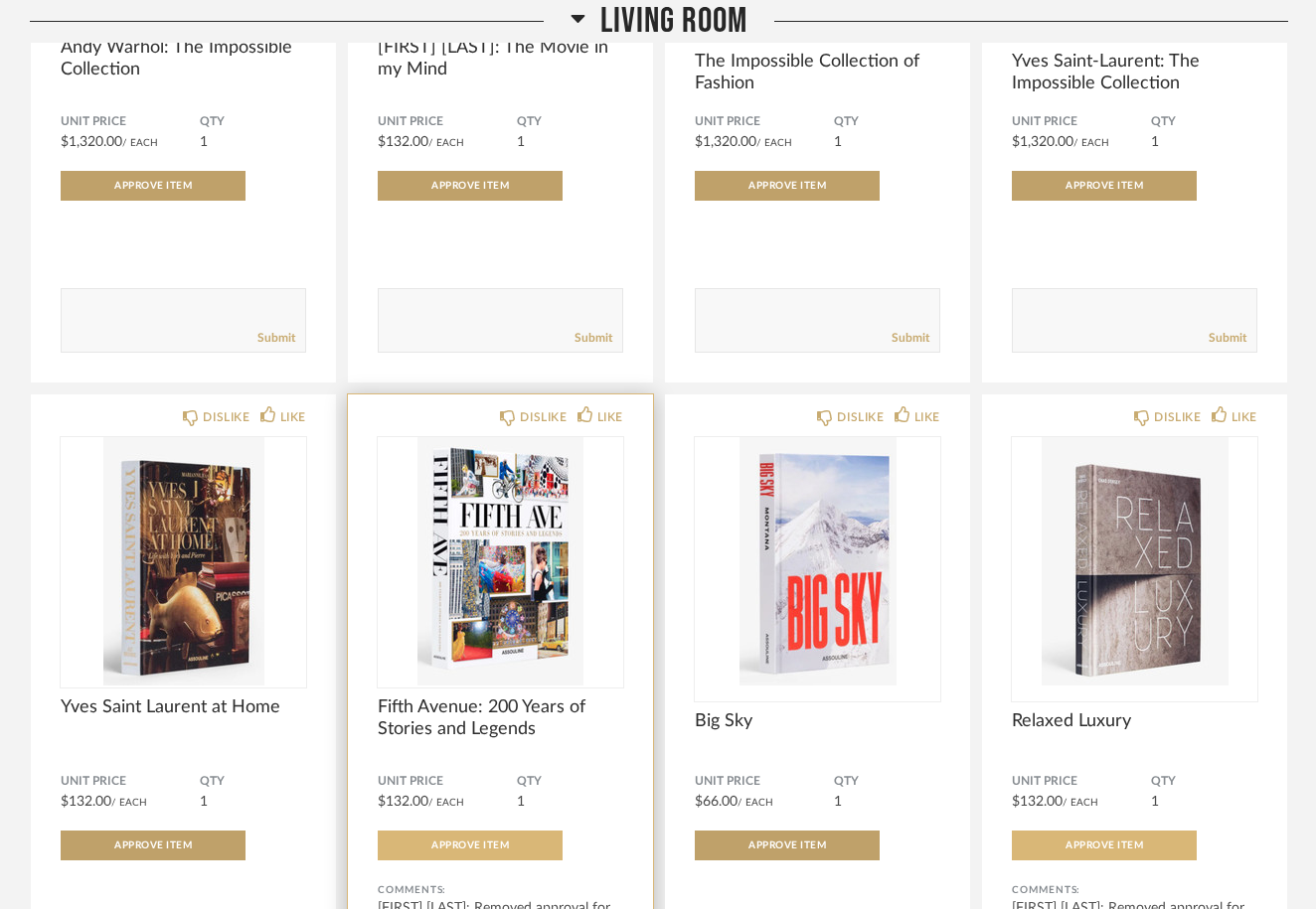 scroll, scrollTop: 2079, scrollLeft: 0, axis: vertical 